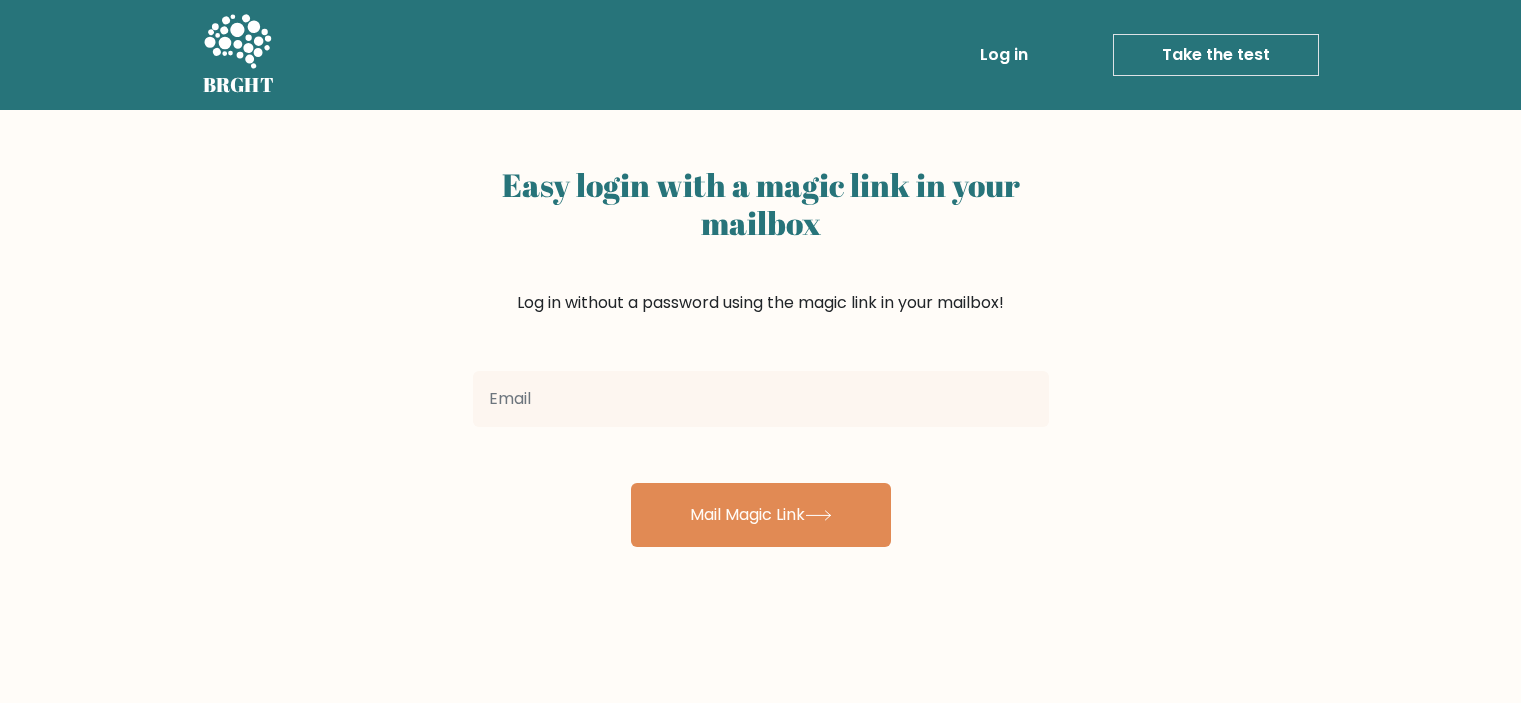 scroll, scrollTop: 0, scrollLeft: 0, axis: both 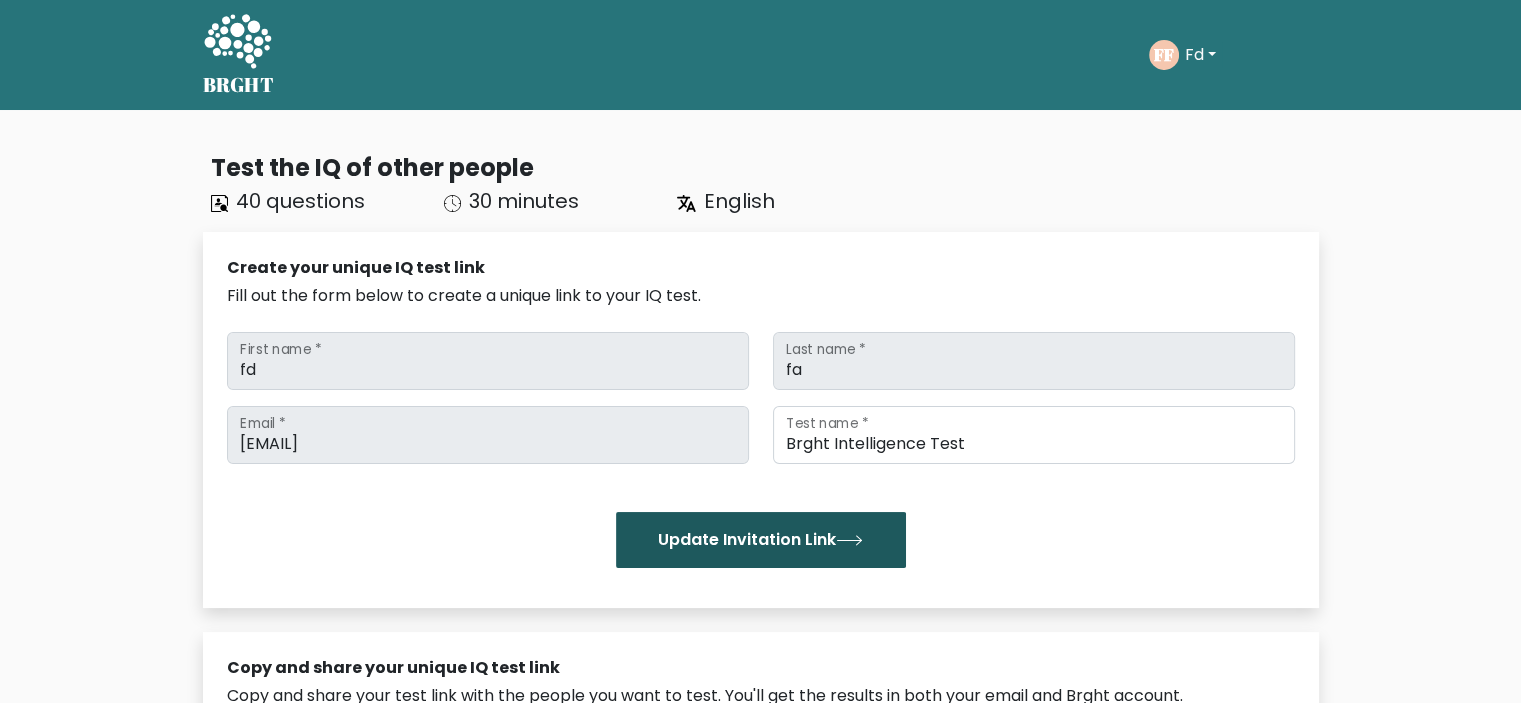 click on "Update Invitation Link" at bounding box center (761, 540) 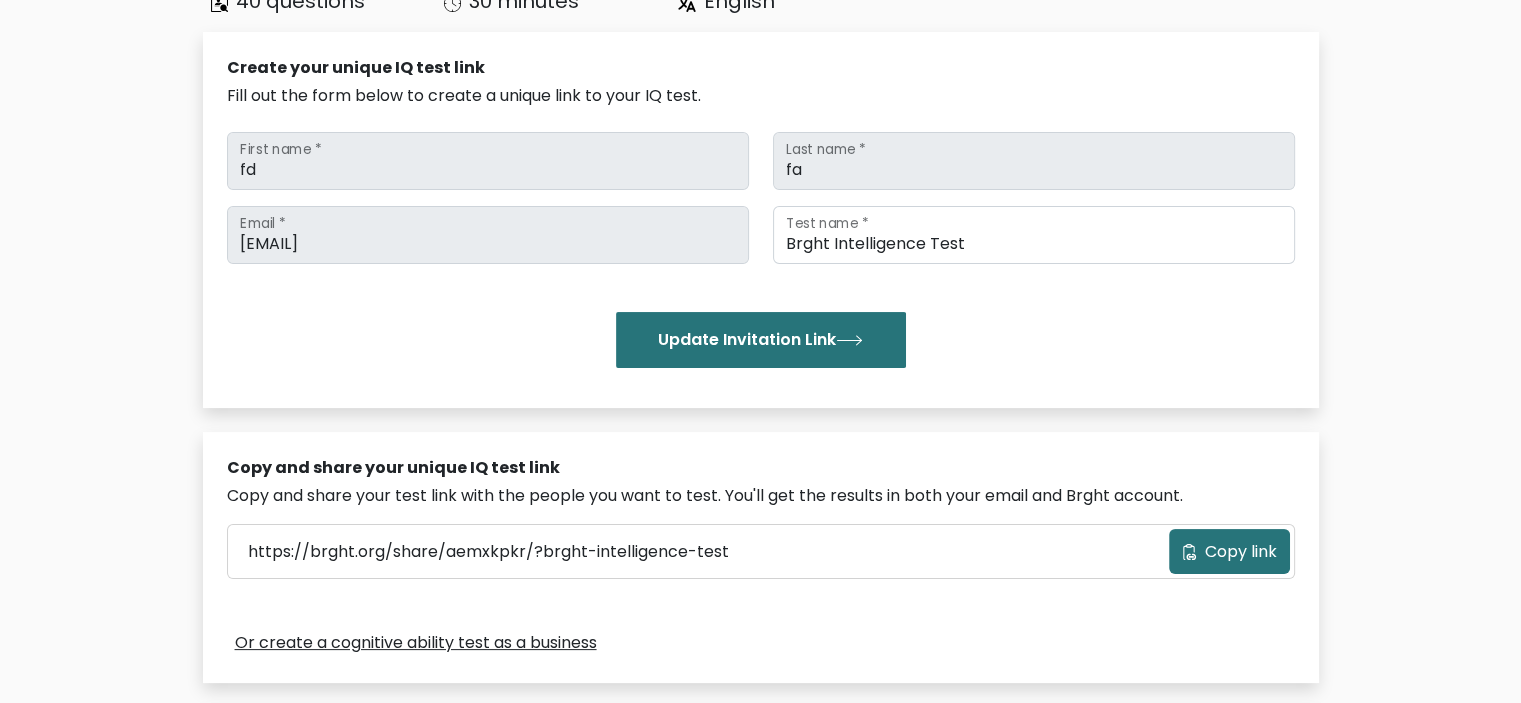 scroll, scrollTop: 0, scrollLeft: 0, axis: both 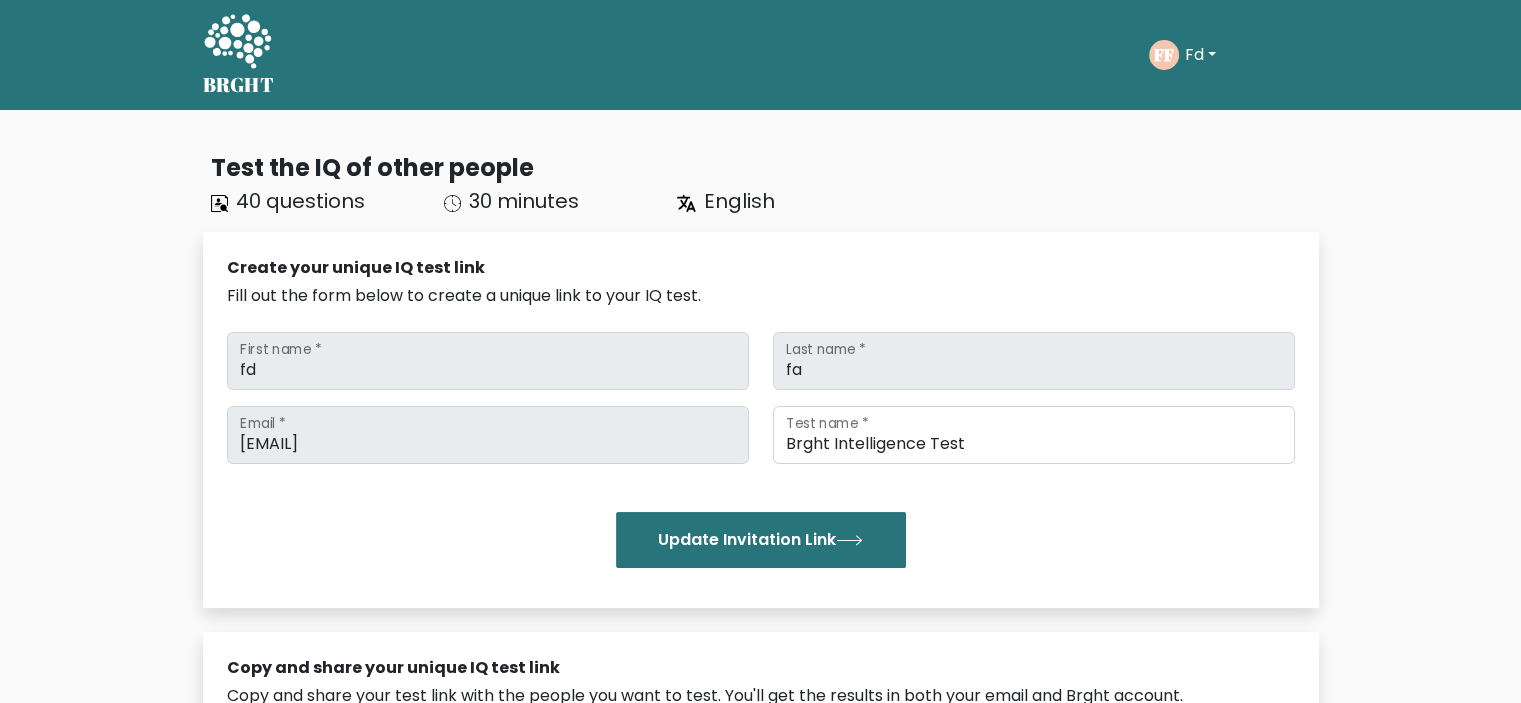 click on "FF
Fd
Dashboard
Profile
Settings
Logout" at bounding box center [1185, 55] 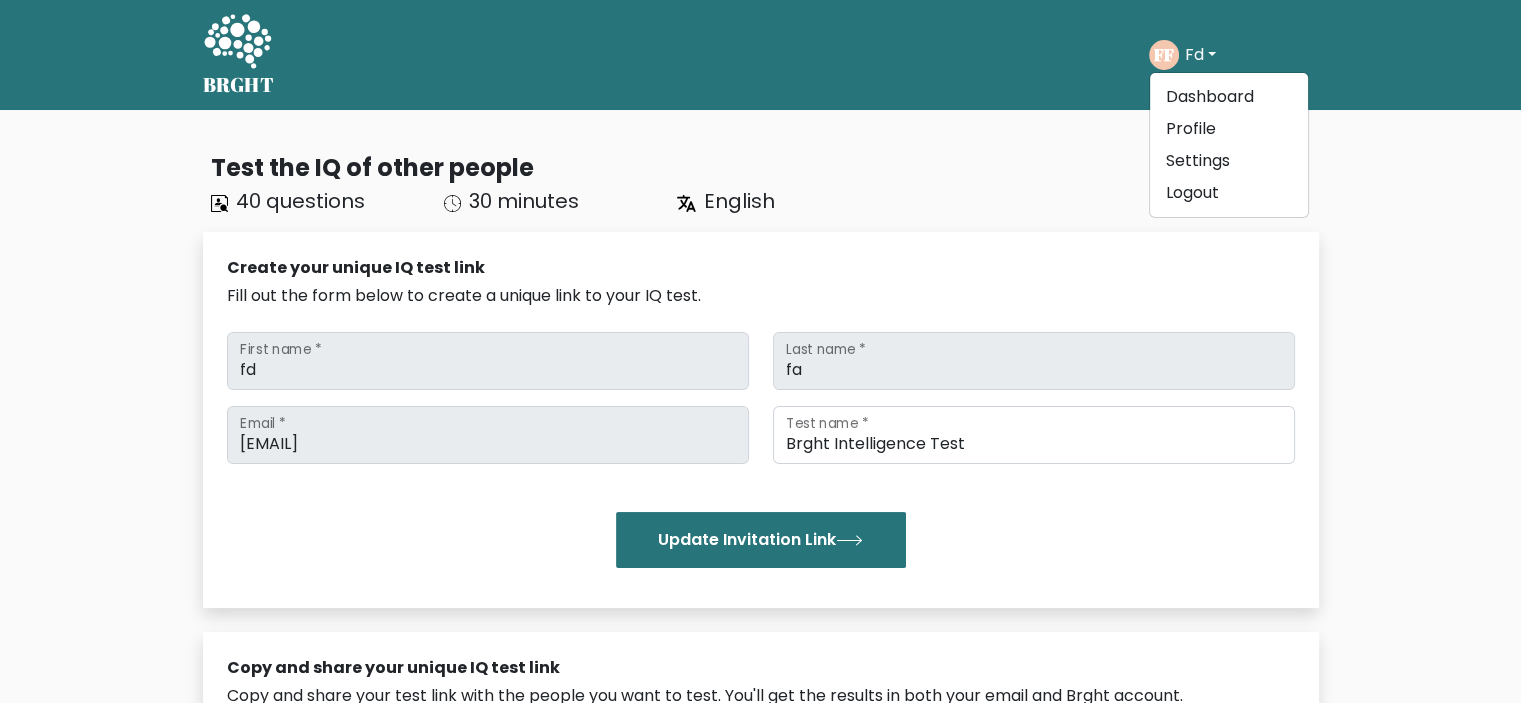 click on "BRGHT
BRGHT
Take the test
FF
Fd
Dashboard
Profile
Settings
Logout
Dashboard
Profile
Settings
Logout" at bounding box center [761, 55] 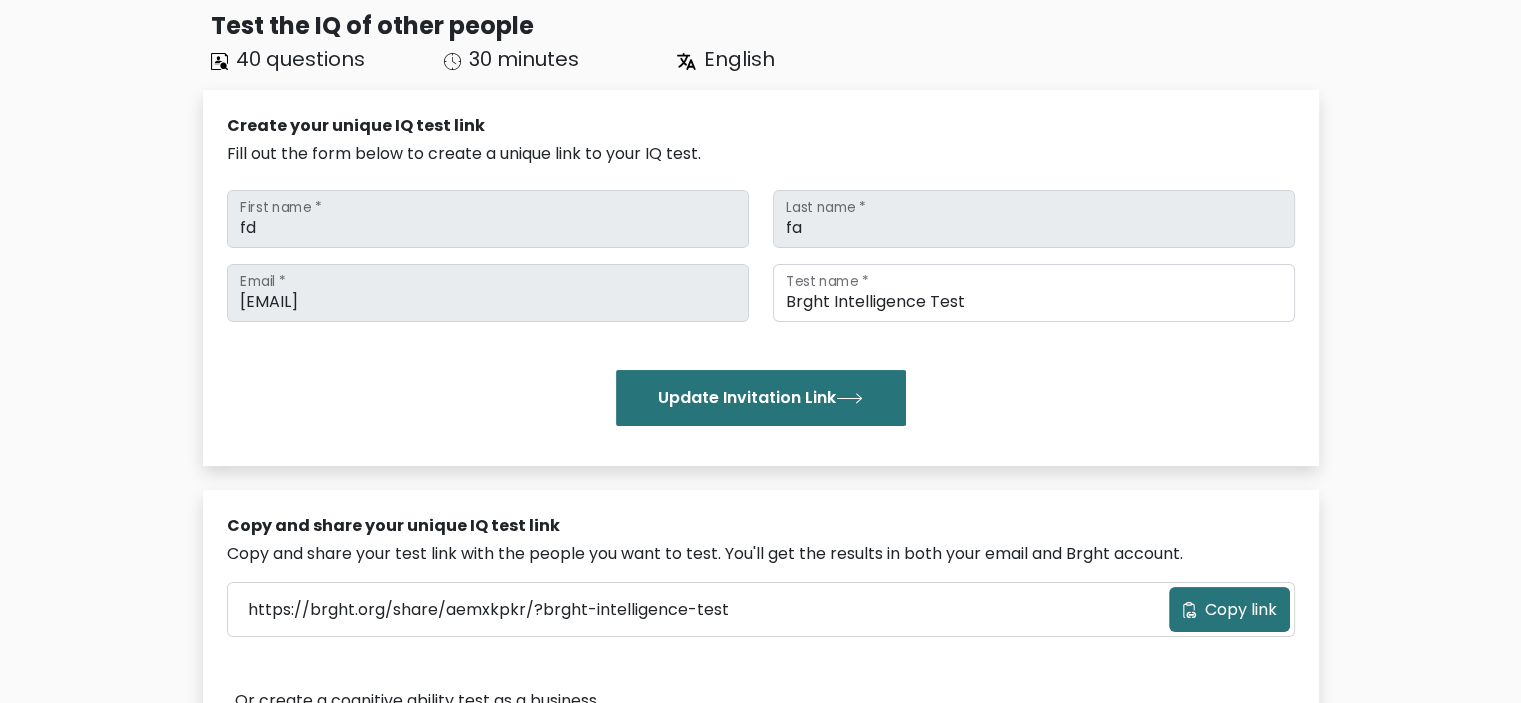 scroll, scrollTop: 0, scrollLeft: 0, axis: both 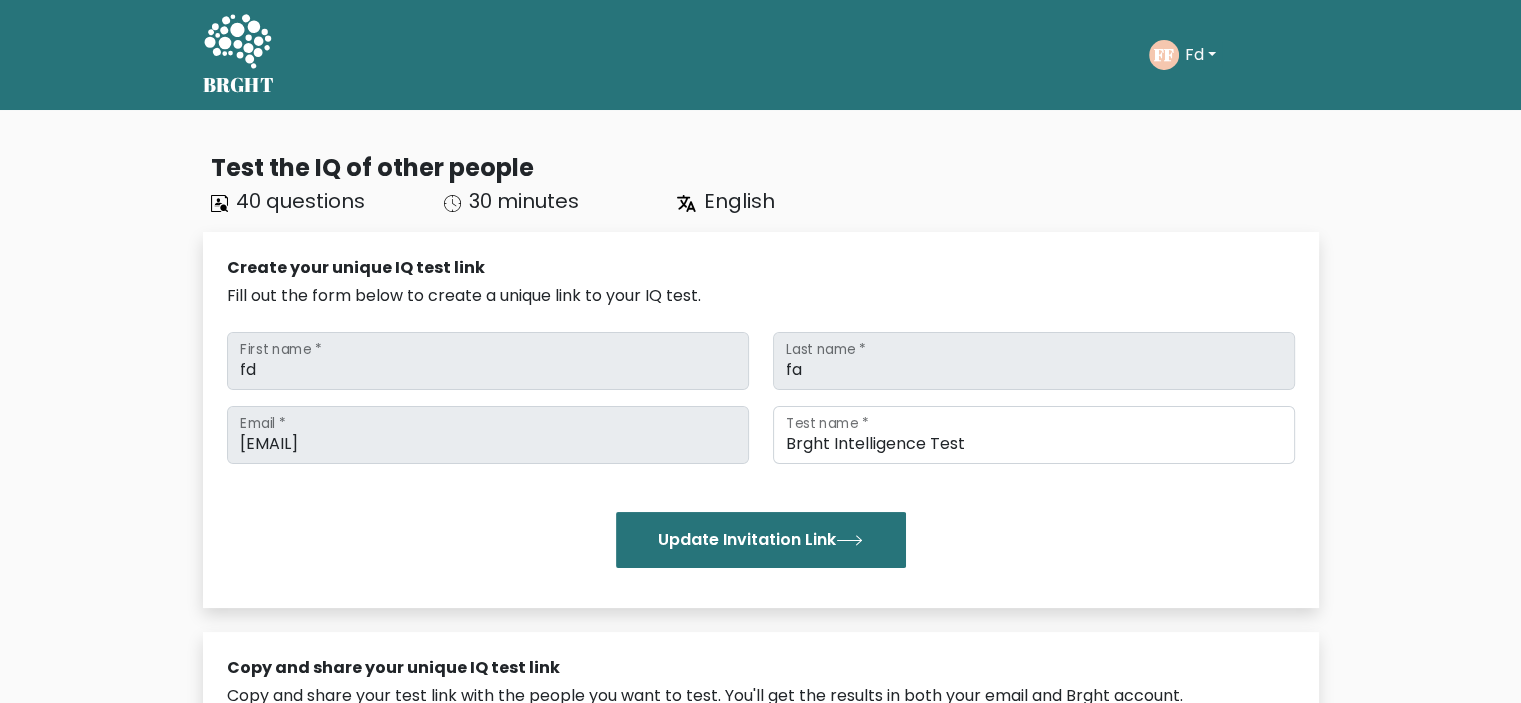 click 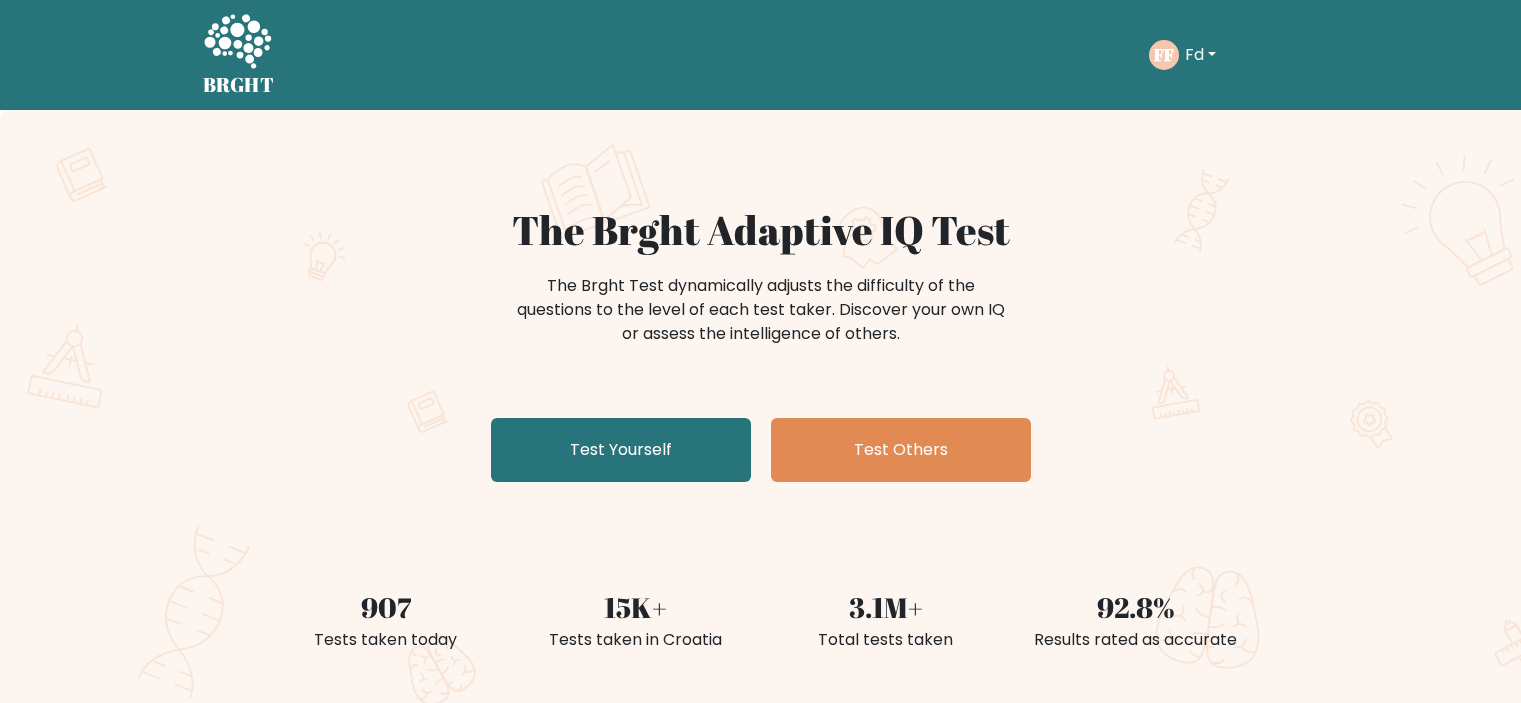 scroll, scrollTop: 0, scrollLeft: 0, axis: both 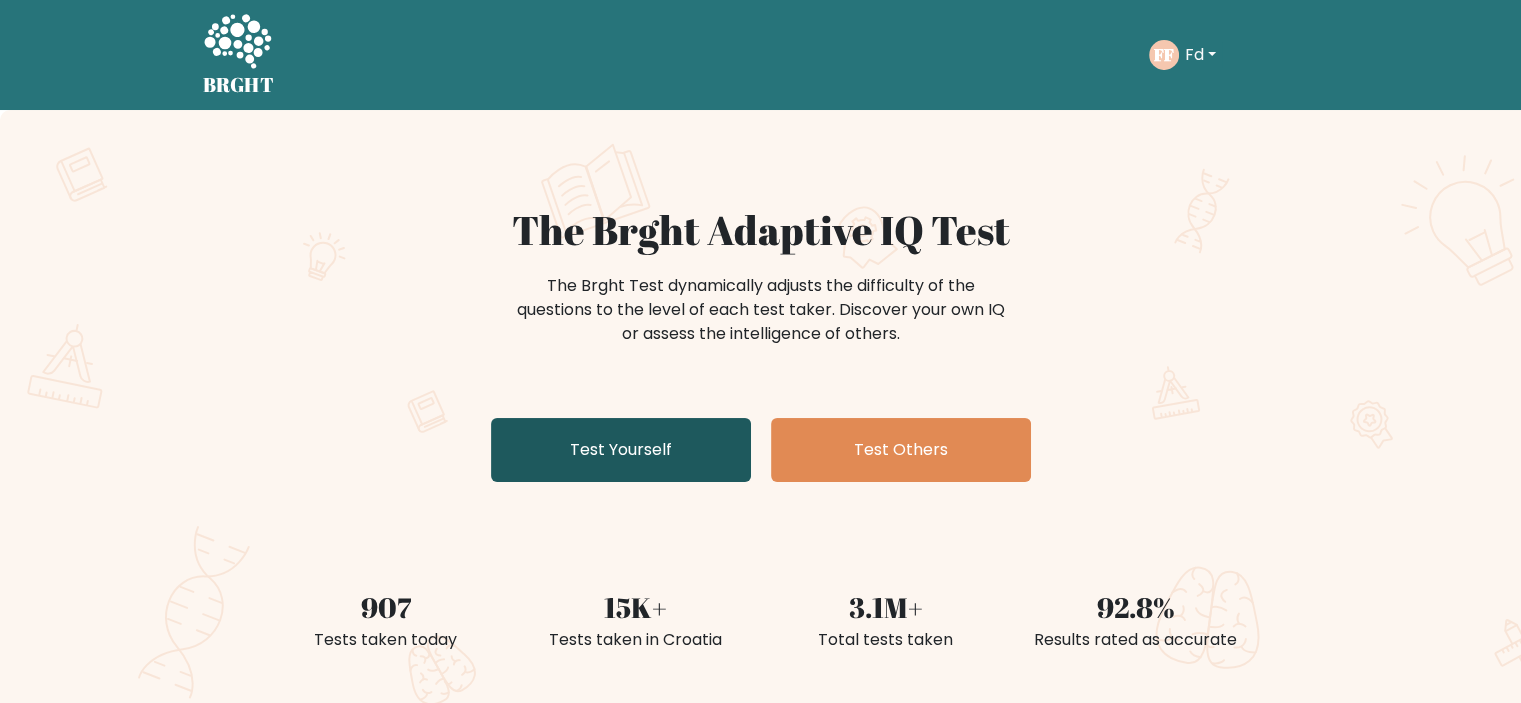 click on "Test Yourself" at bounding box center [621, 450] 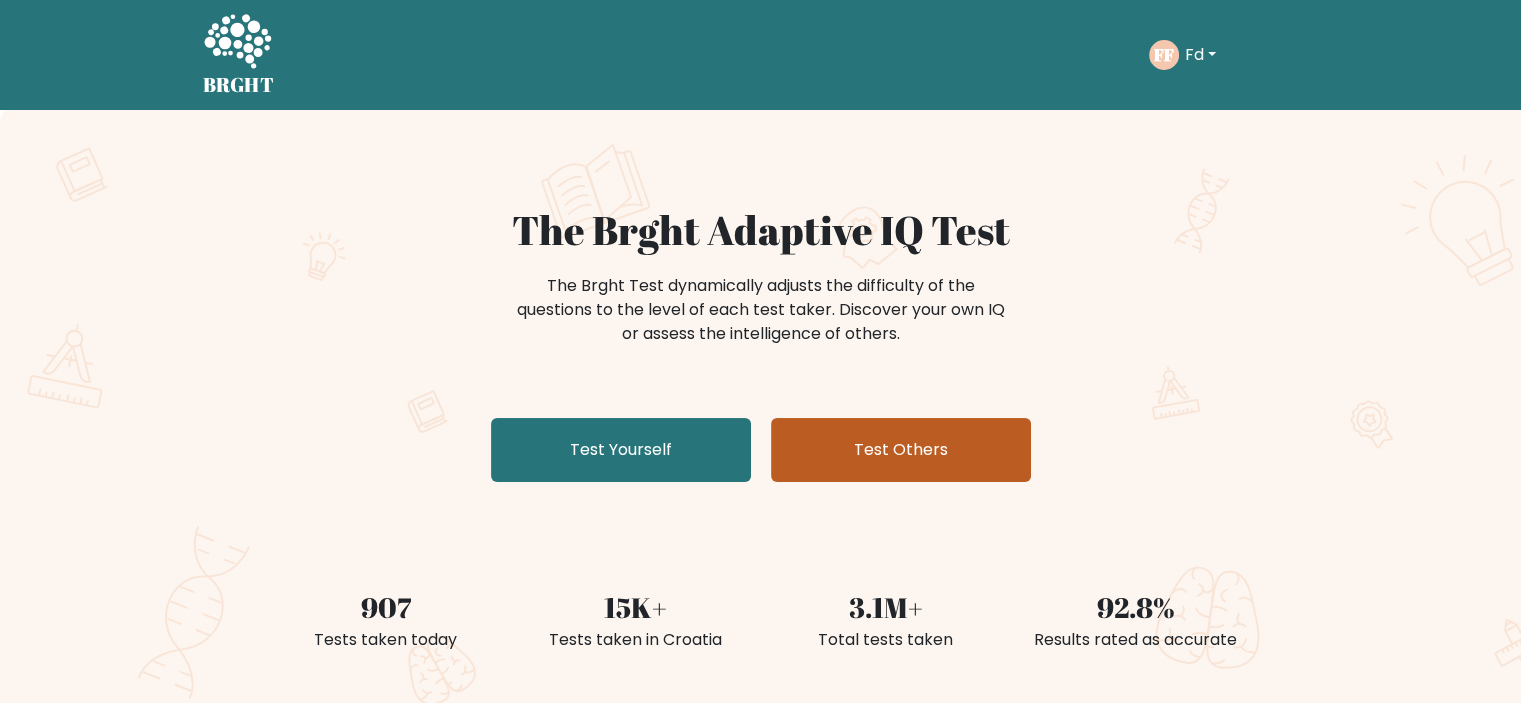 click on "Test Others" at bounding box center (901, 450) 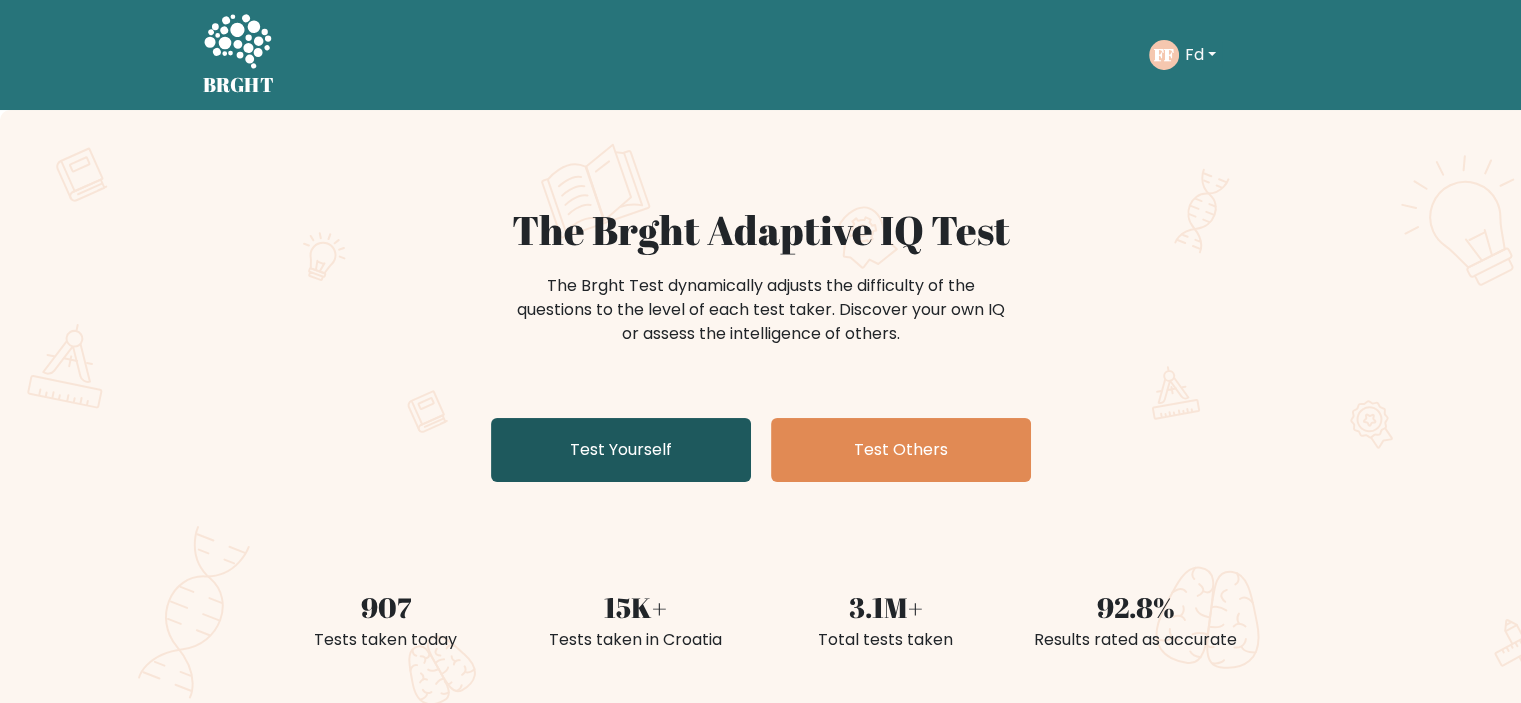 click on "Test Yourself" at bounding box center [621, 450] 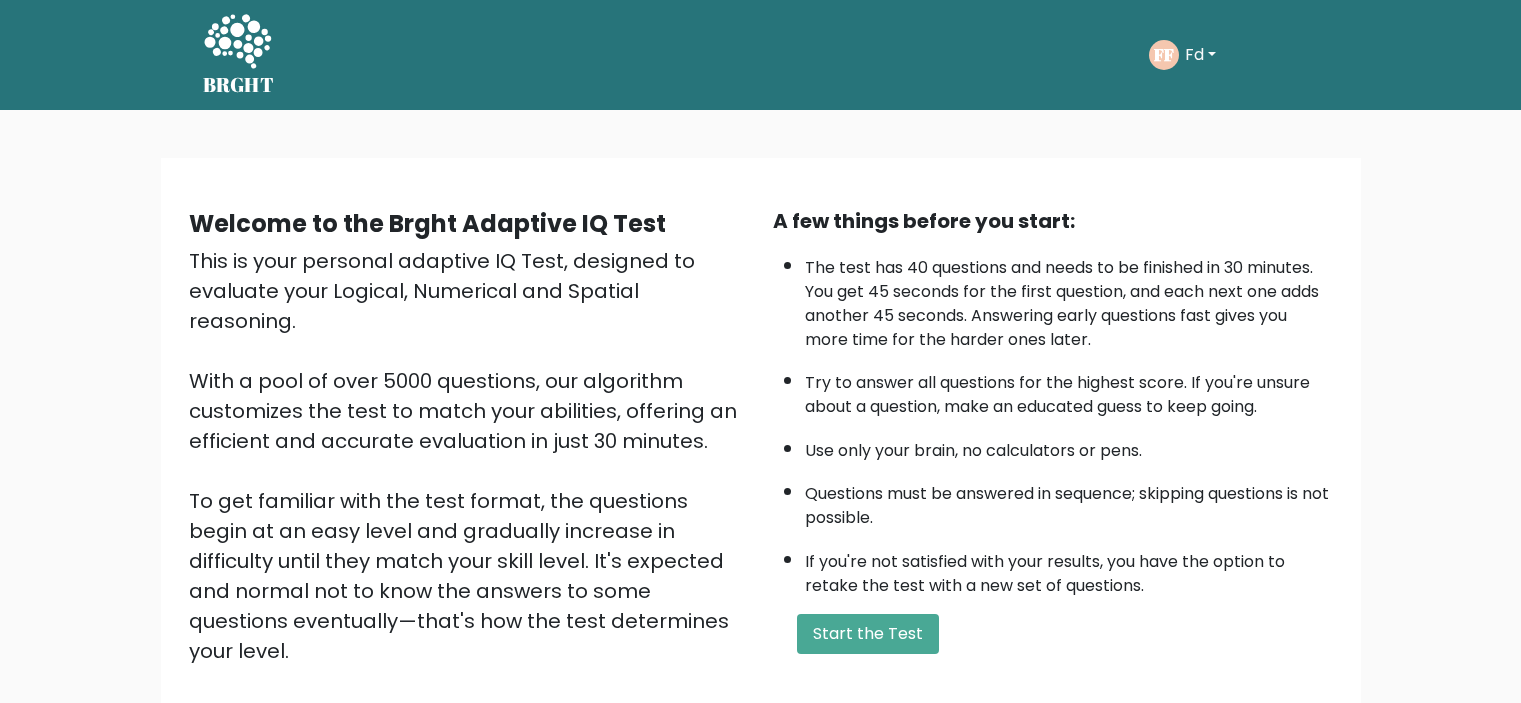 scroll, scrollTop: 0, scrollLeft: 0, axis: both 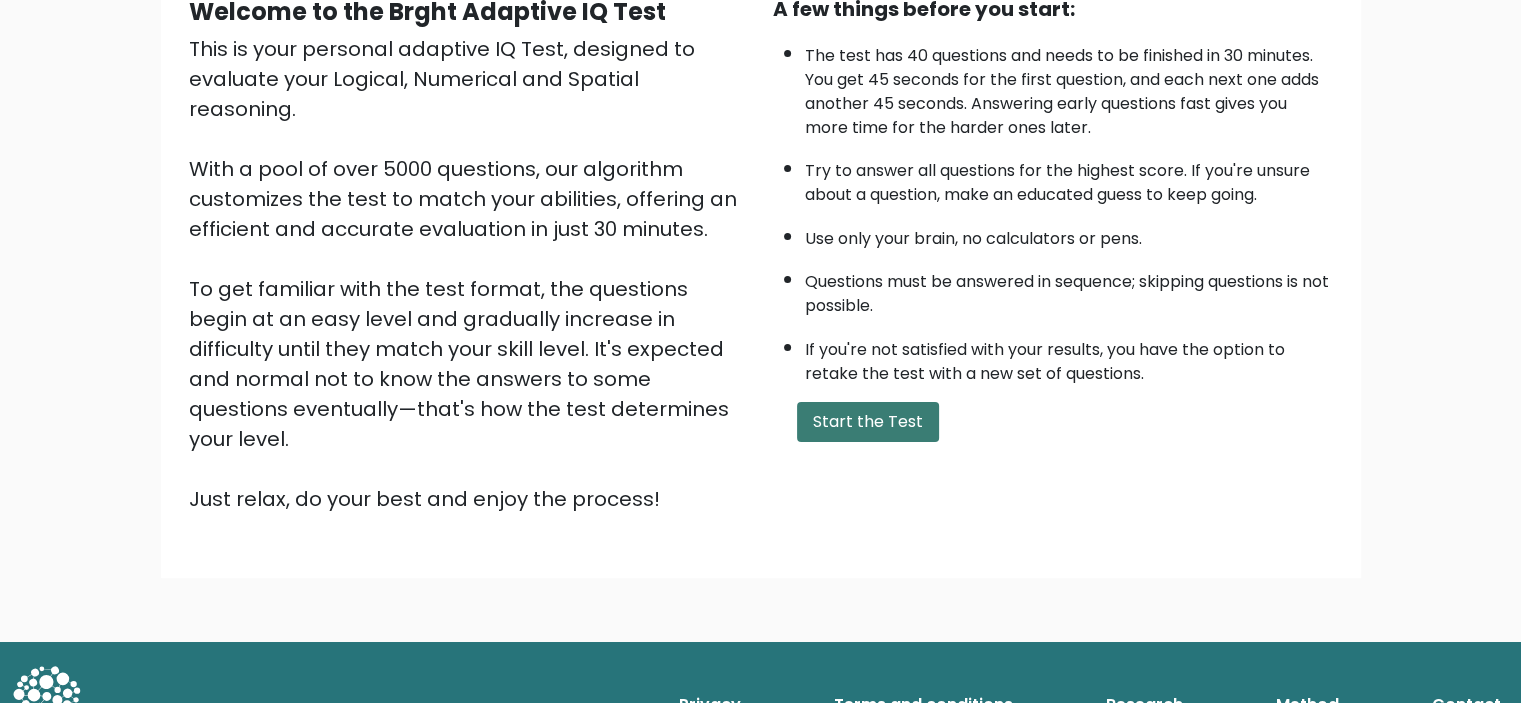 click on "Start the Test" at bounding box center [868, 422] 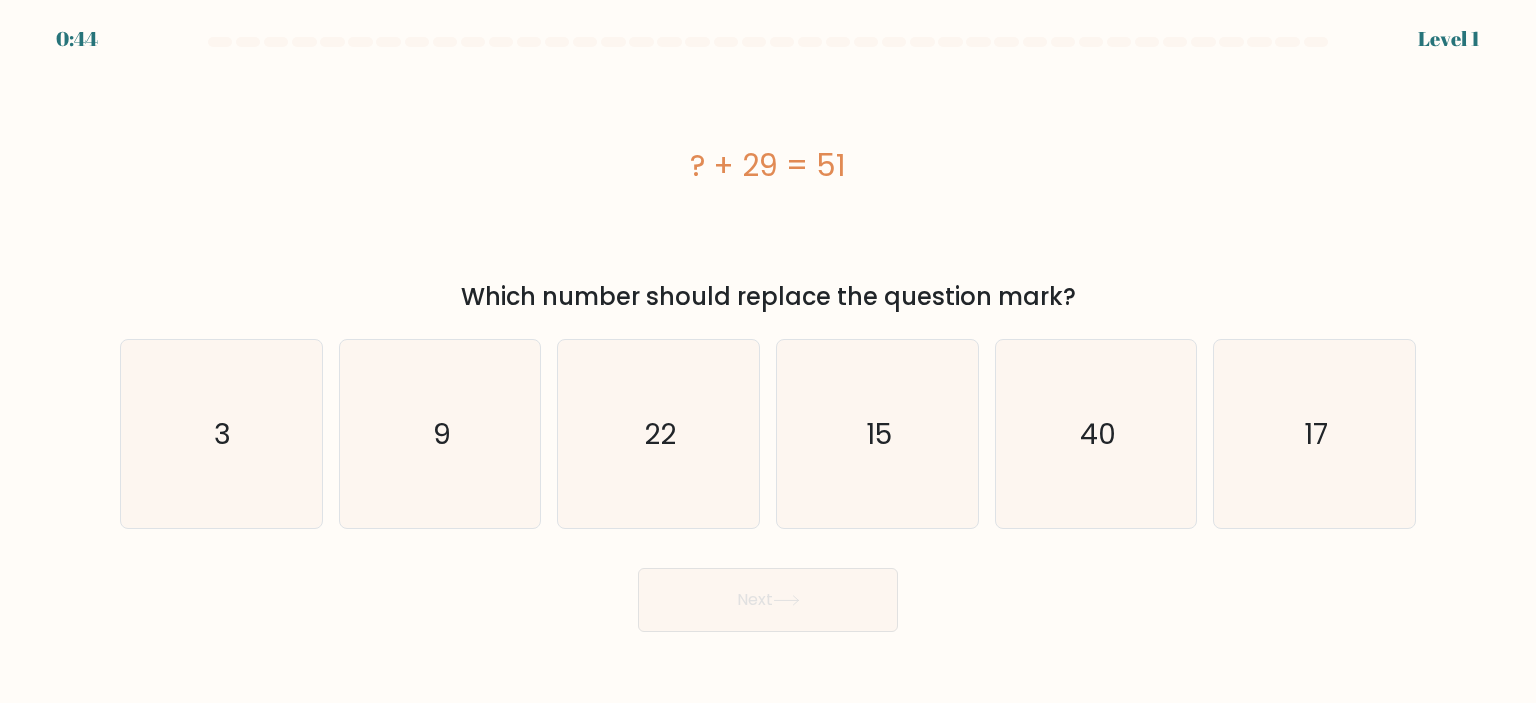 scroll, scrollTop: 0, scrollLeft: 0, axis: both 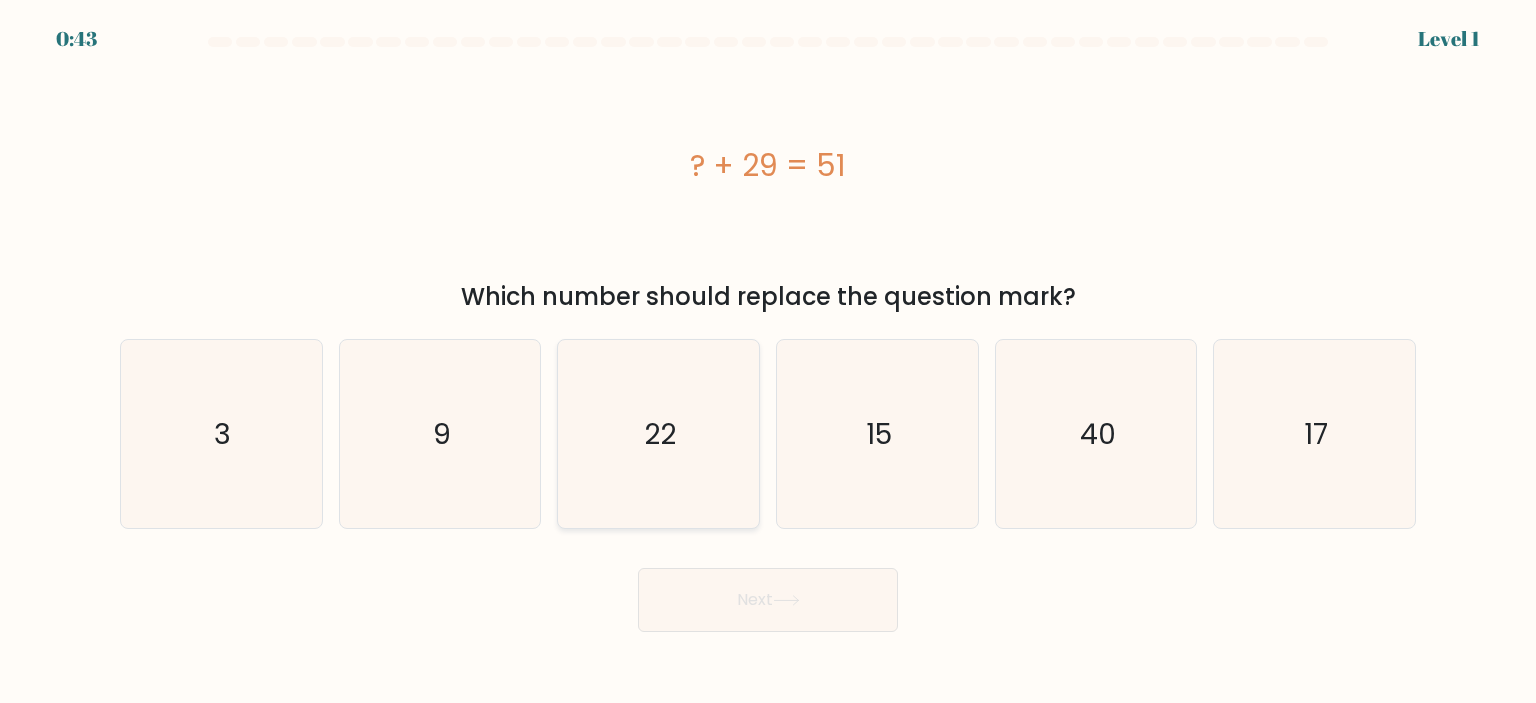 click on "22" 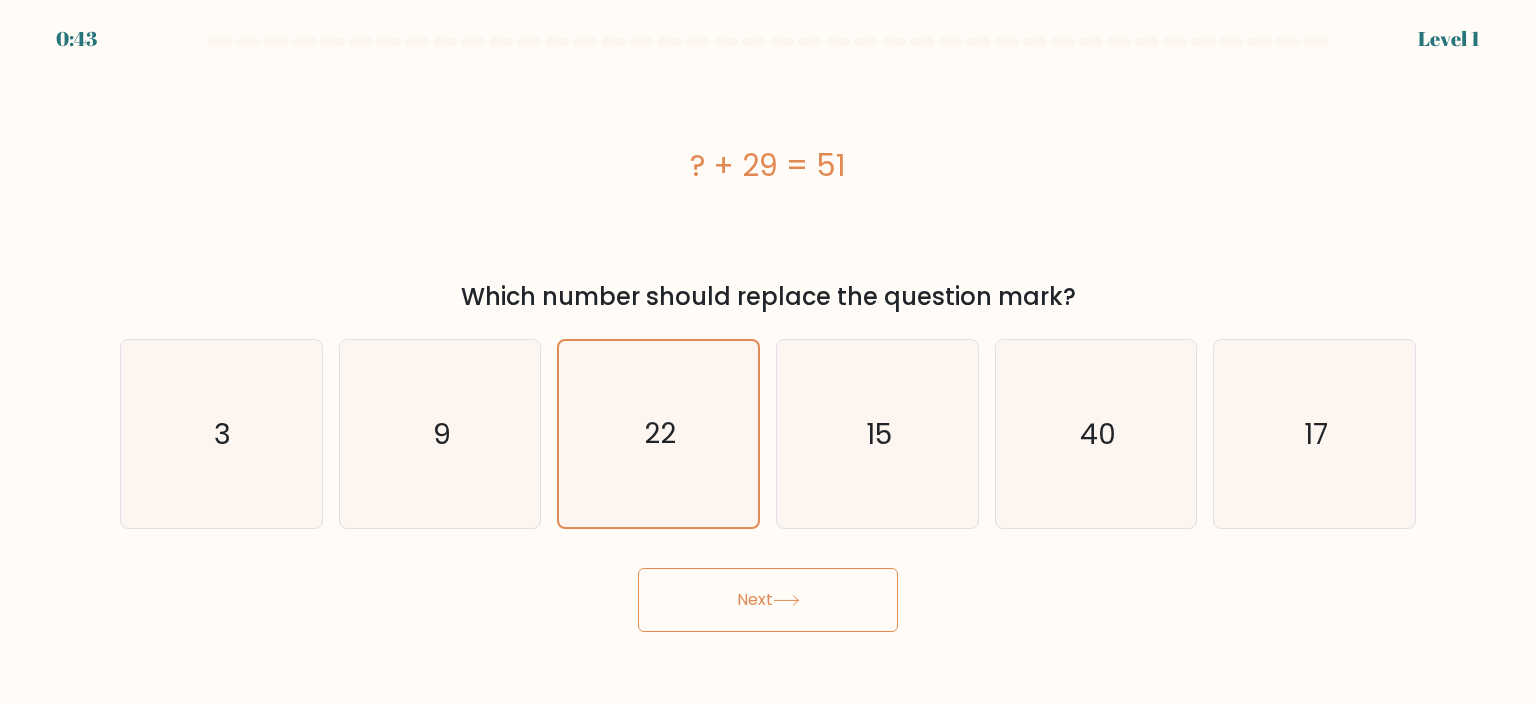 click on "Next" at bounding box center [768, 600] 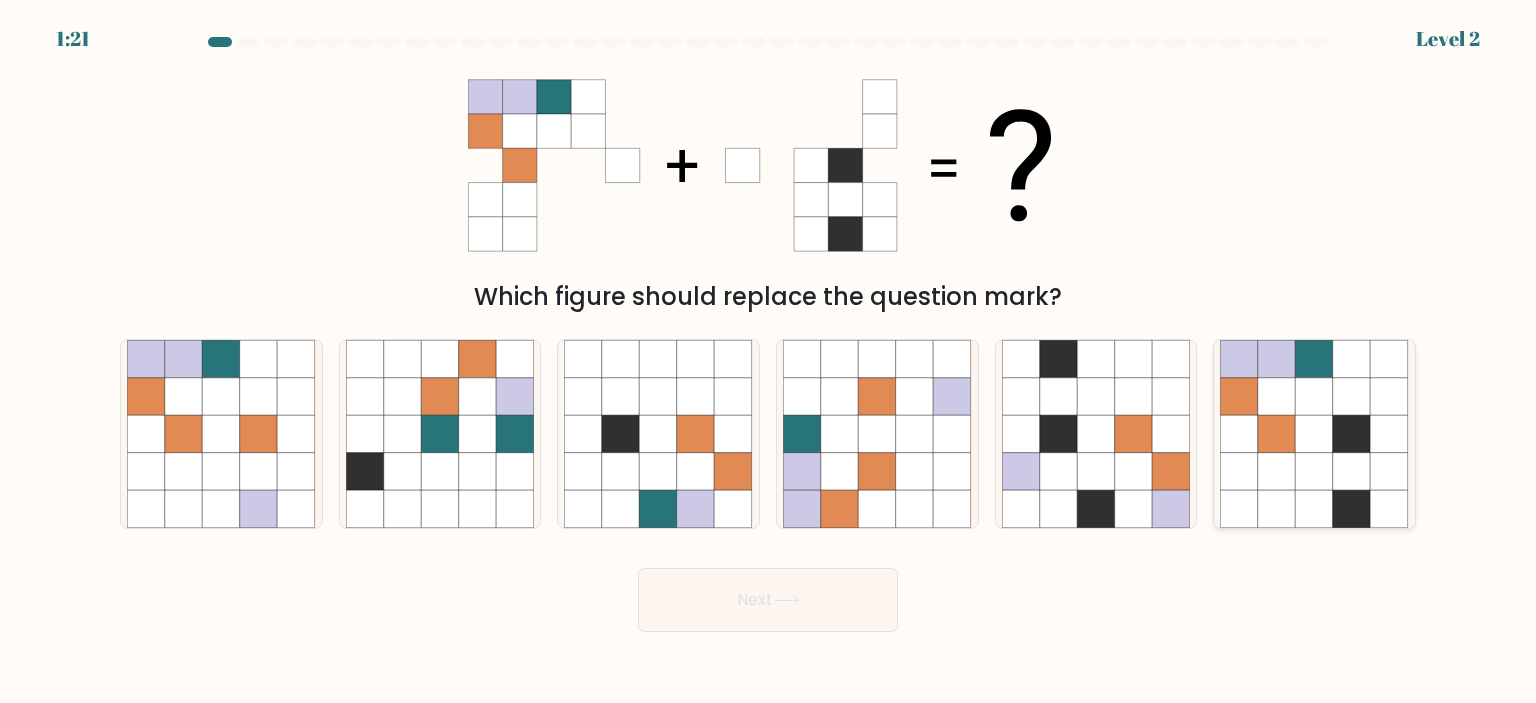click 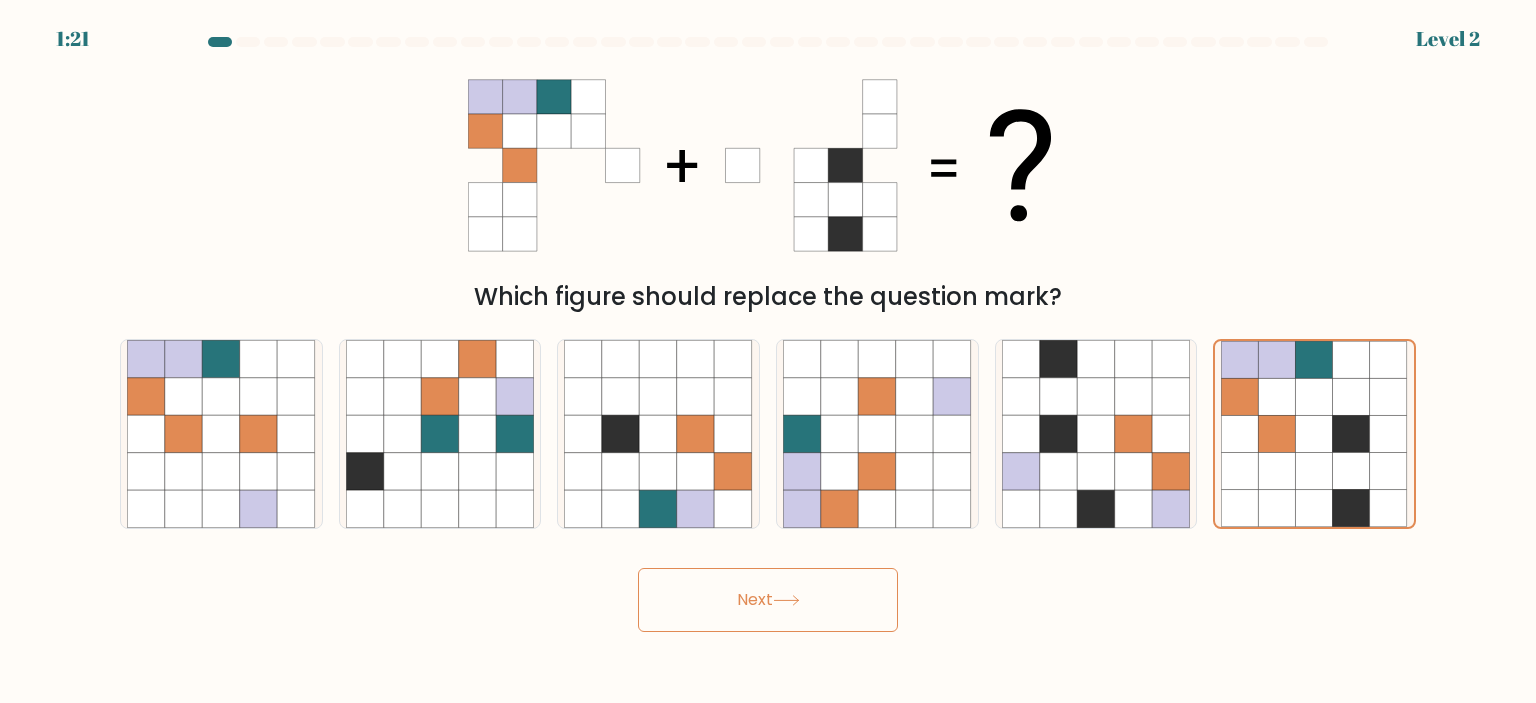 click on "Next" at bounding box center (768, 600) 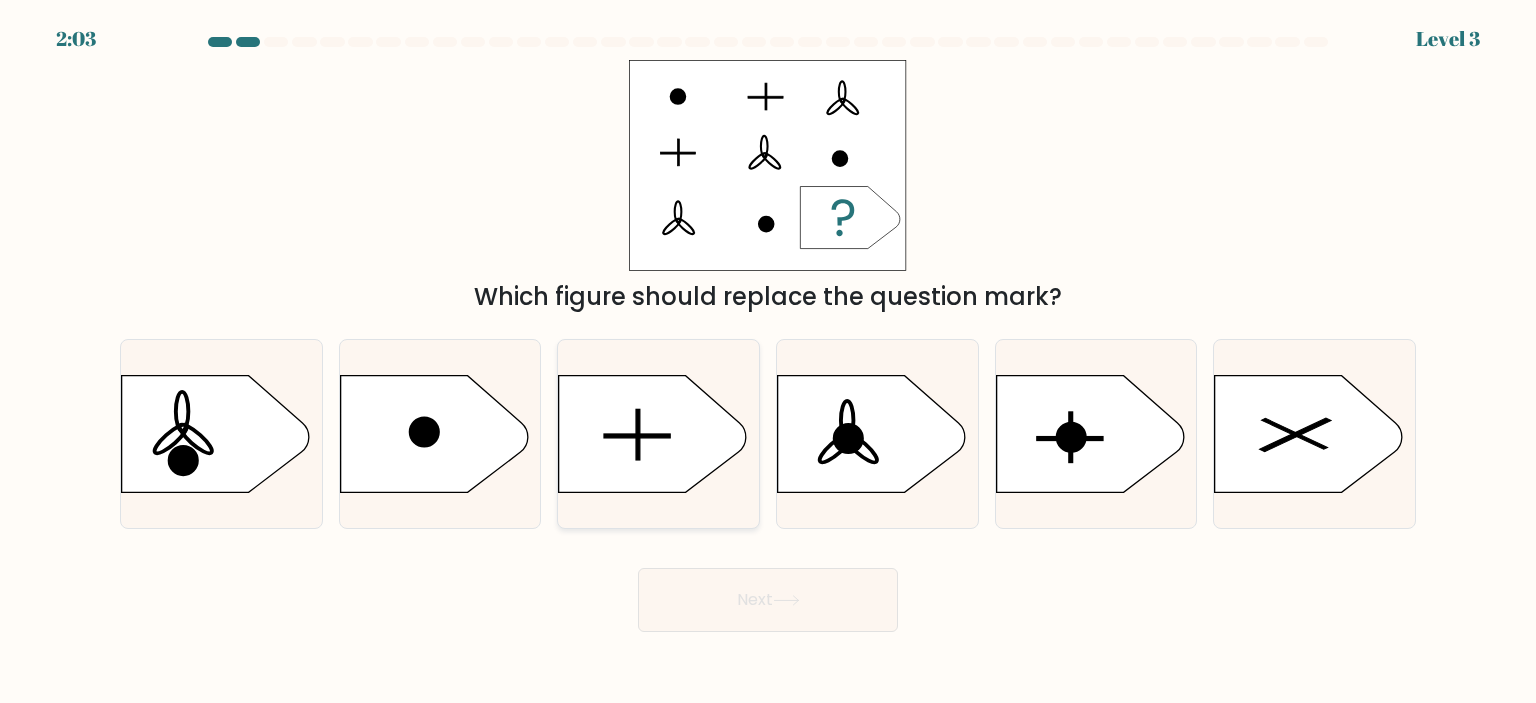 click 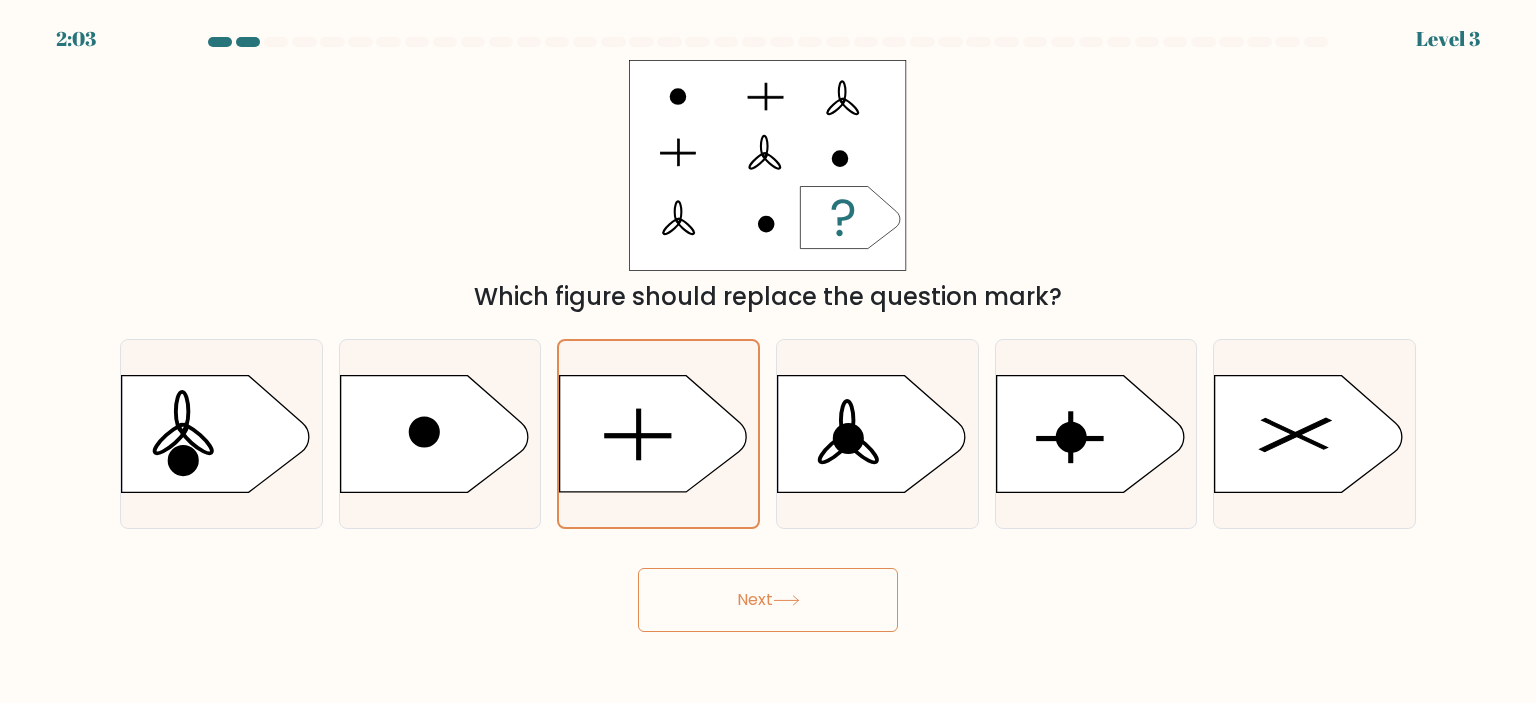 click on "Next" at bounding box center [768, 600] 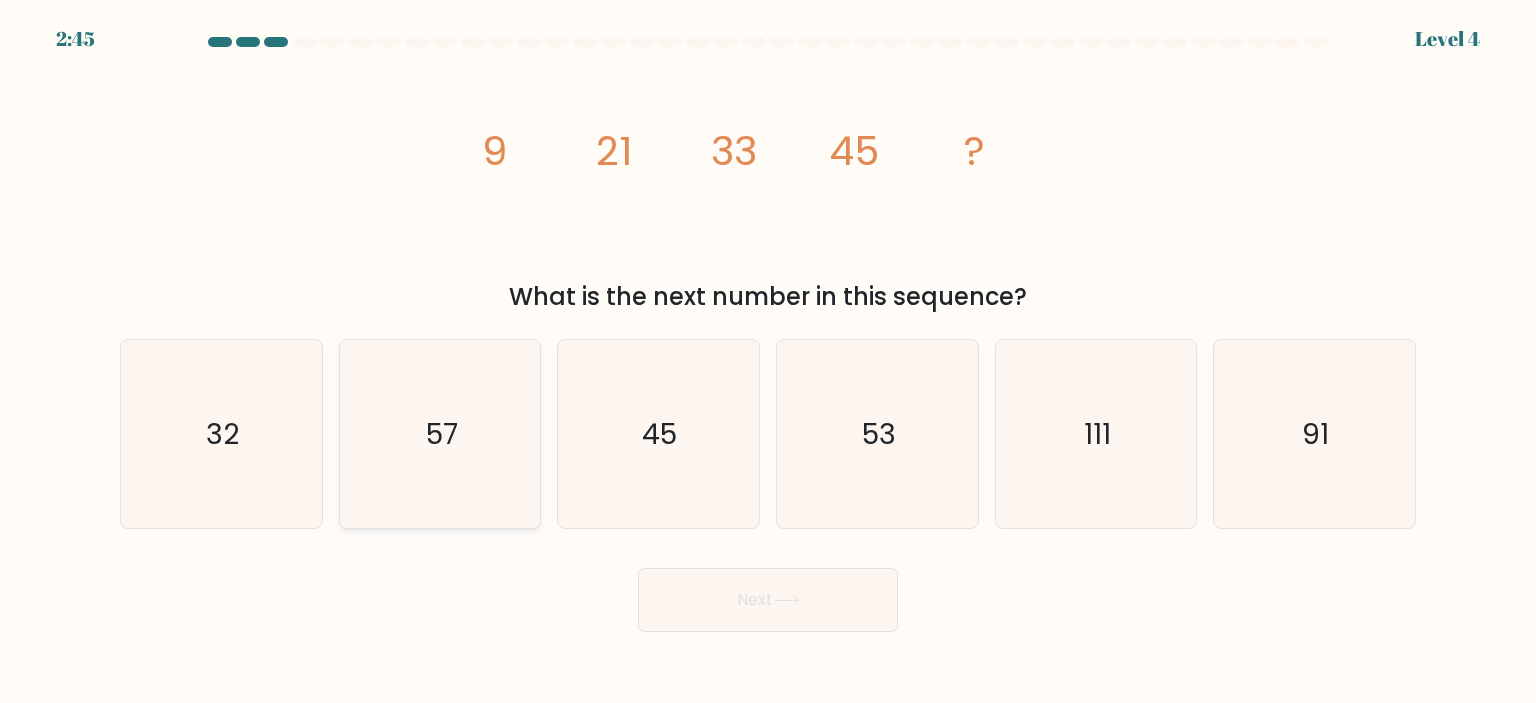 click on "57" 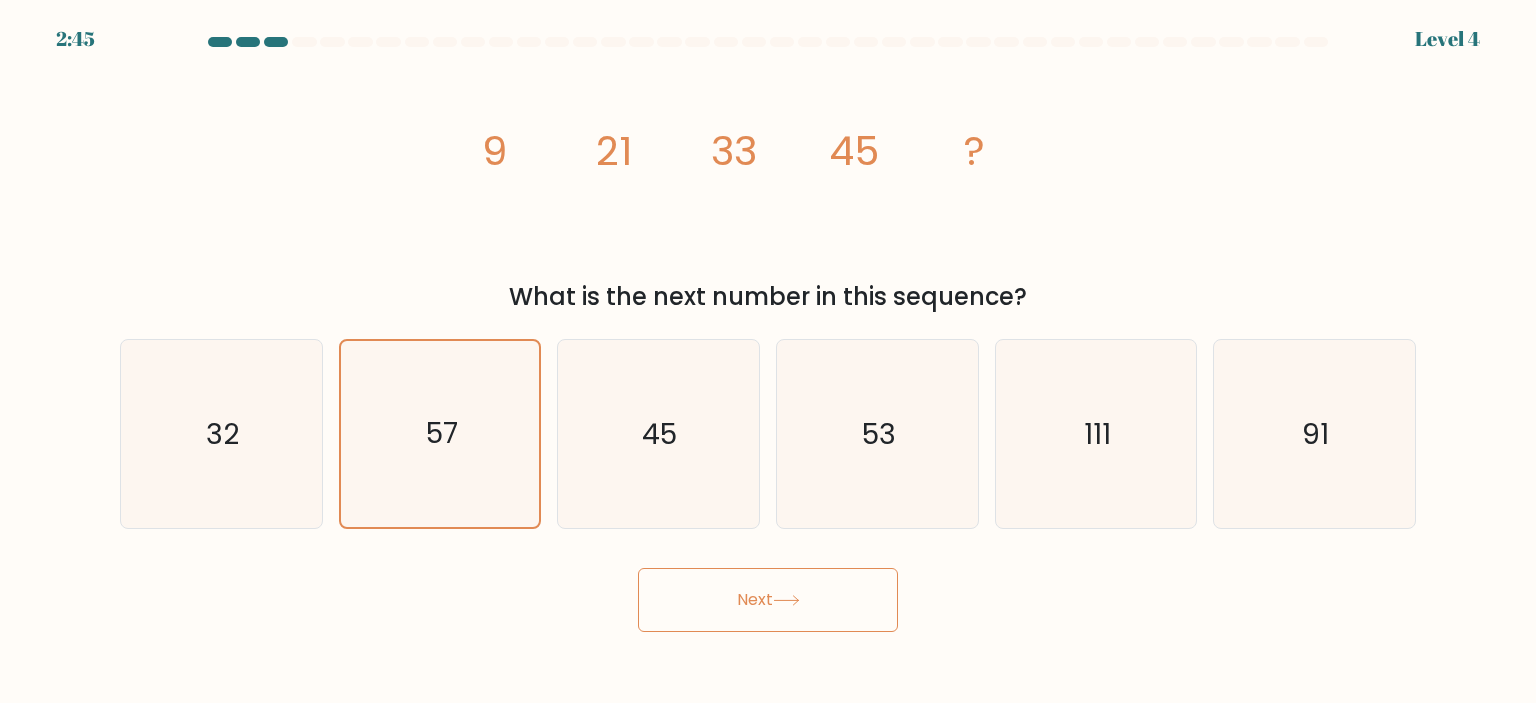 click on "Next" at bounding box center (768, 600) 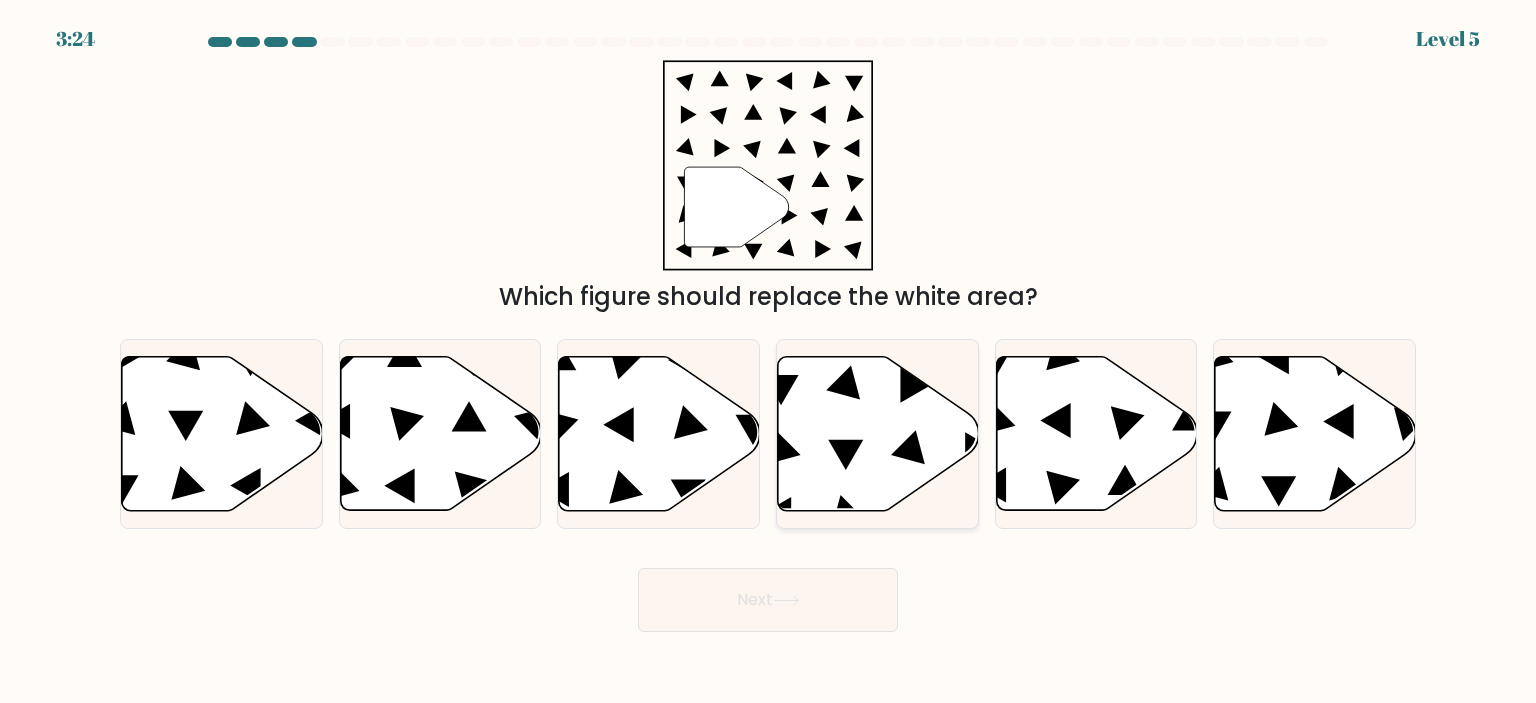 click at bounding box center (877, 434) 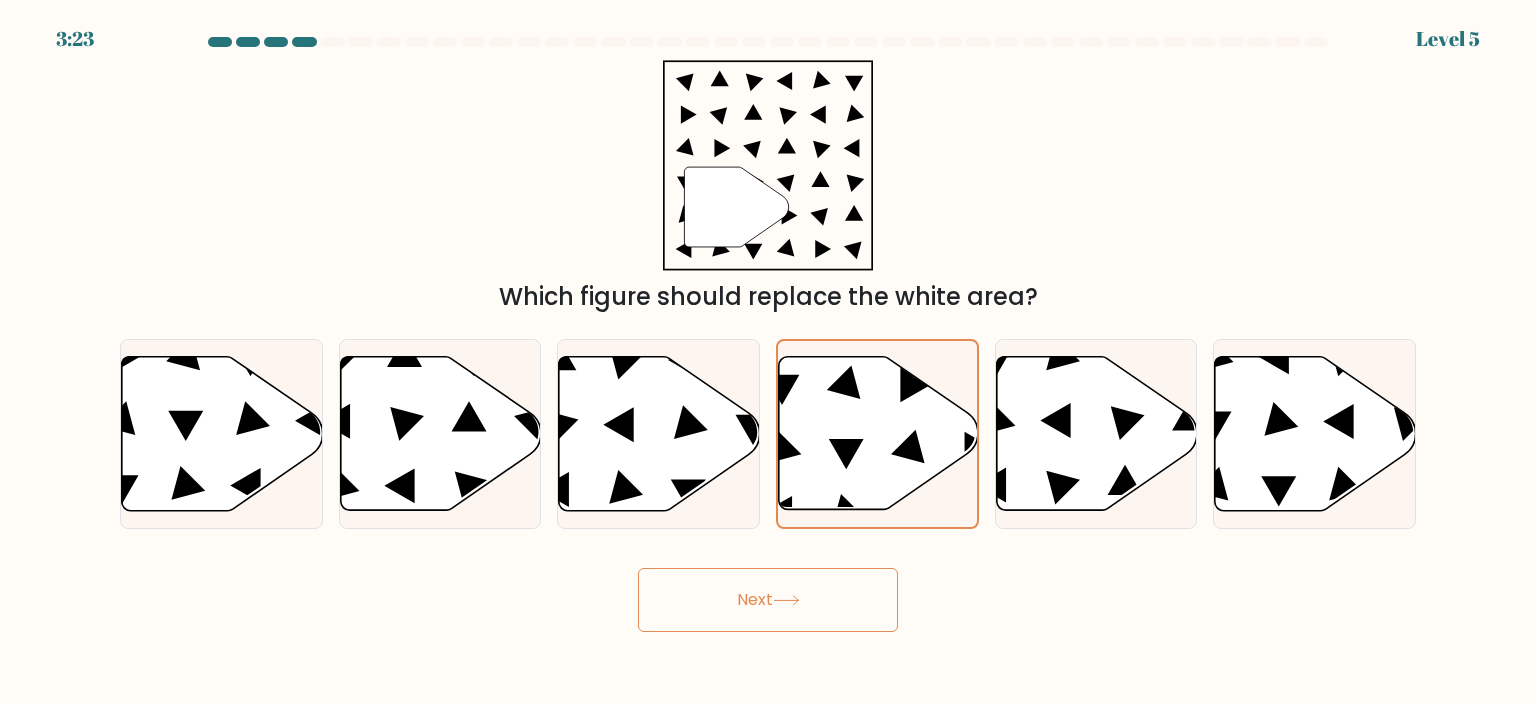click on "Next" at bounding box center [768, 600] 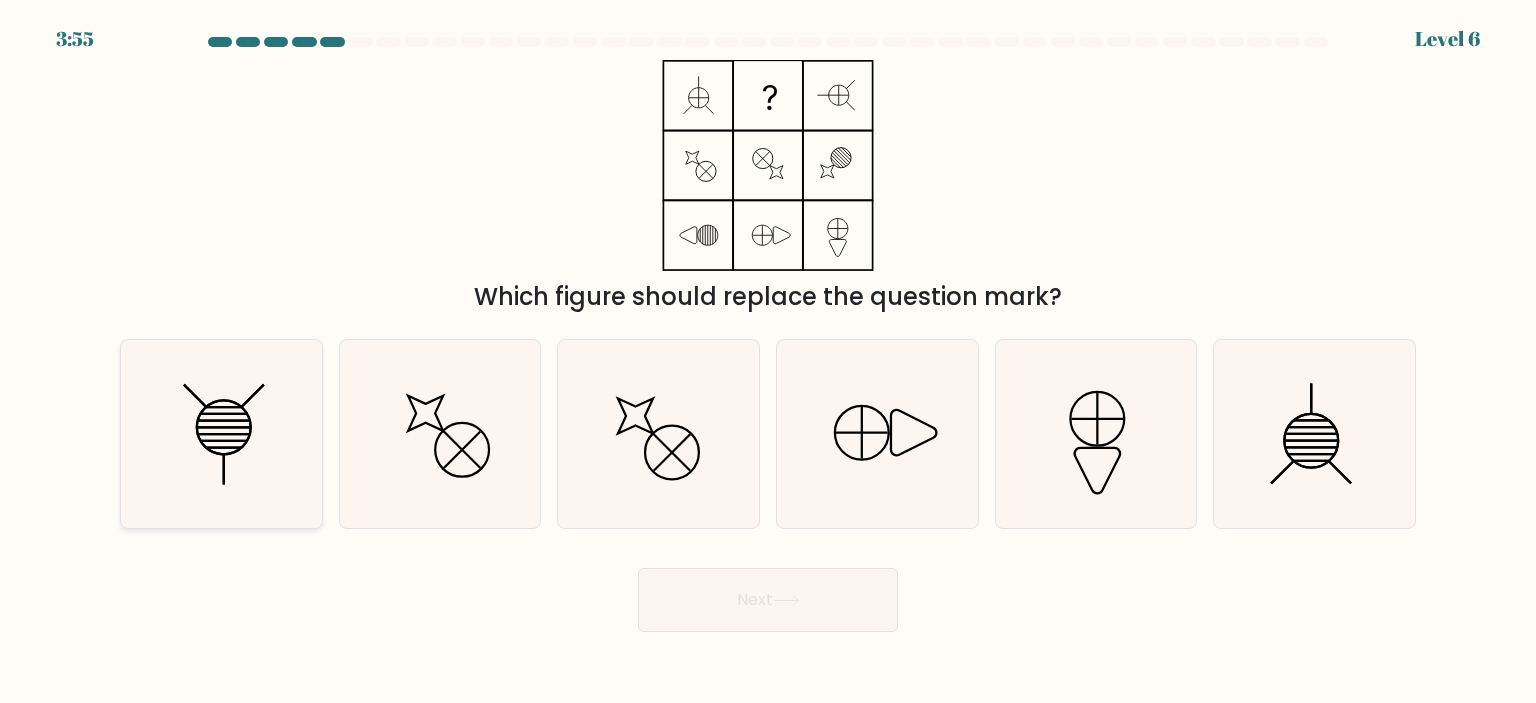 click 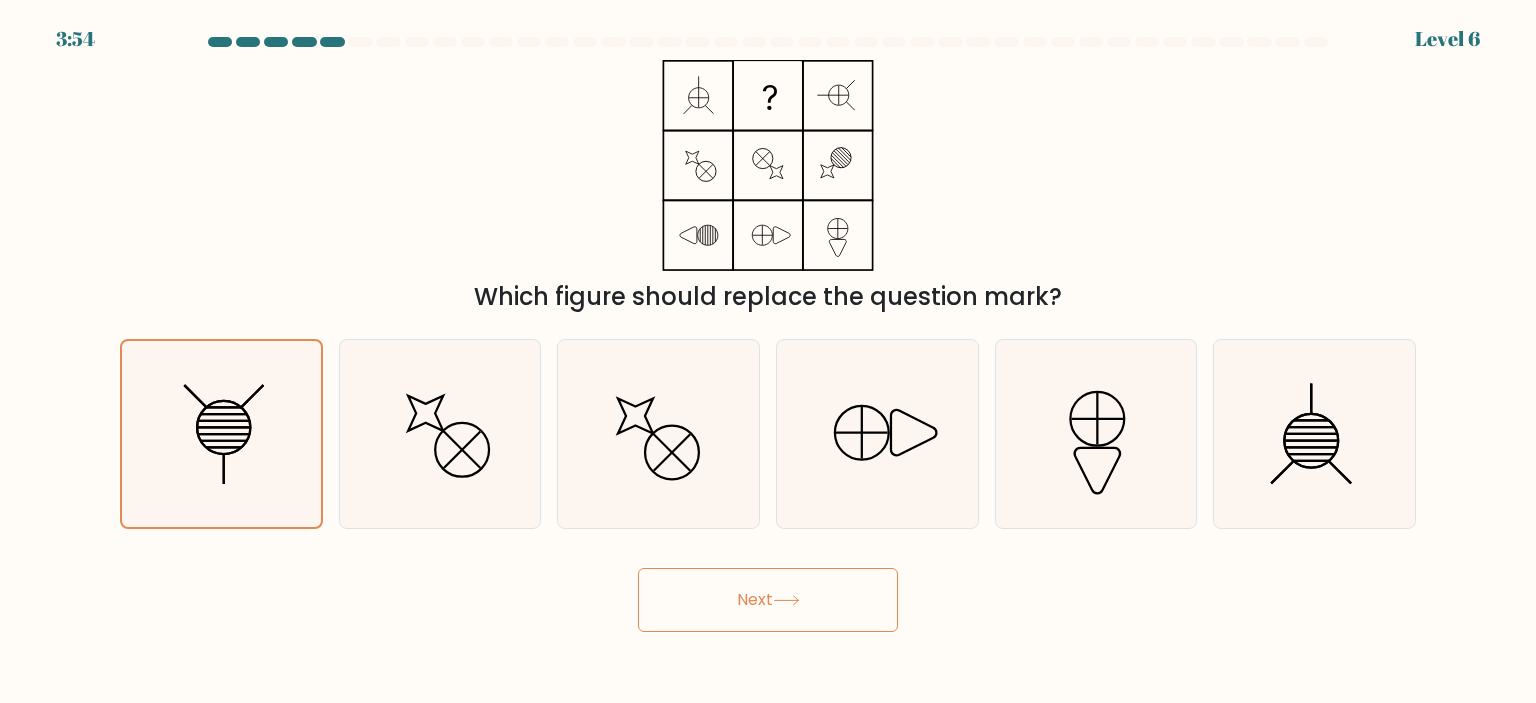 click on "Next" at bounding box center [768, 600] 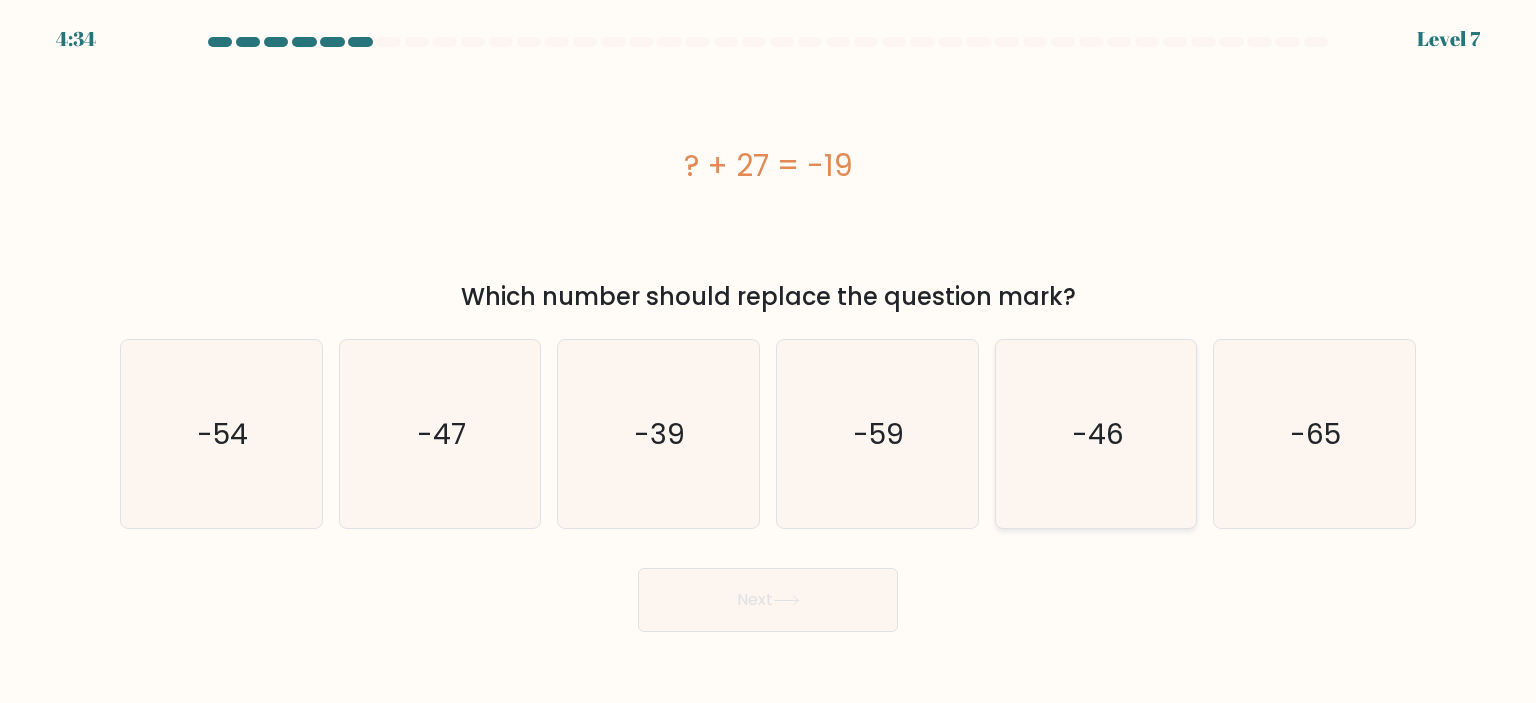 click on "-46" 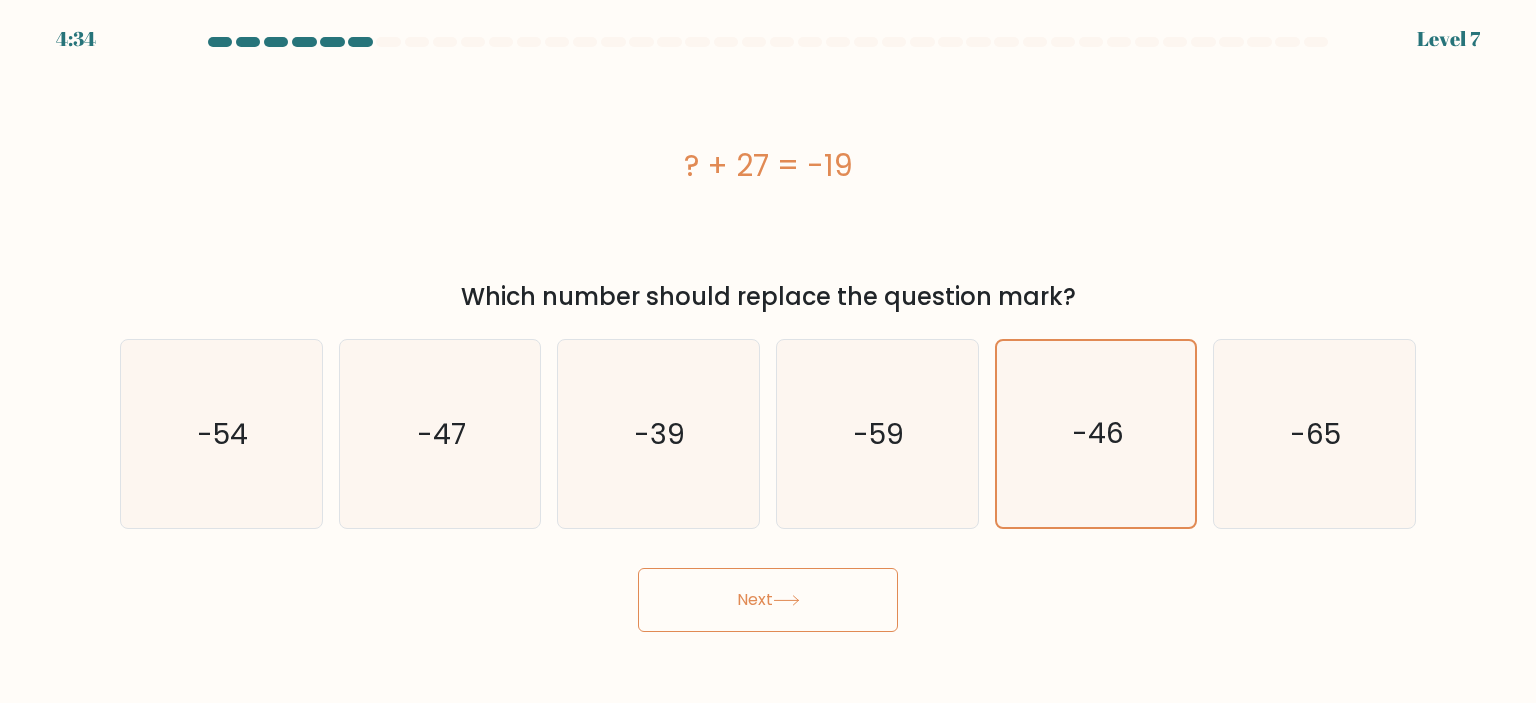 click on "Next" at bounding box center (768, 600) 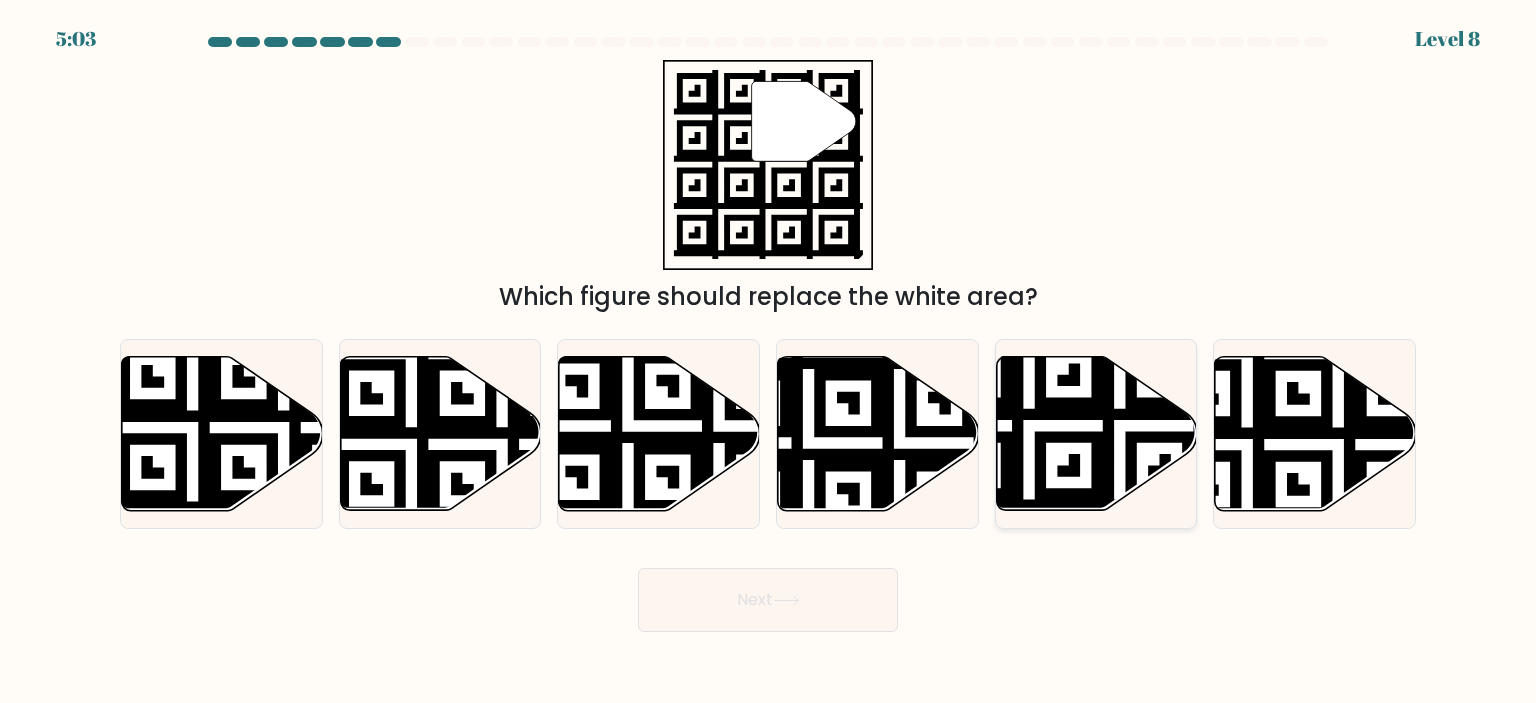 click 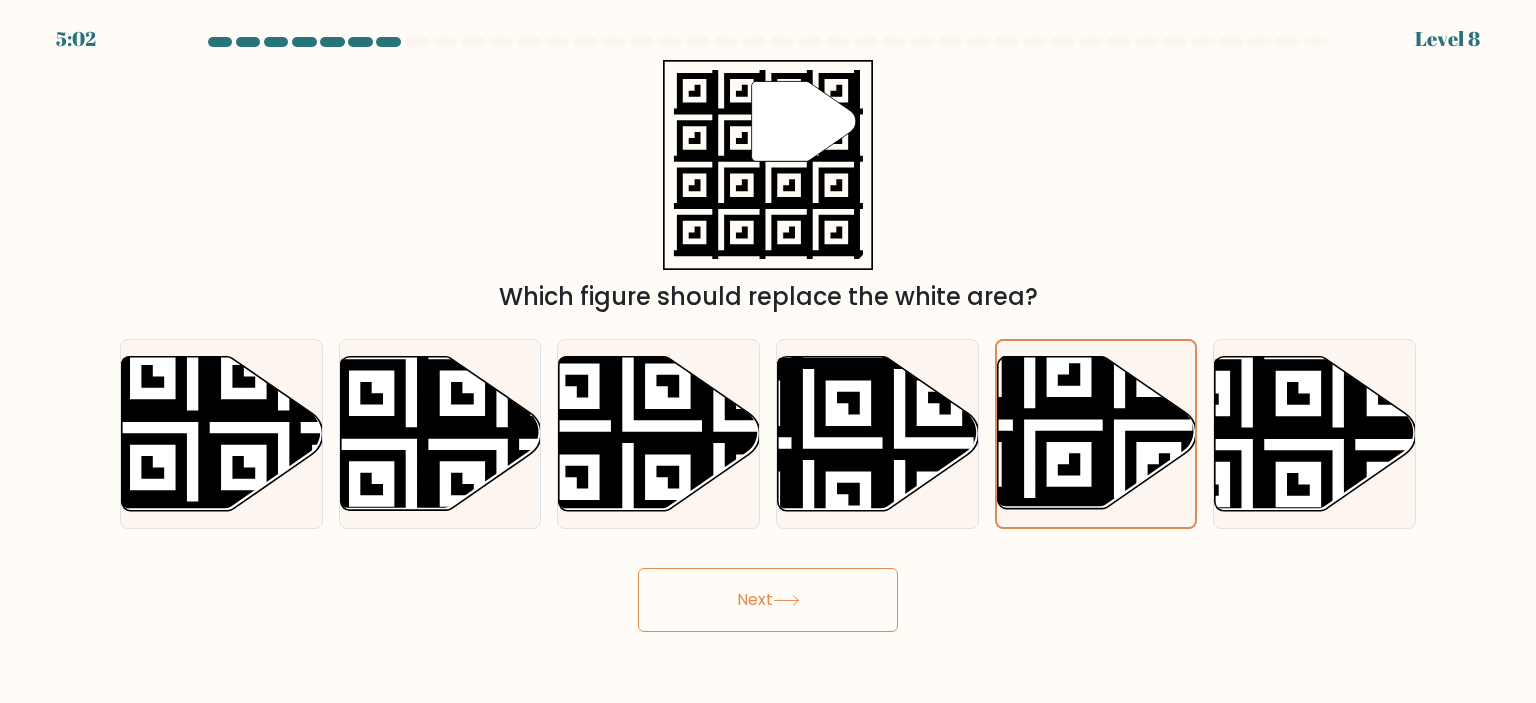 click on "Next" at bounding box center [768, 600] 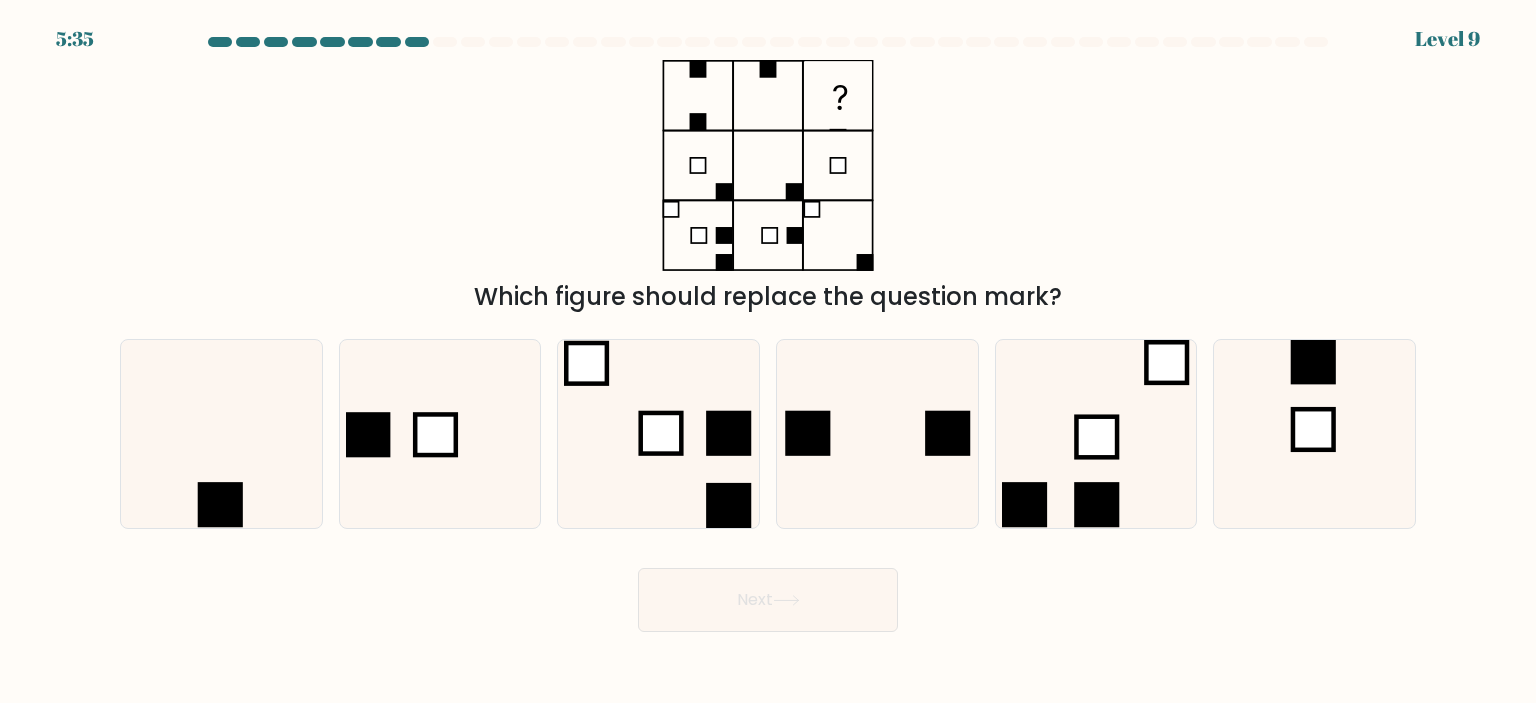 click 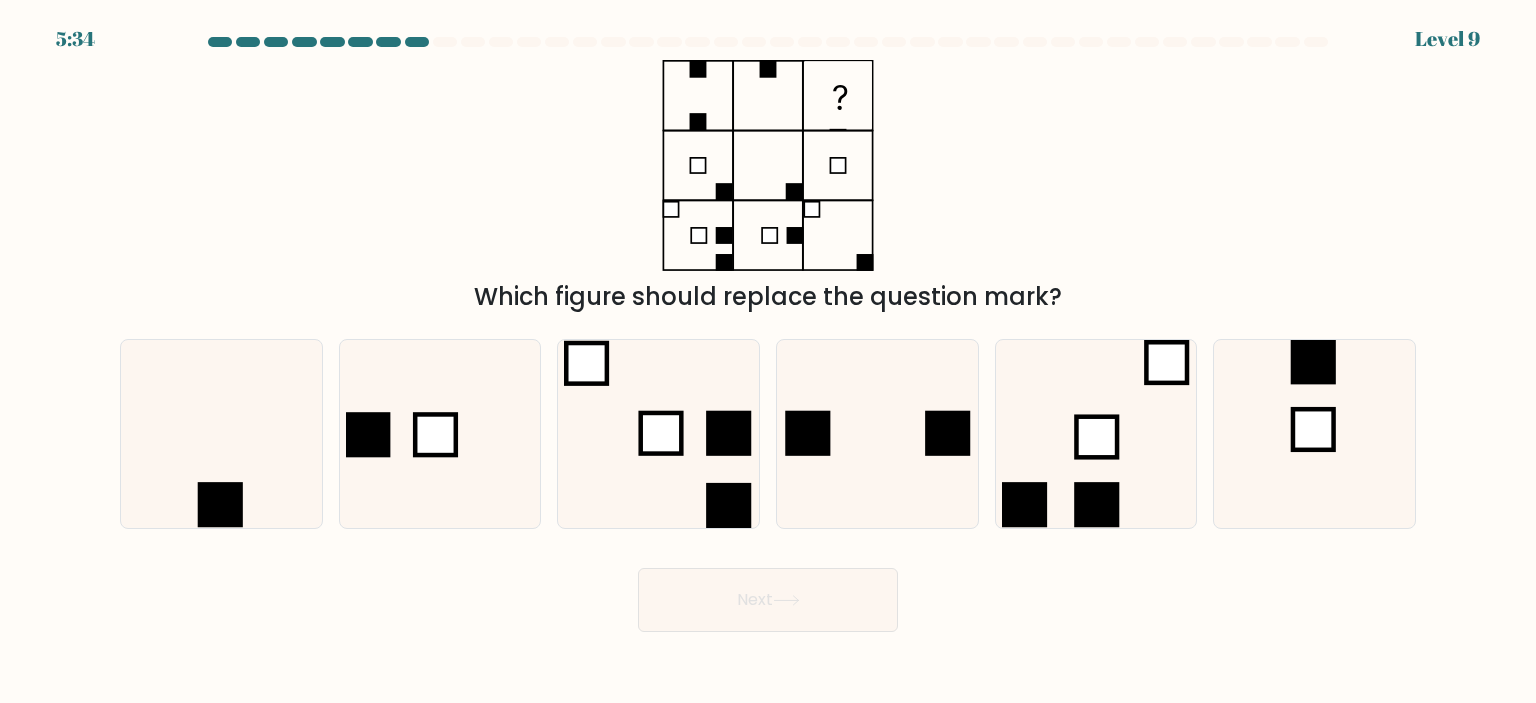click 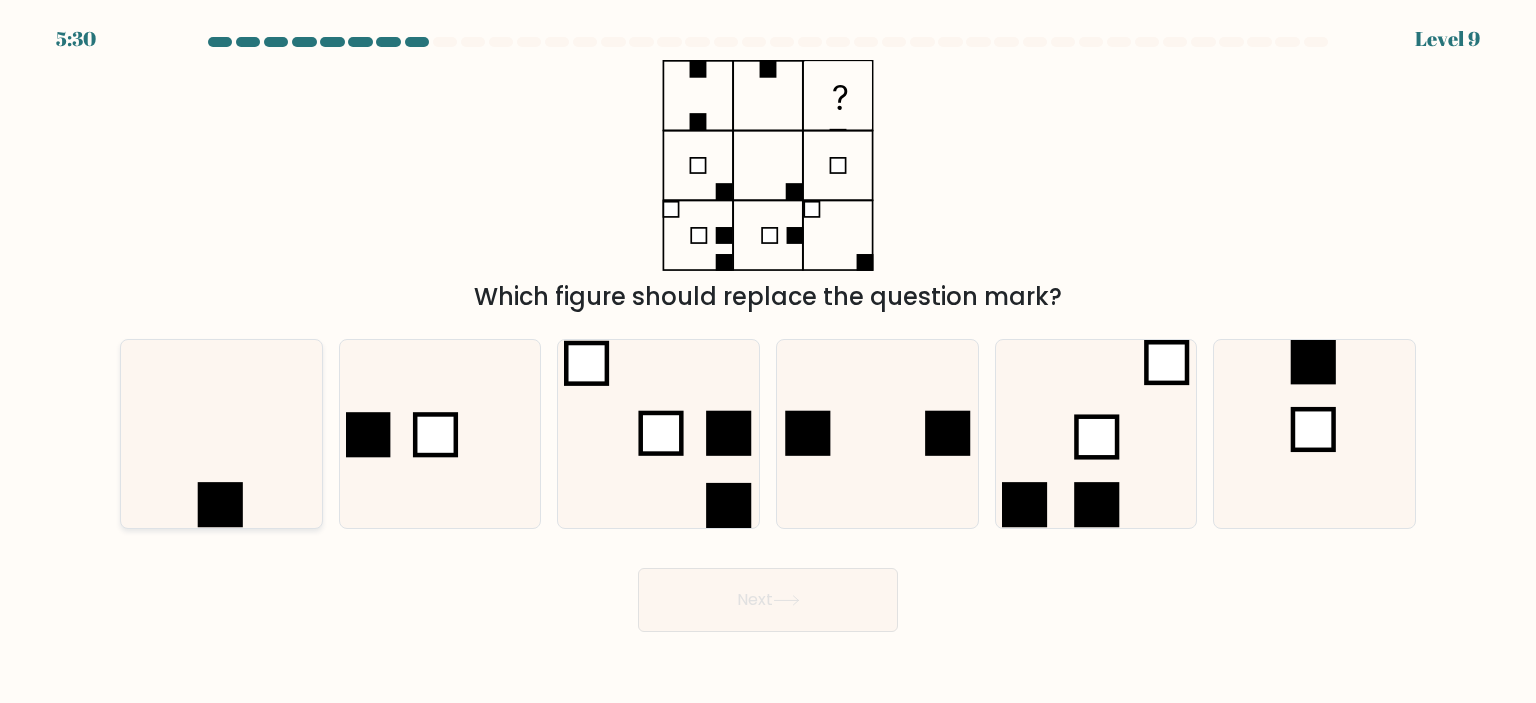 click 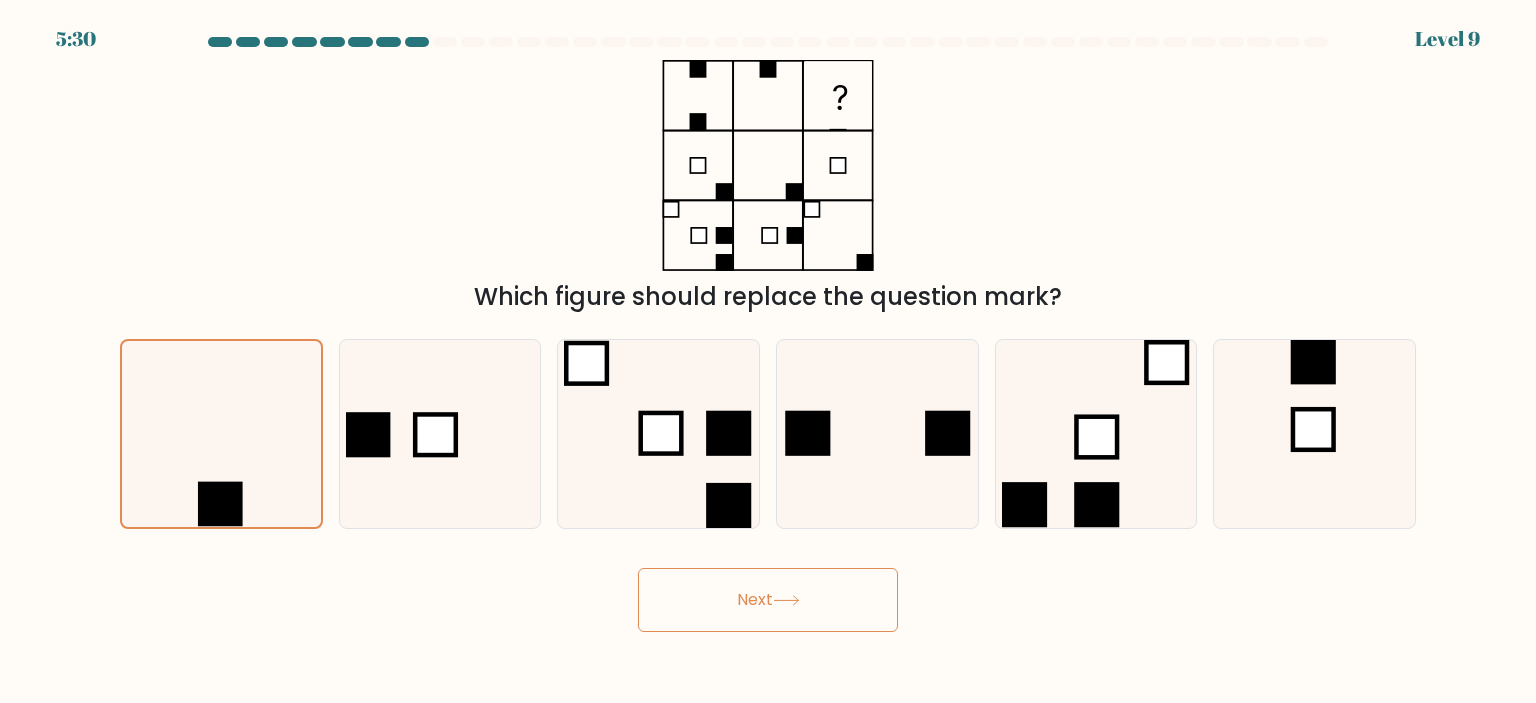 click on "Next" at bounding box center (768, 600) 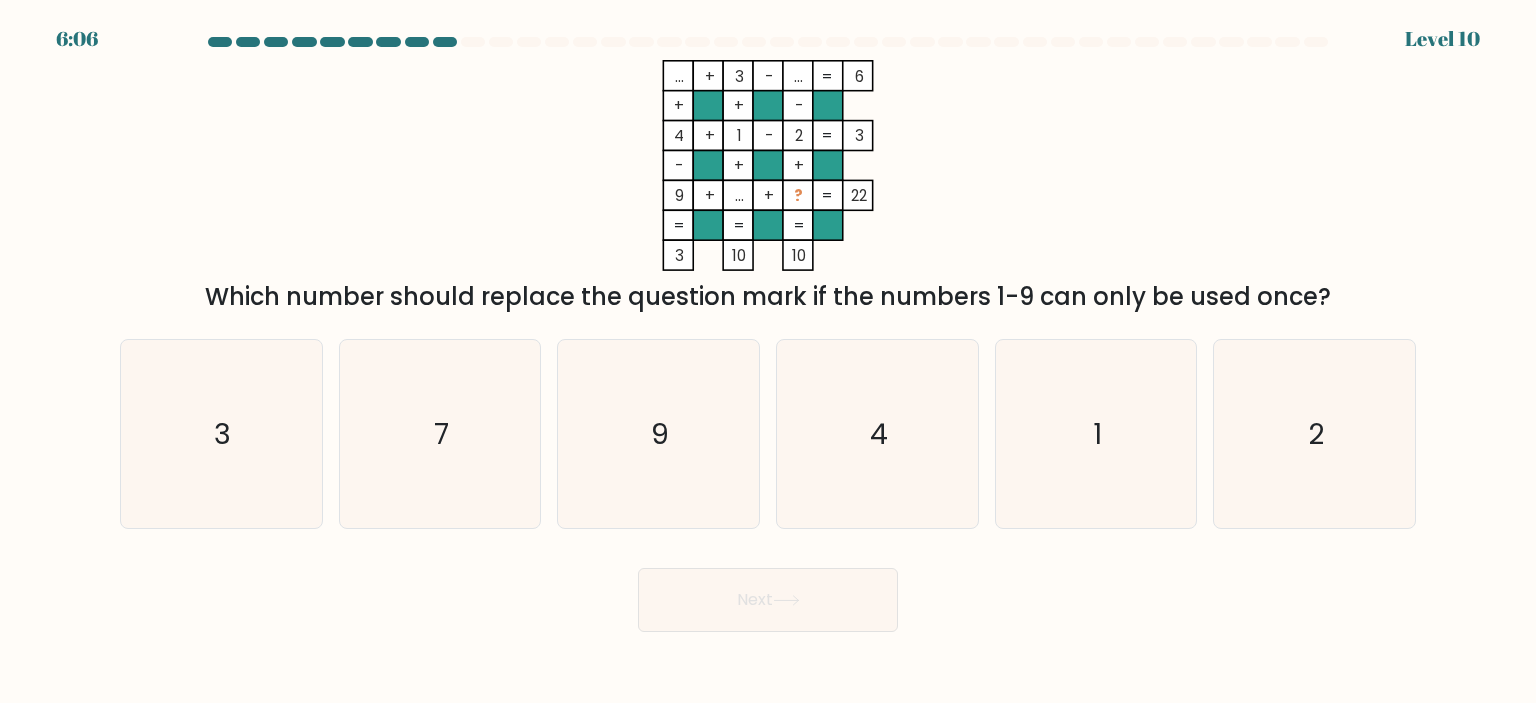 click on "..." 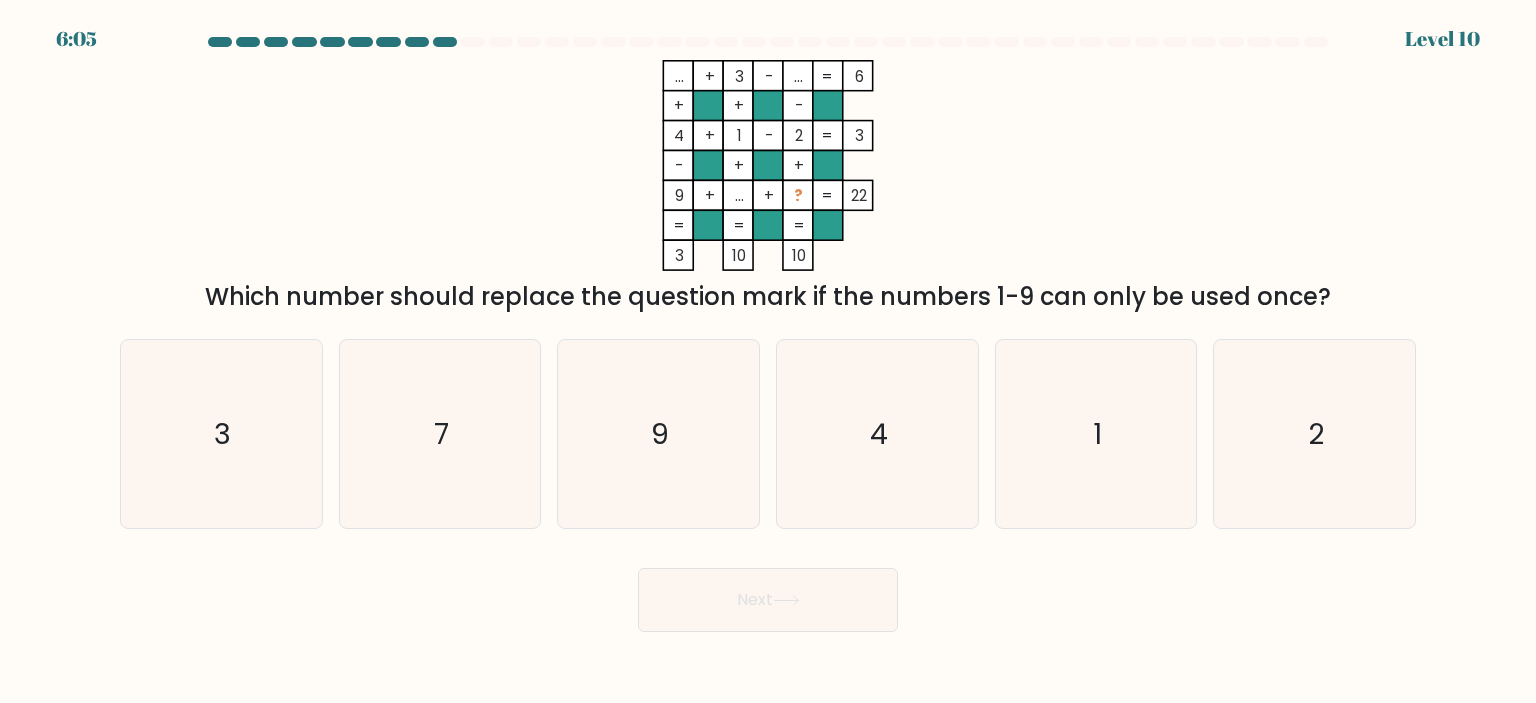 click on "9" 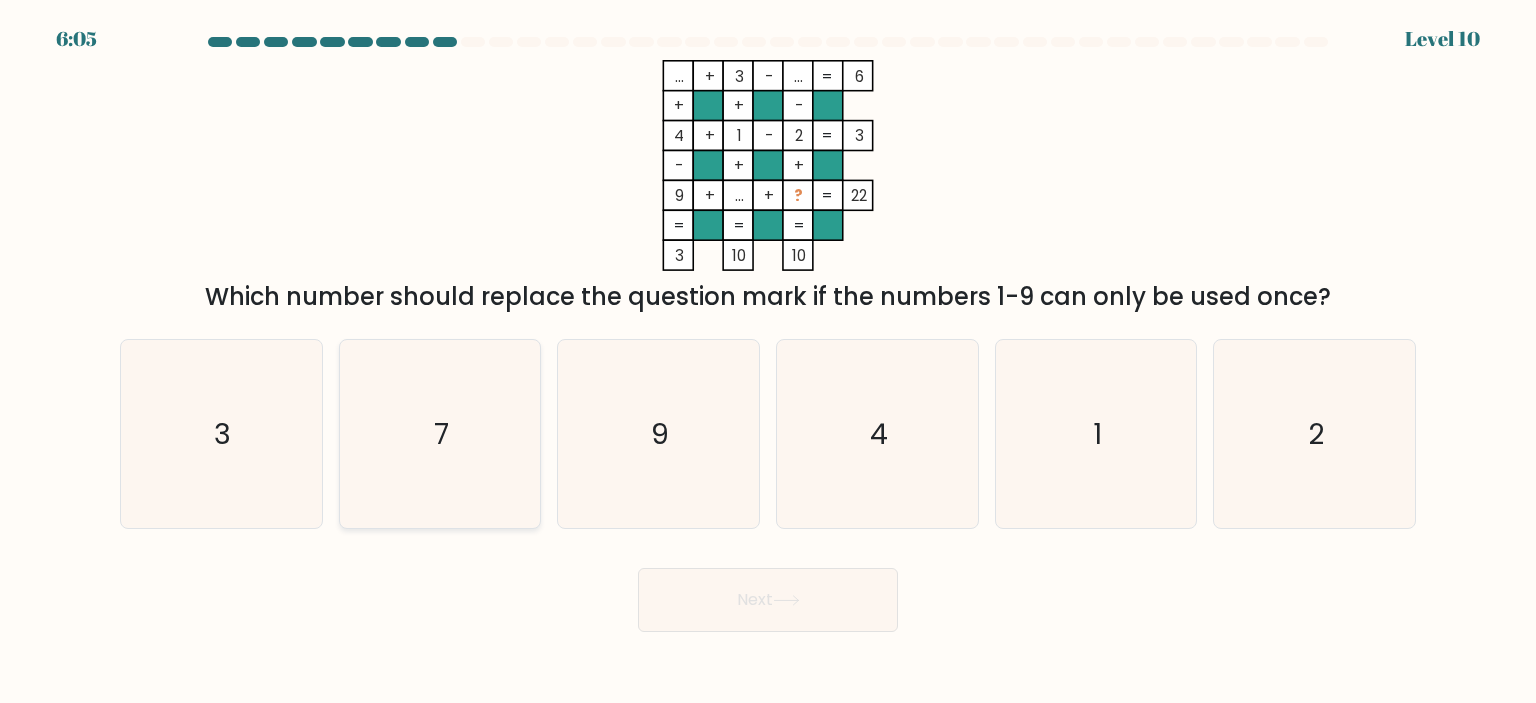 click on "7" 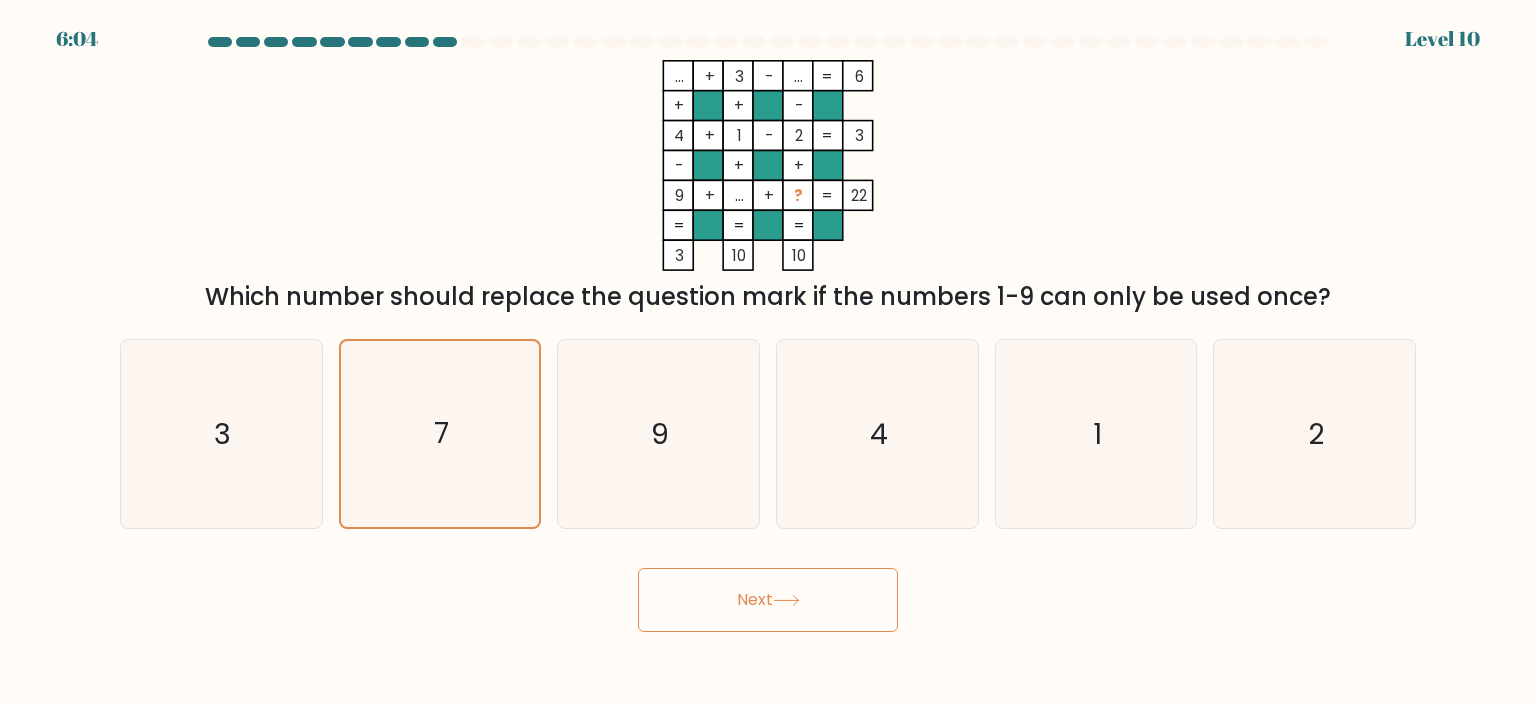 click on "Next" at bounding box center (768, 600) 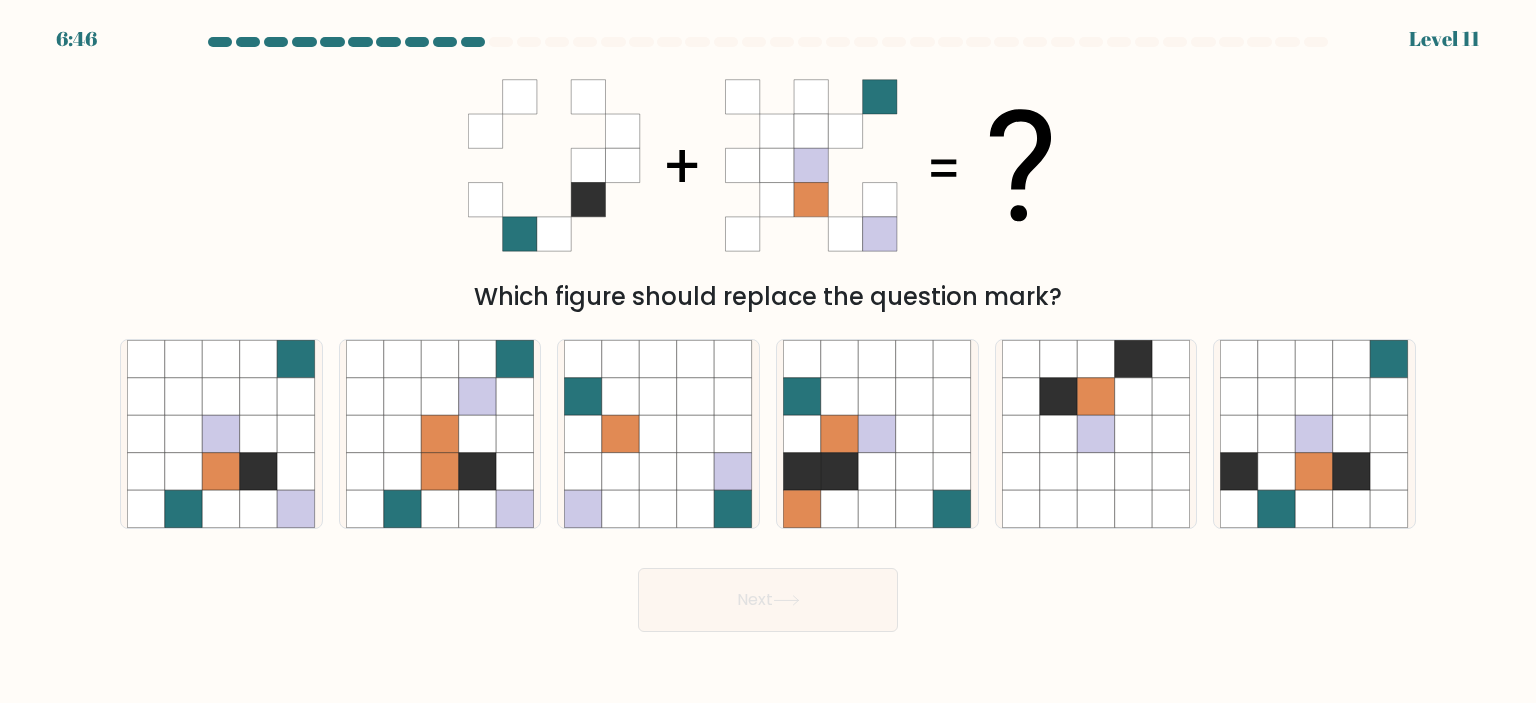 click 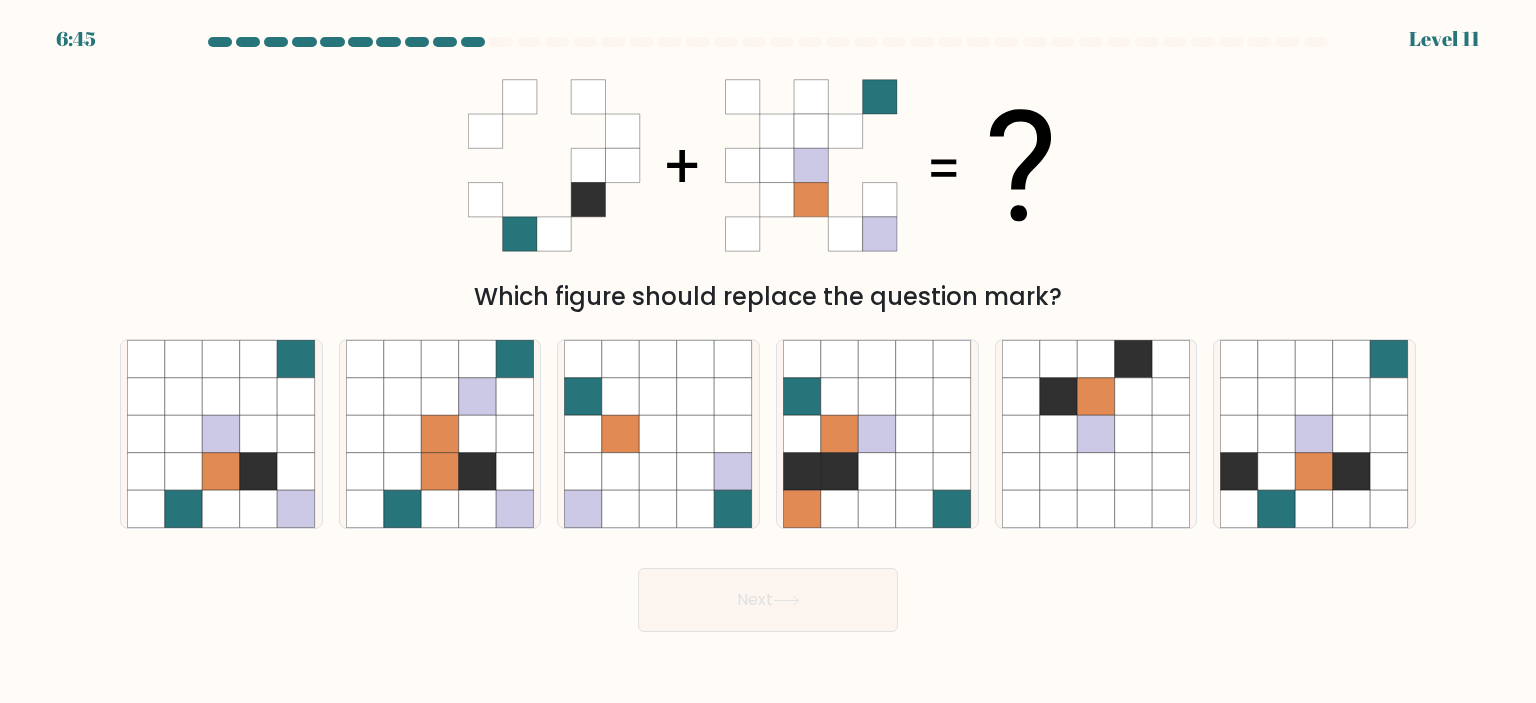 click 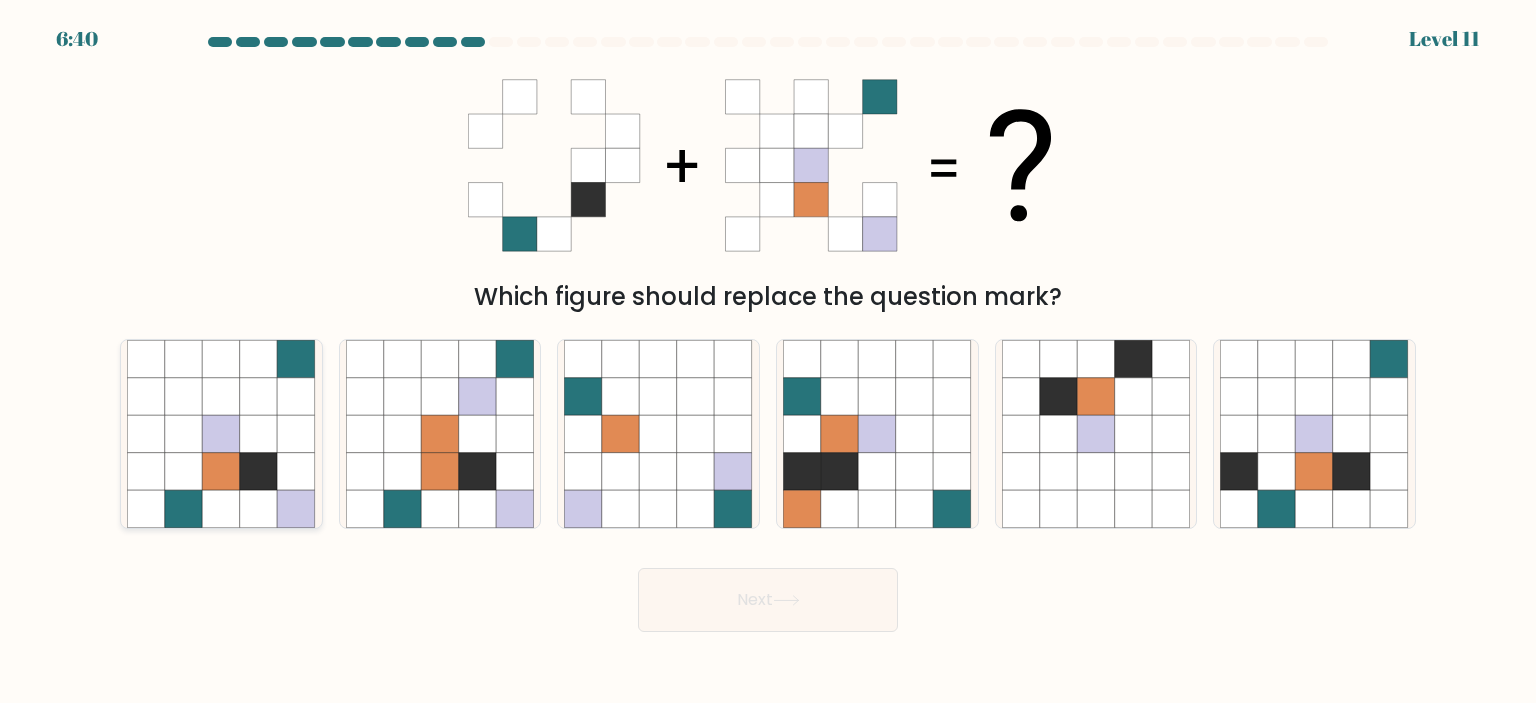 click 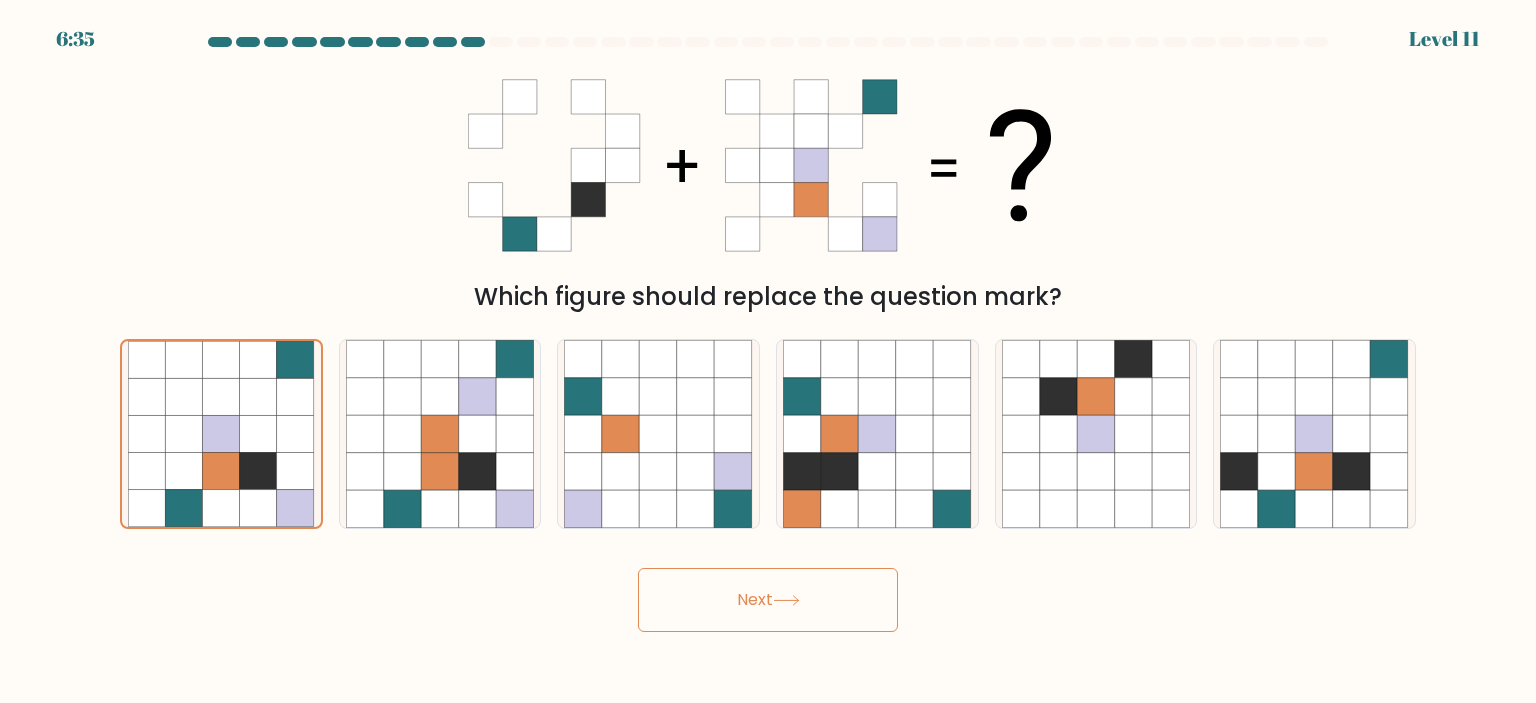 click on "Next" at bounding box center (768, 600) 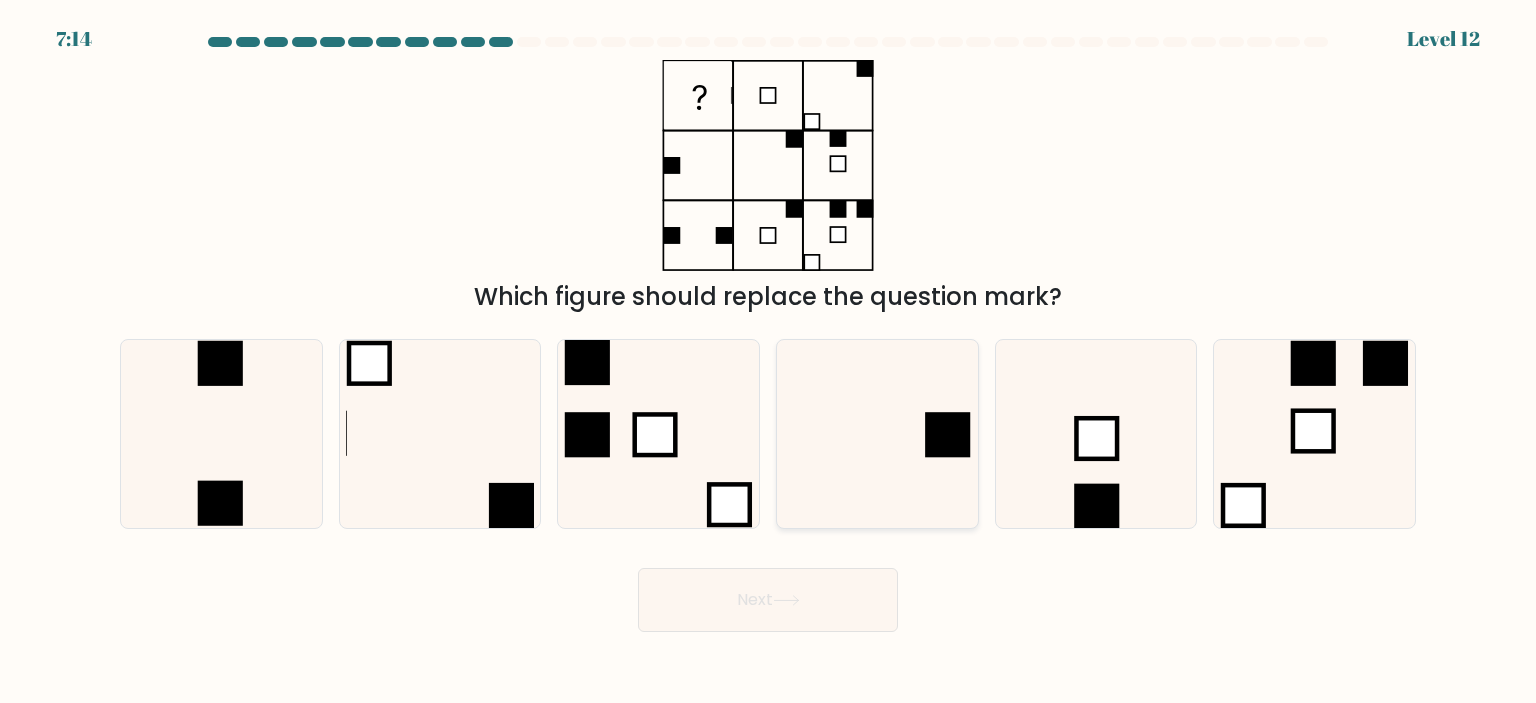 click 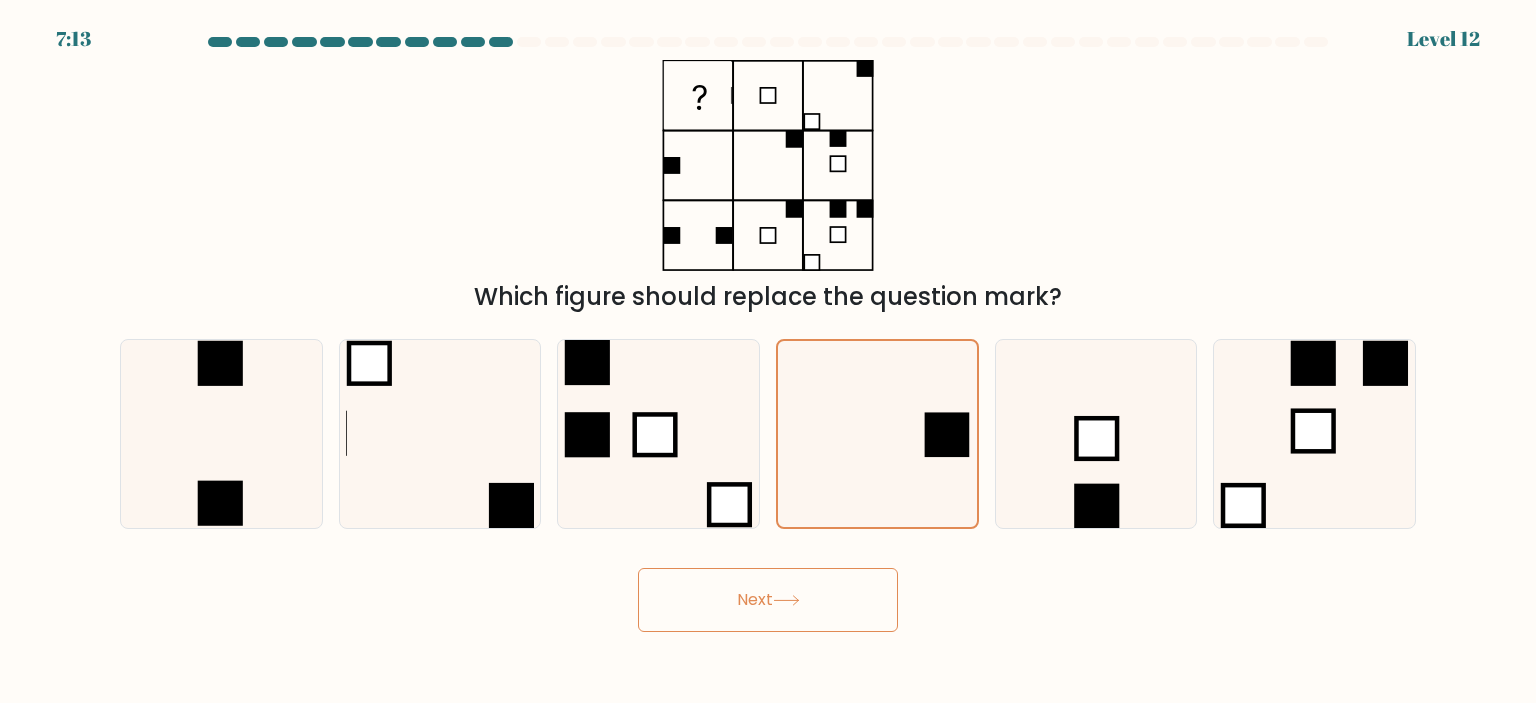 click on "Next" at bounding box center (768, 600) 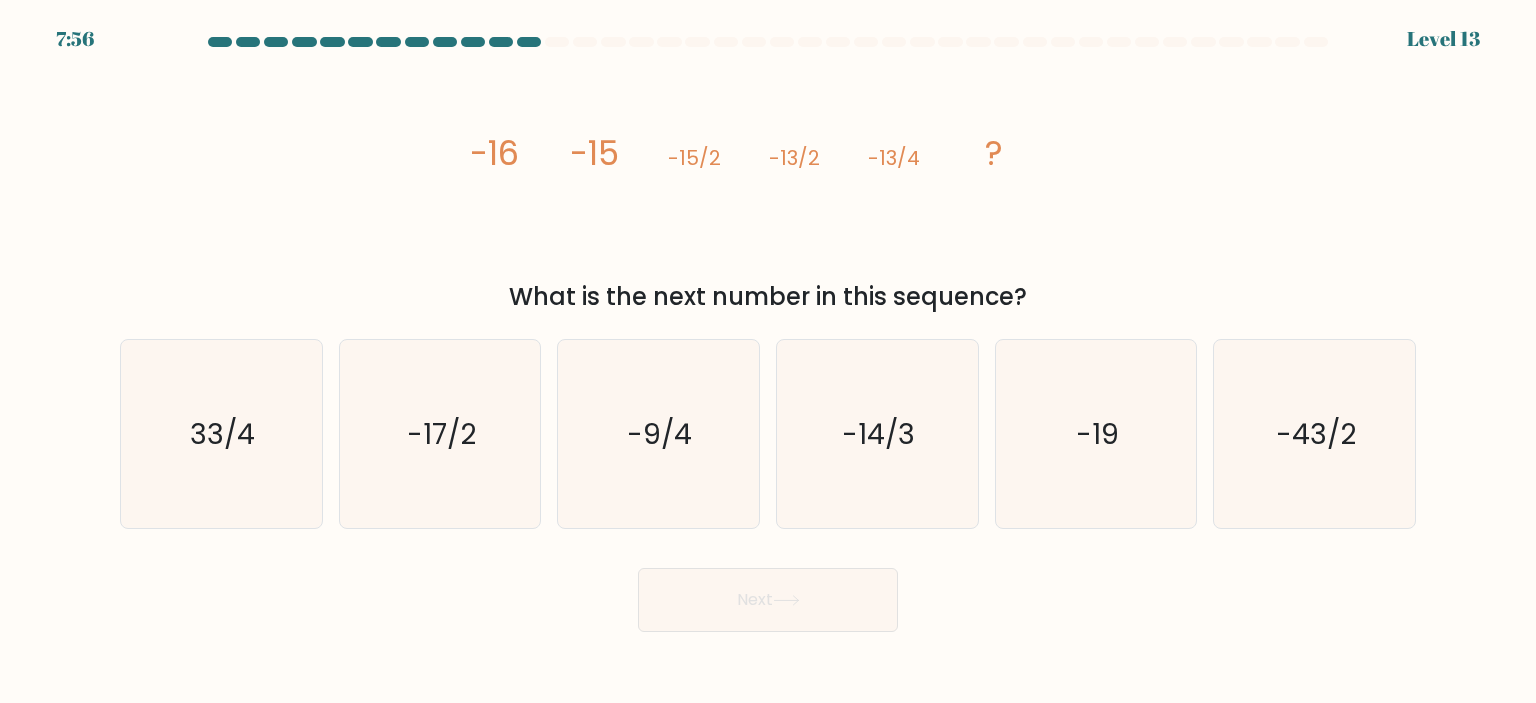 click on "-15/2" 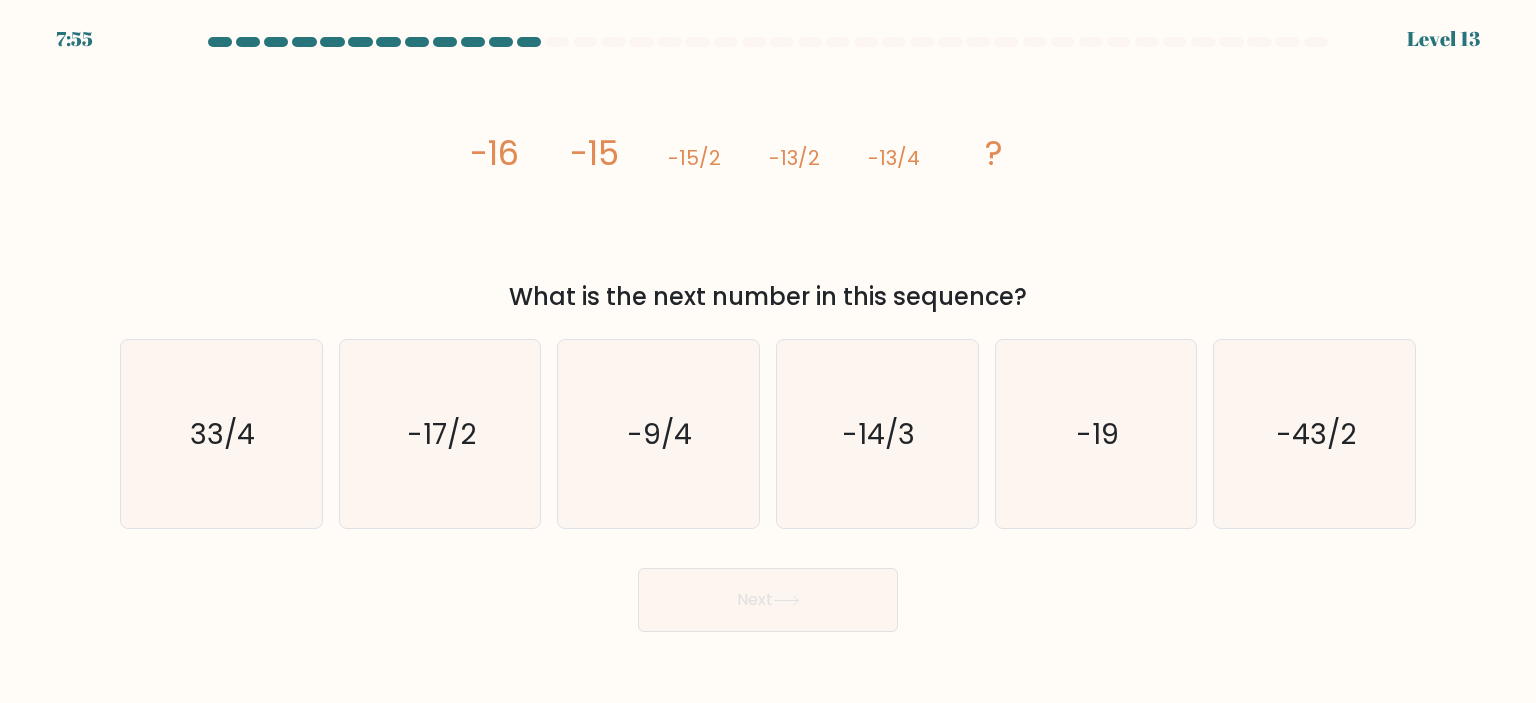 click on "-13/2" 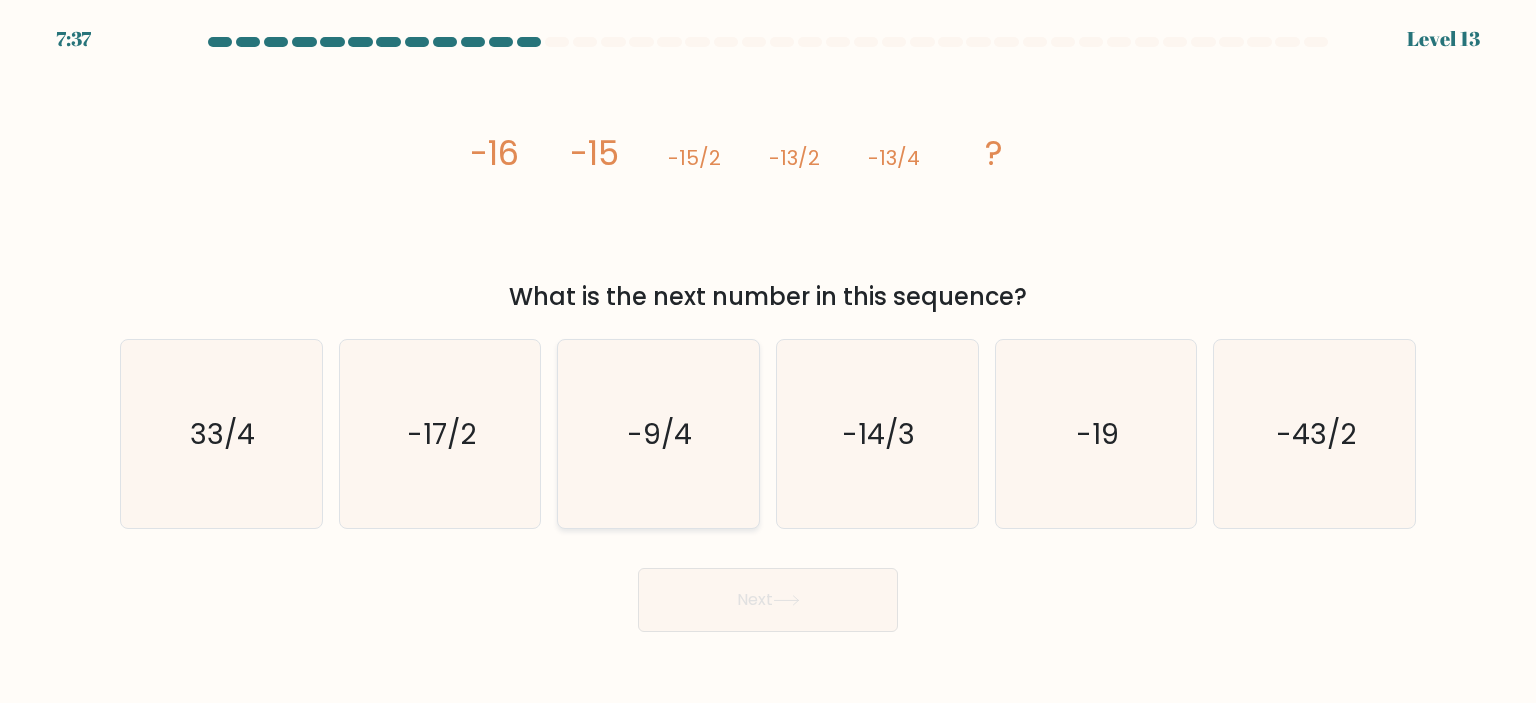 click on "-9/4" 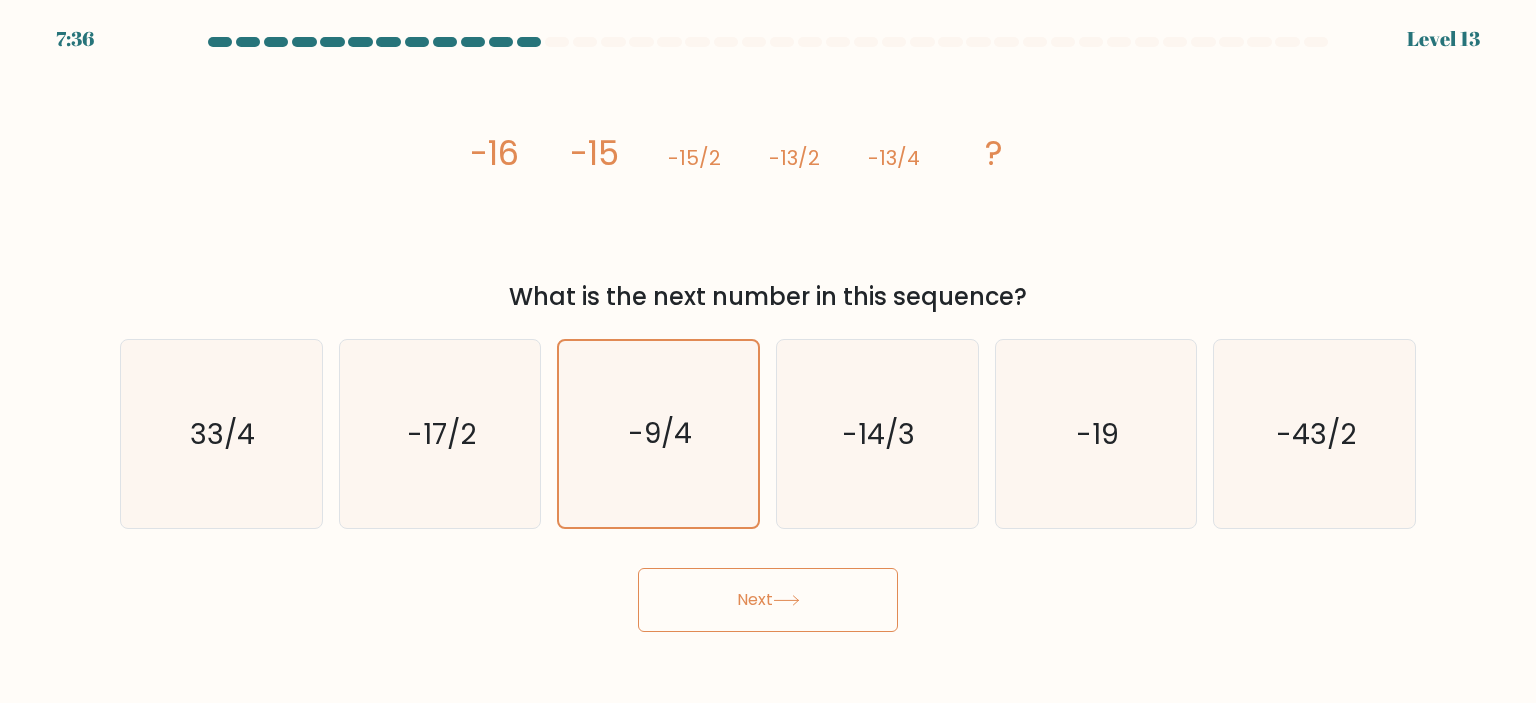 click on "Next" at bounding box center (768, 600) 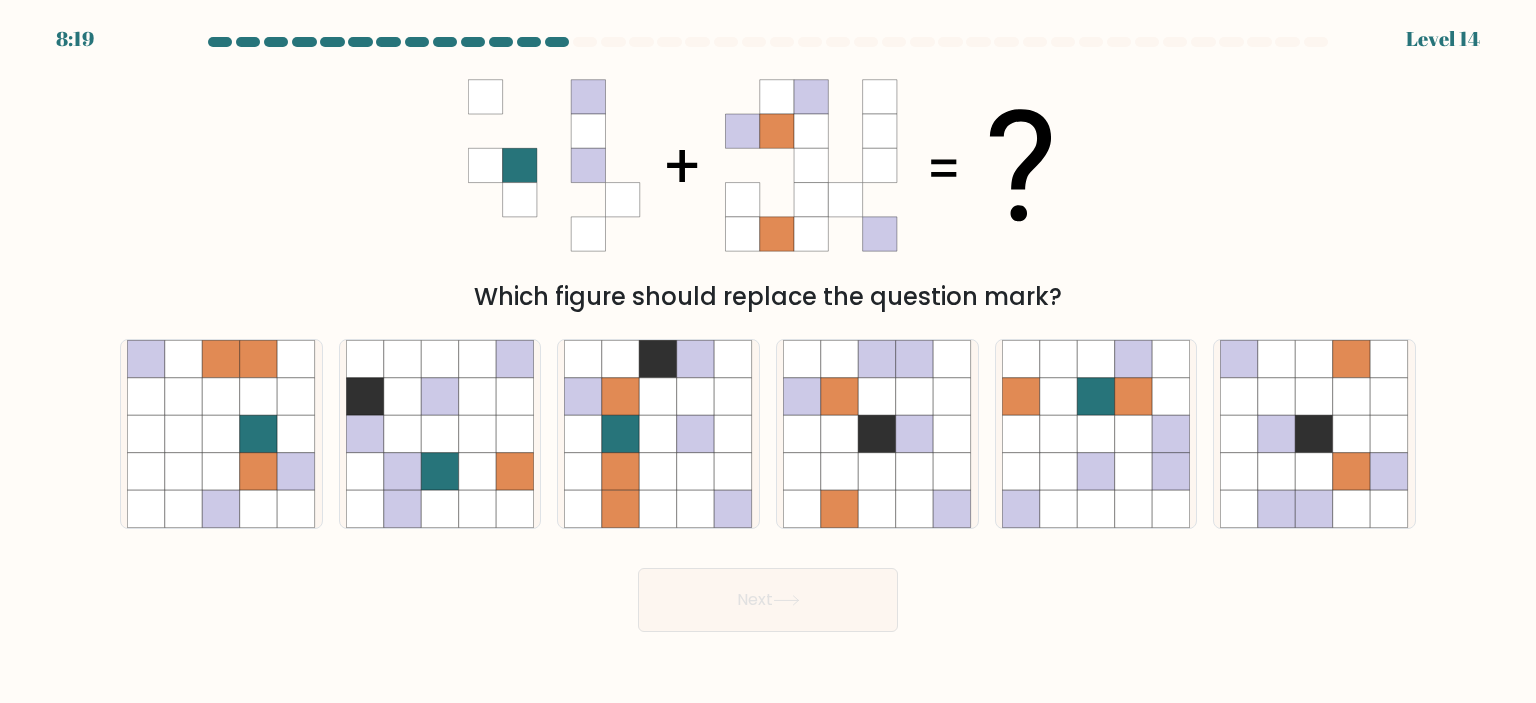 click 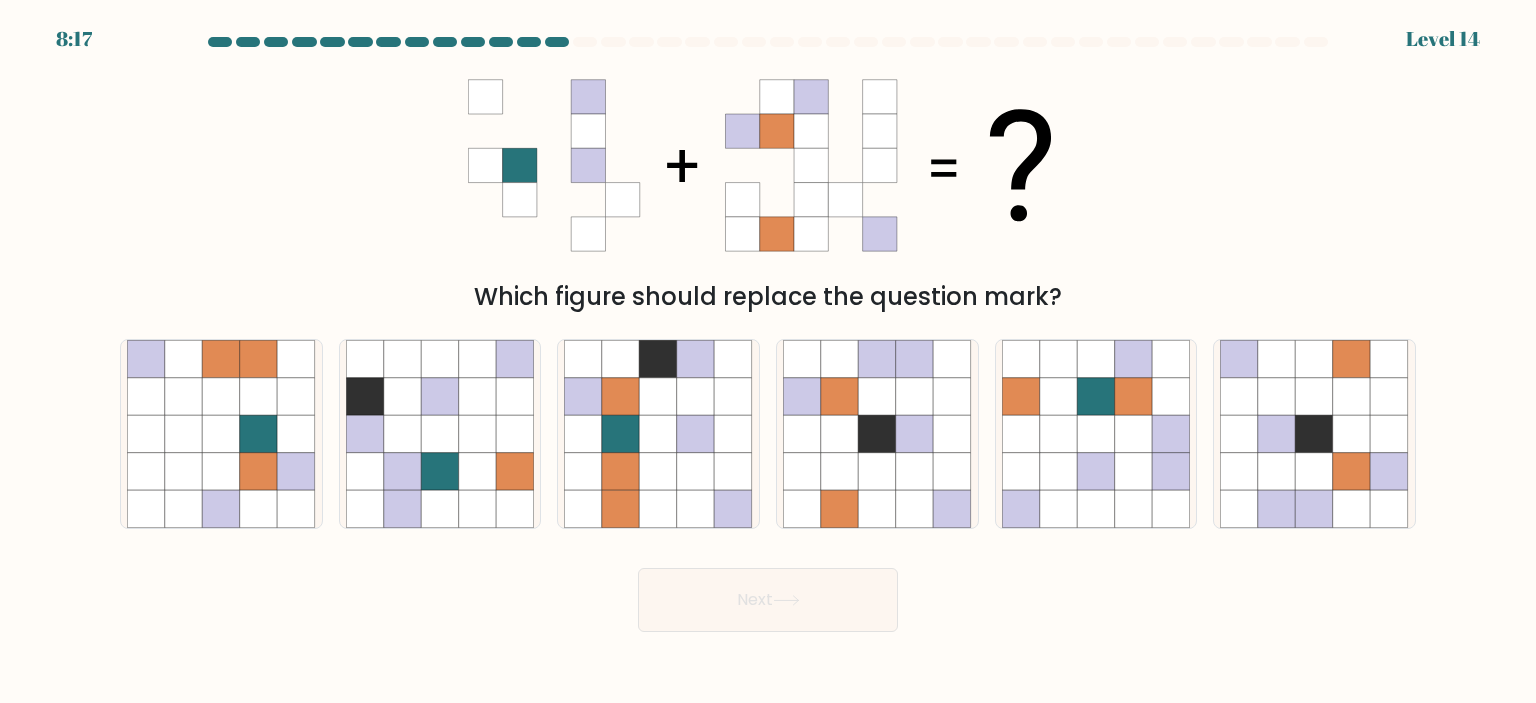 click 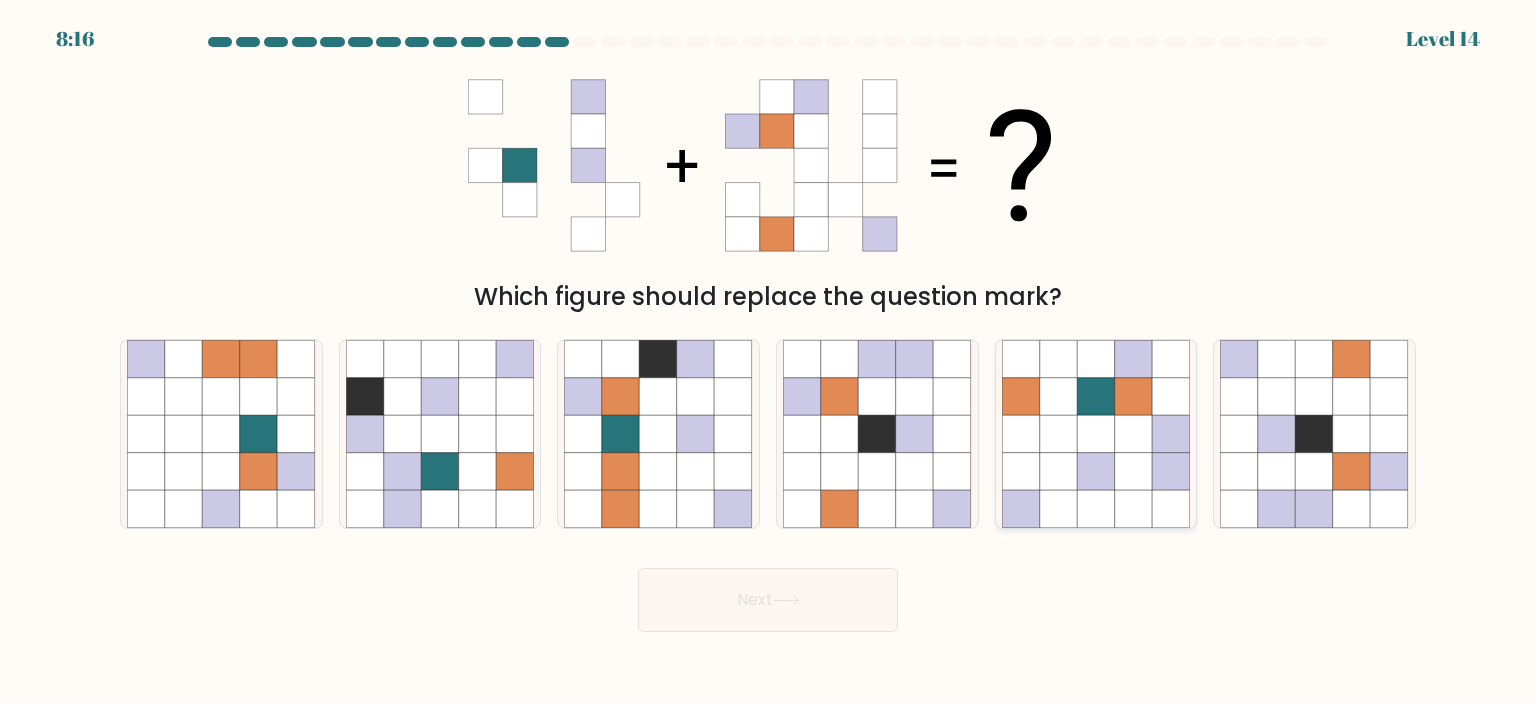 click 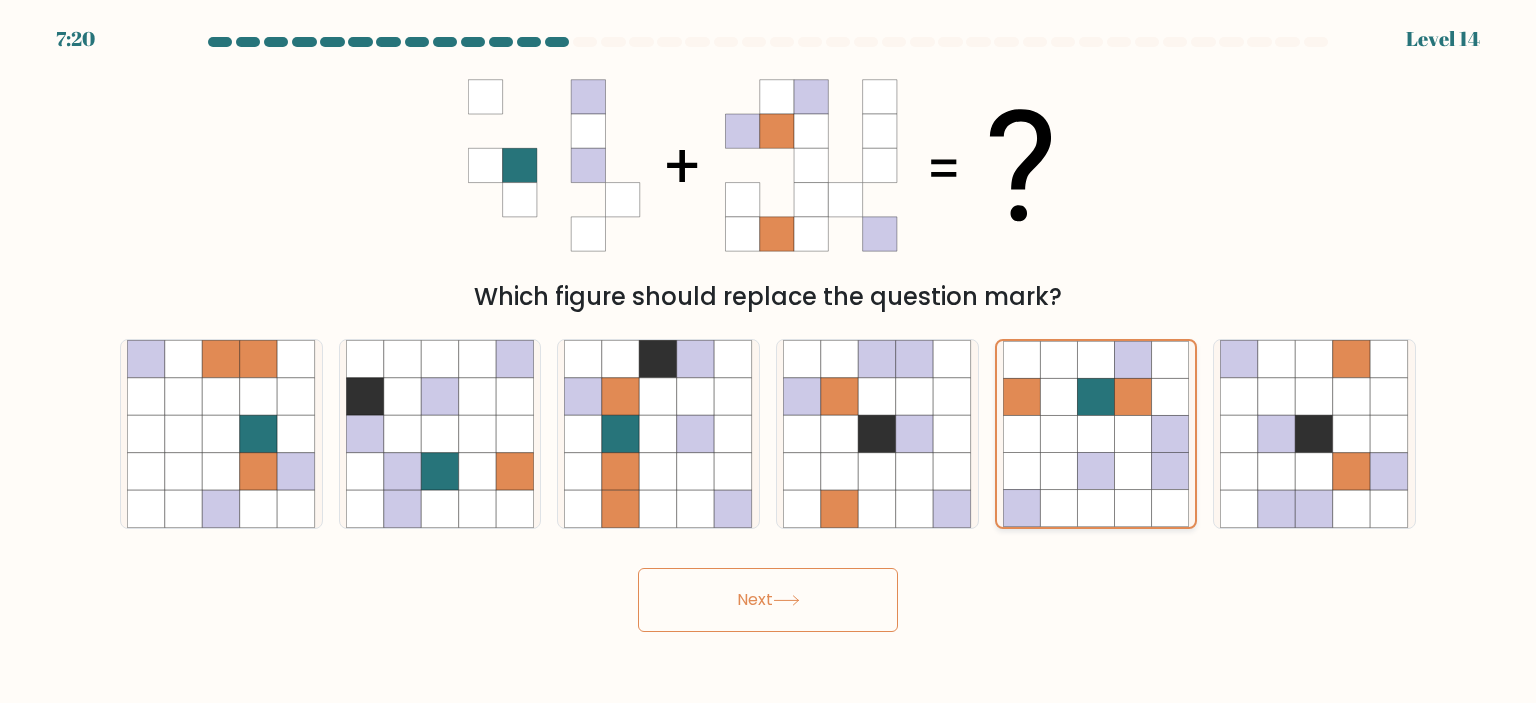 click 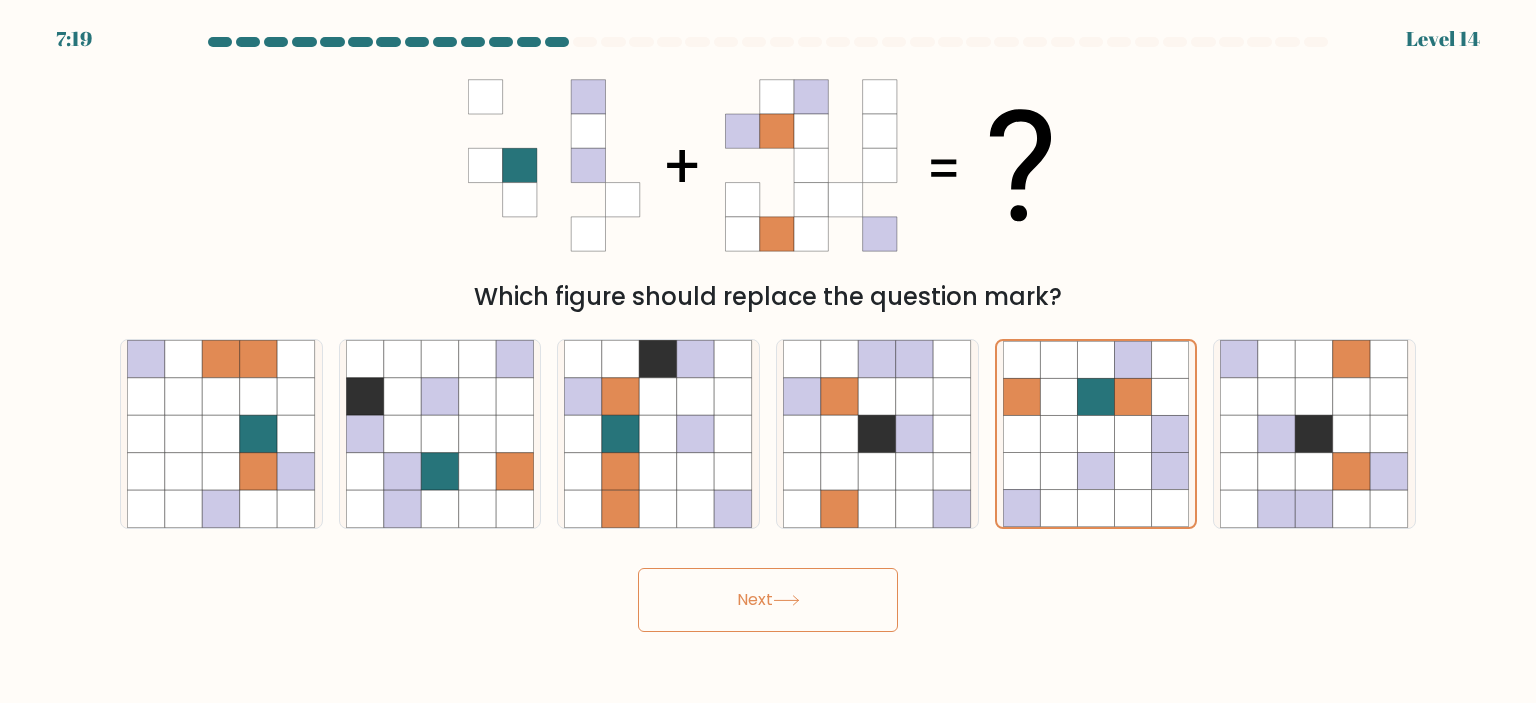 click on "Next" at bounding box center [768, 600] 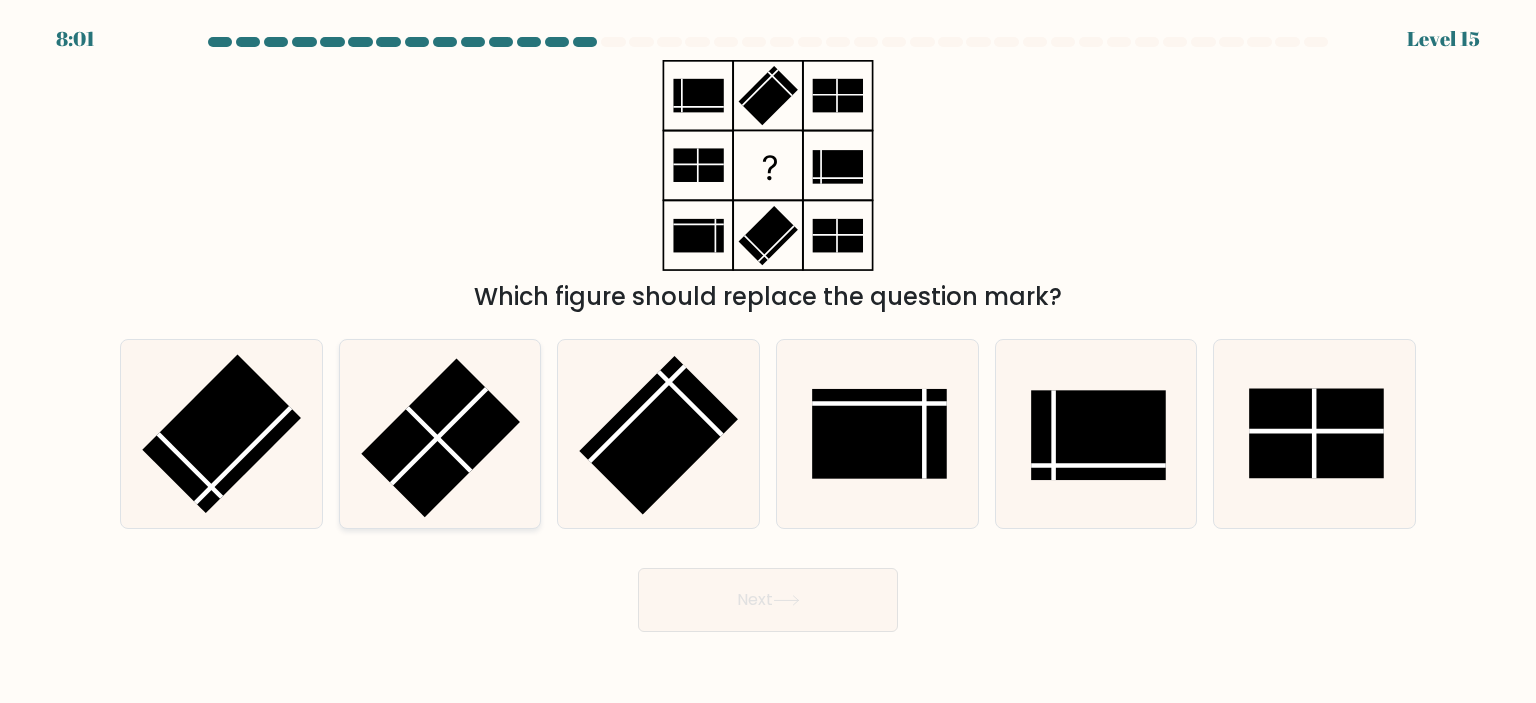 click 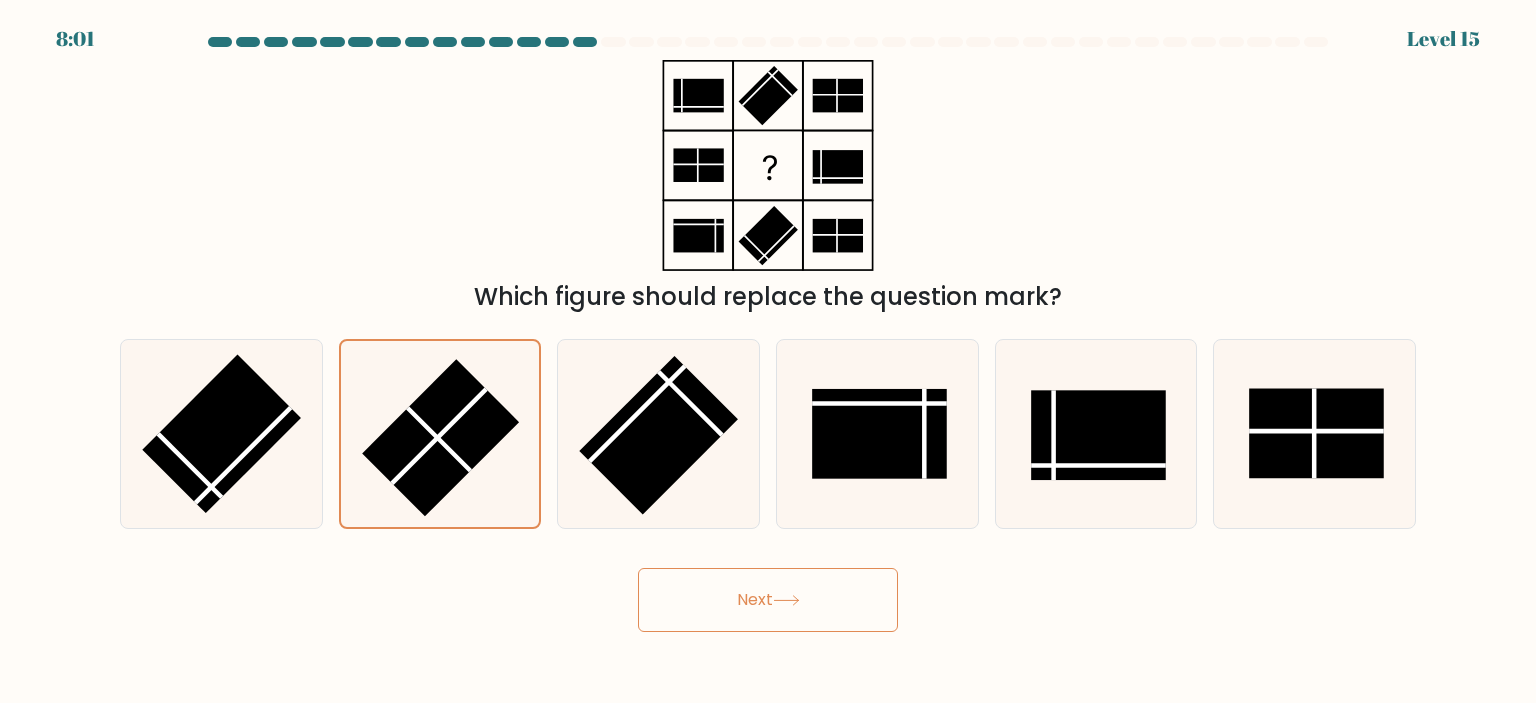 click on "Next" at bounding box center (768, 600) 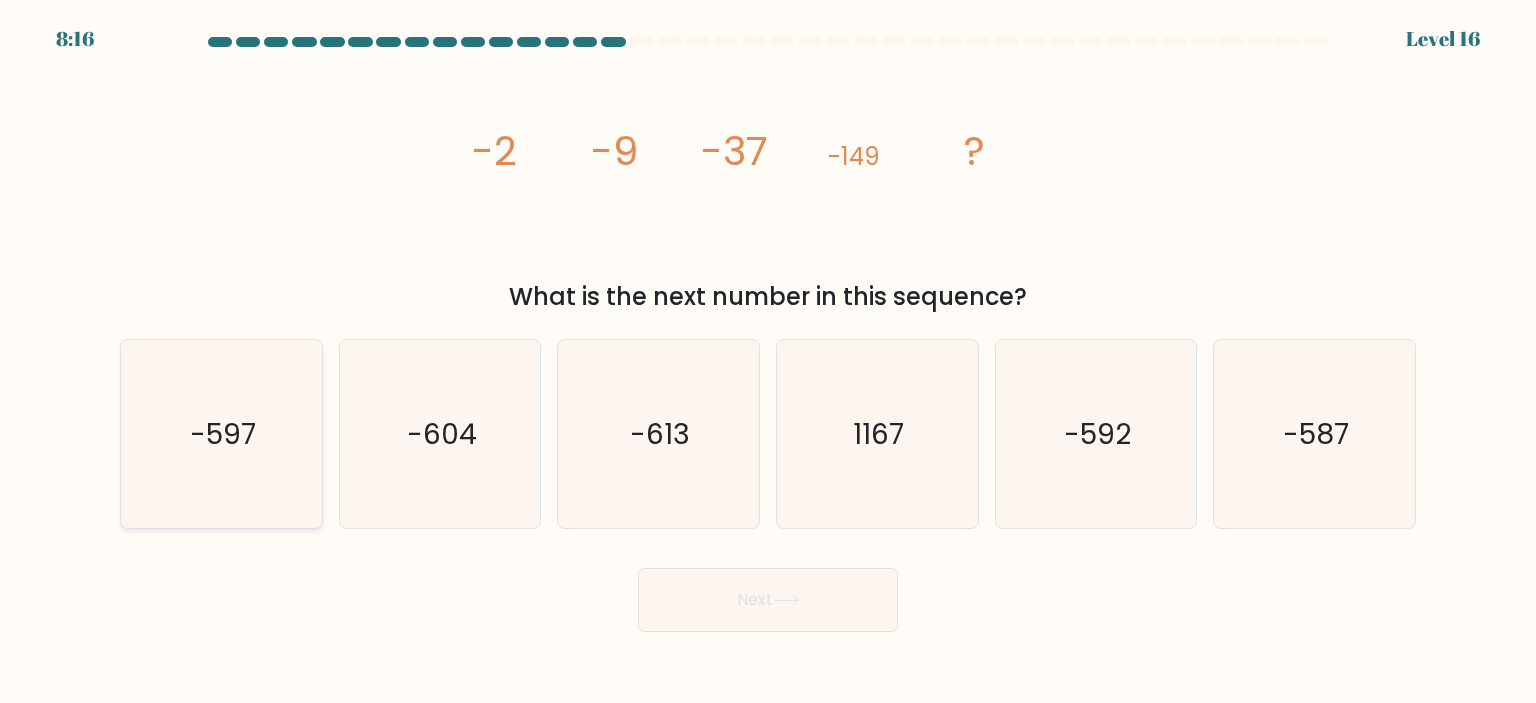 drag, startPoint x: 388, startPoint y: 165, endPoint x: 288, endPoint y: 474, distance: 324.77838 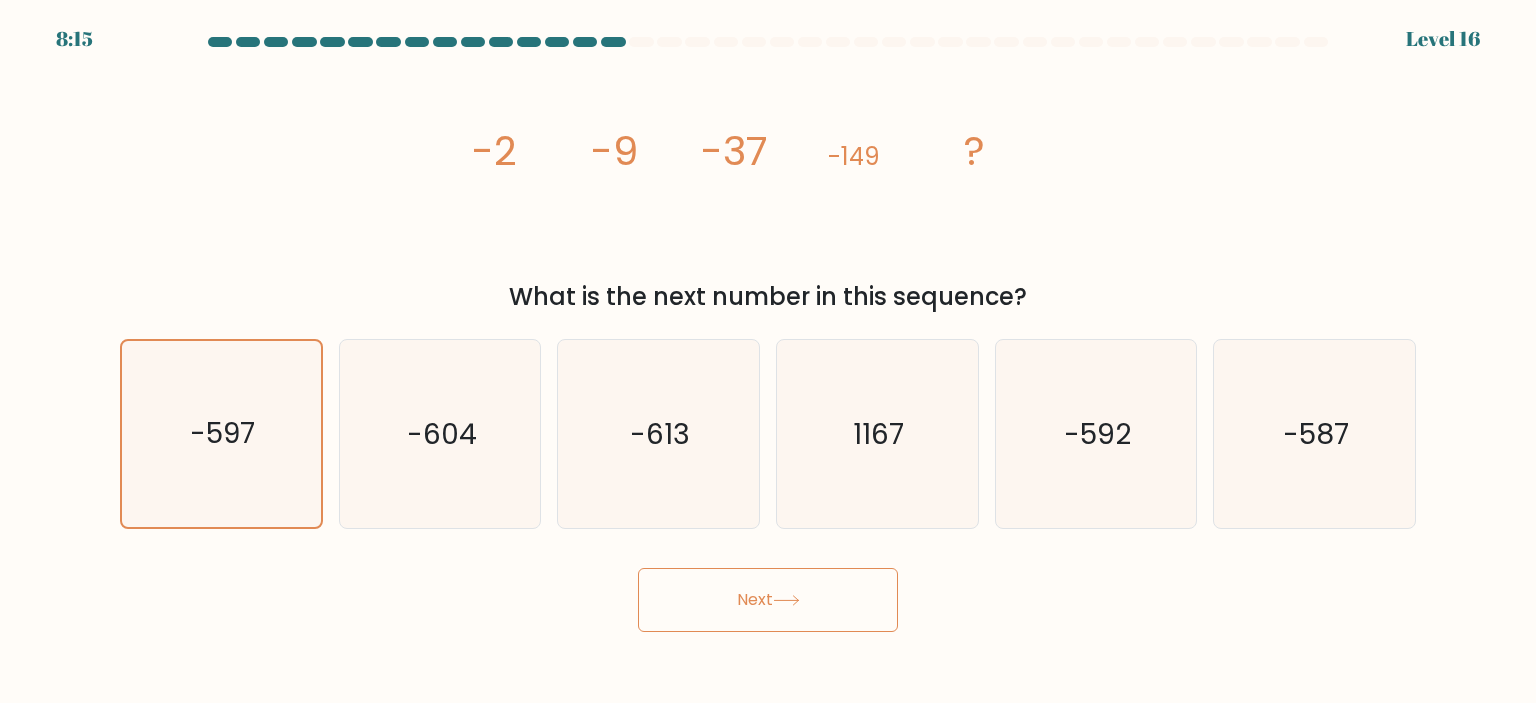 click on "Next" at bounding box center (768, 600) 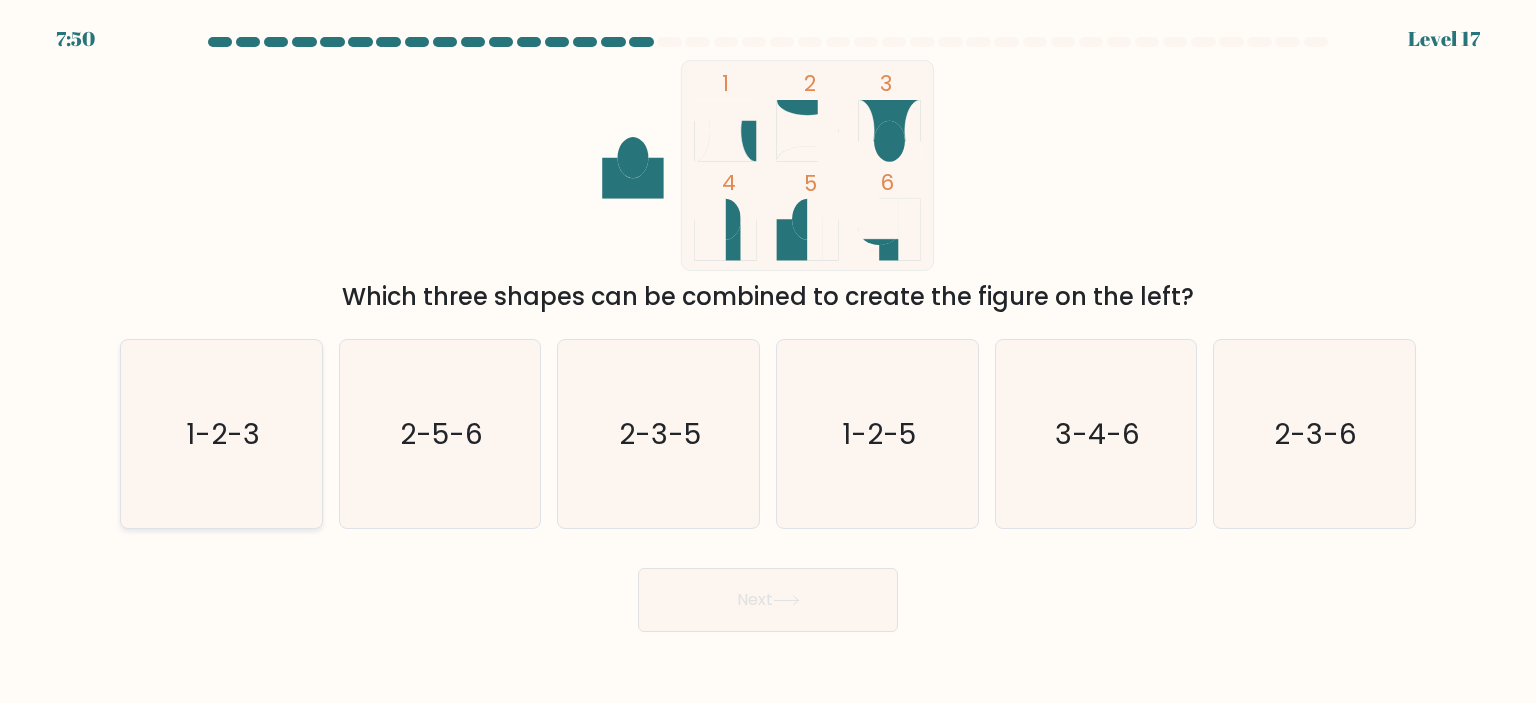 click on "1-2-3" 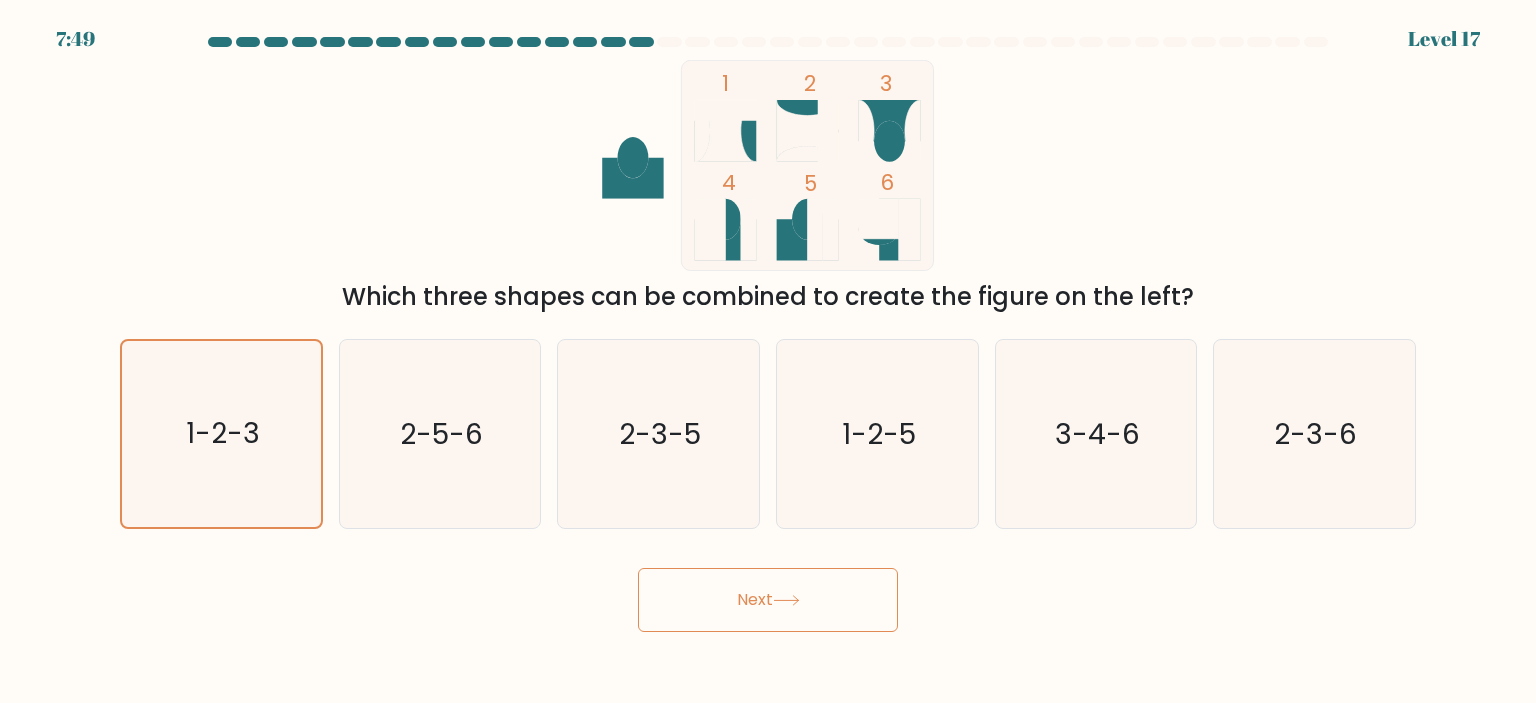 click on "Next" at bounding box center [768, 600] 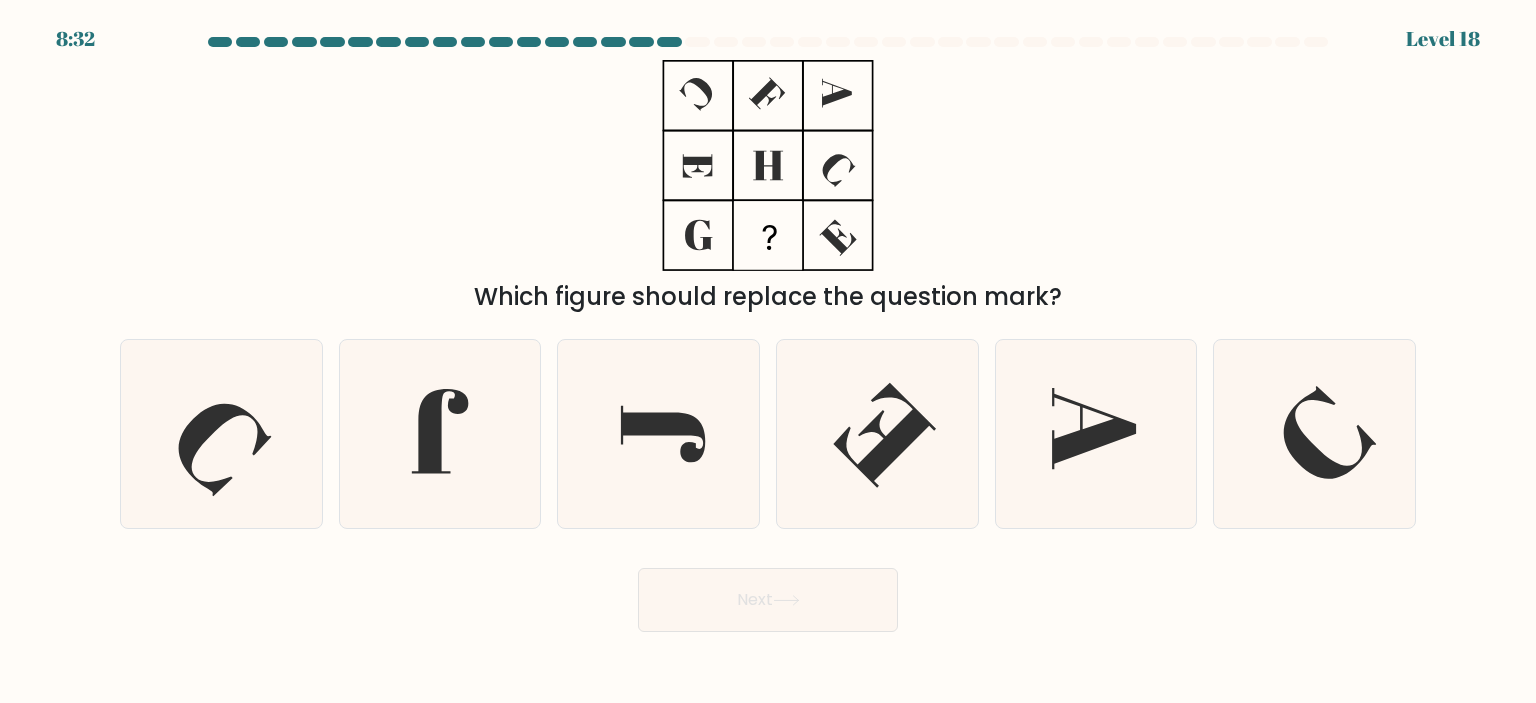 click 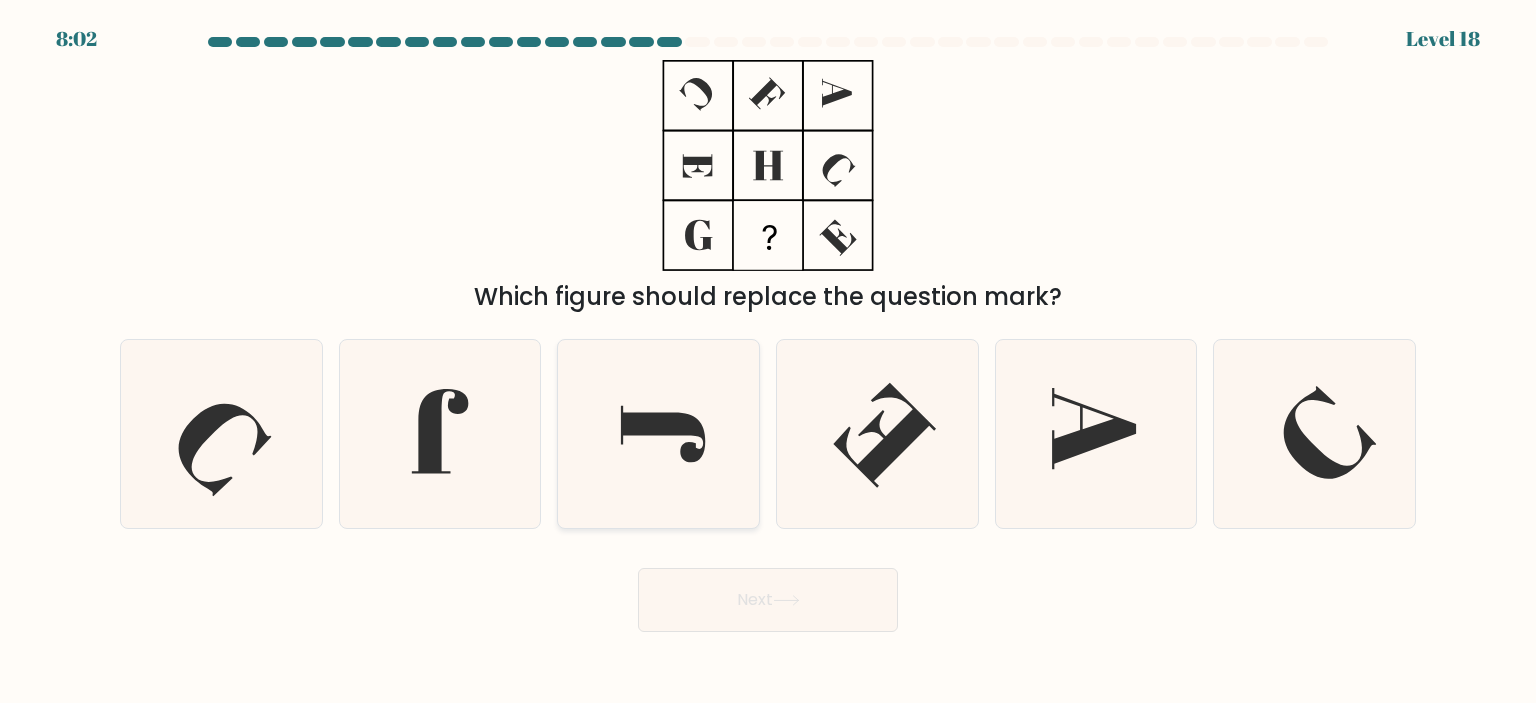 click 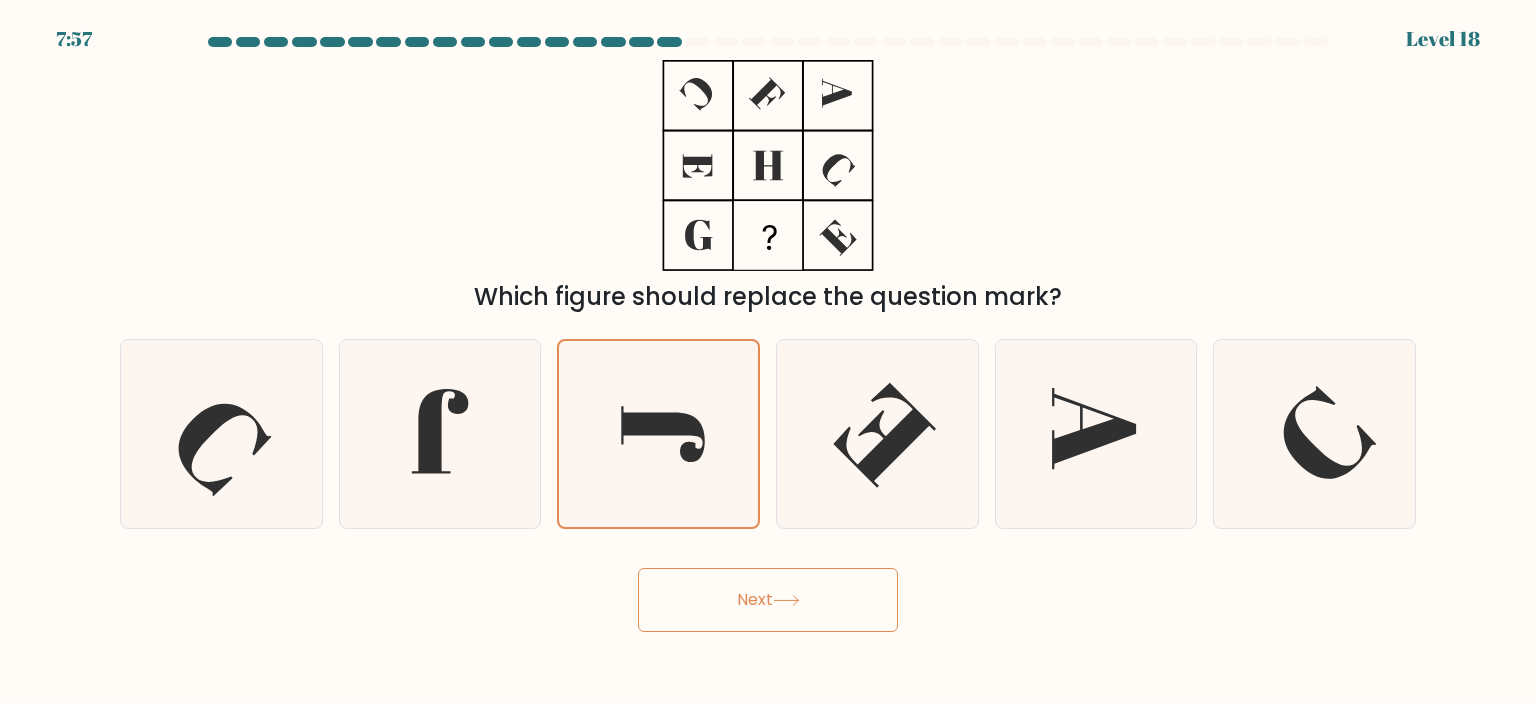 click on "Next" at bounding box center [768, 600] 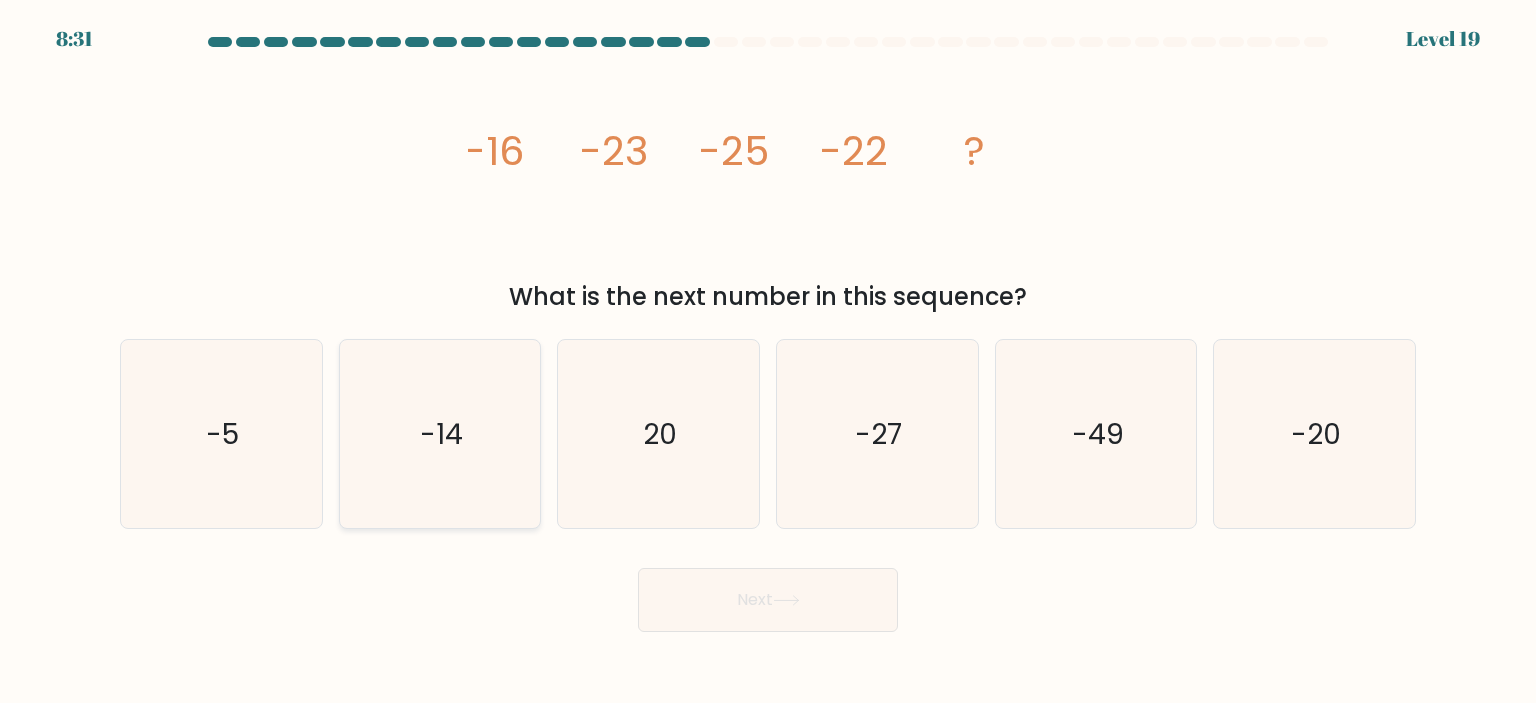 click on "-14" 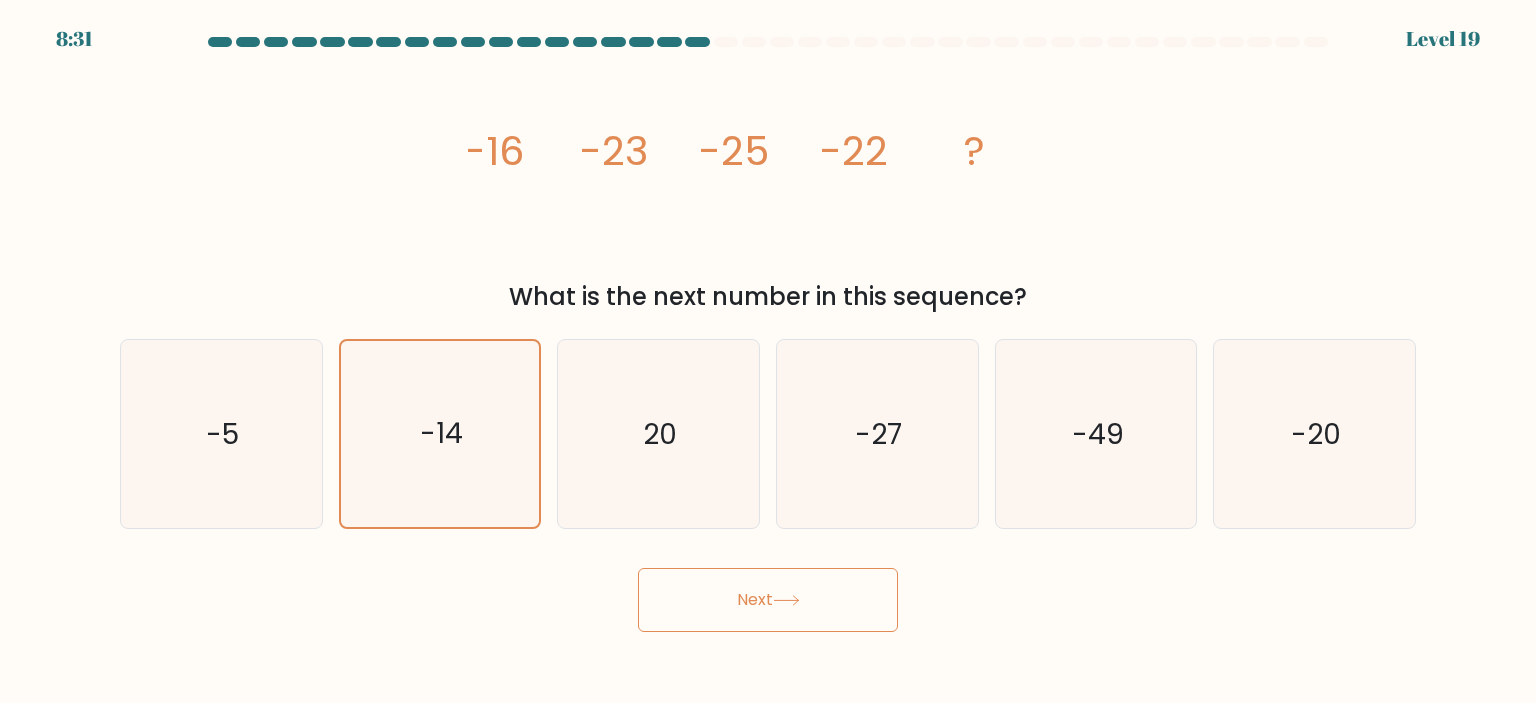 click on "Next" at bounding box center (768, 600) 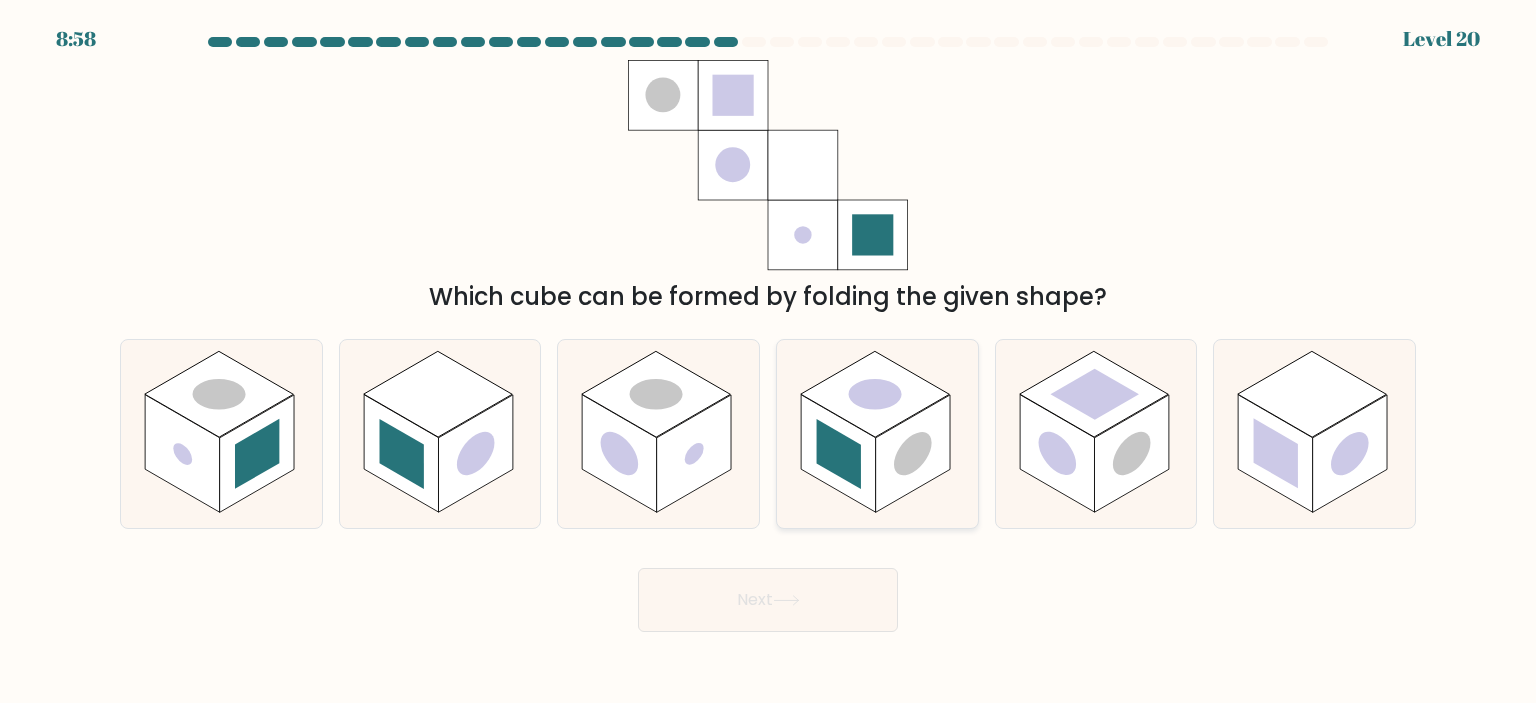 click 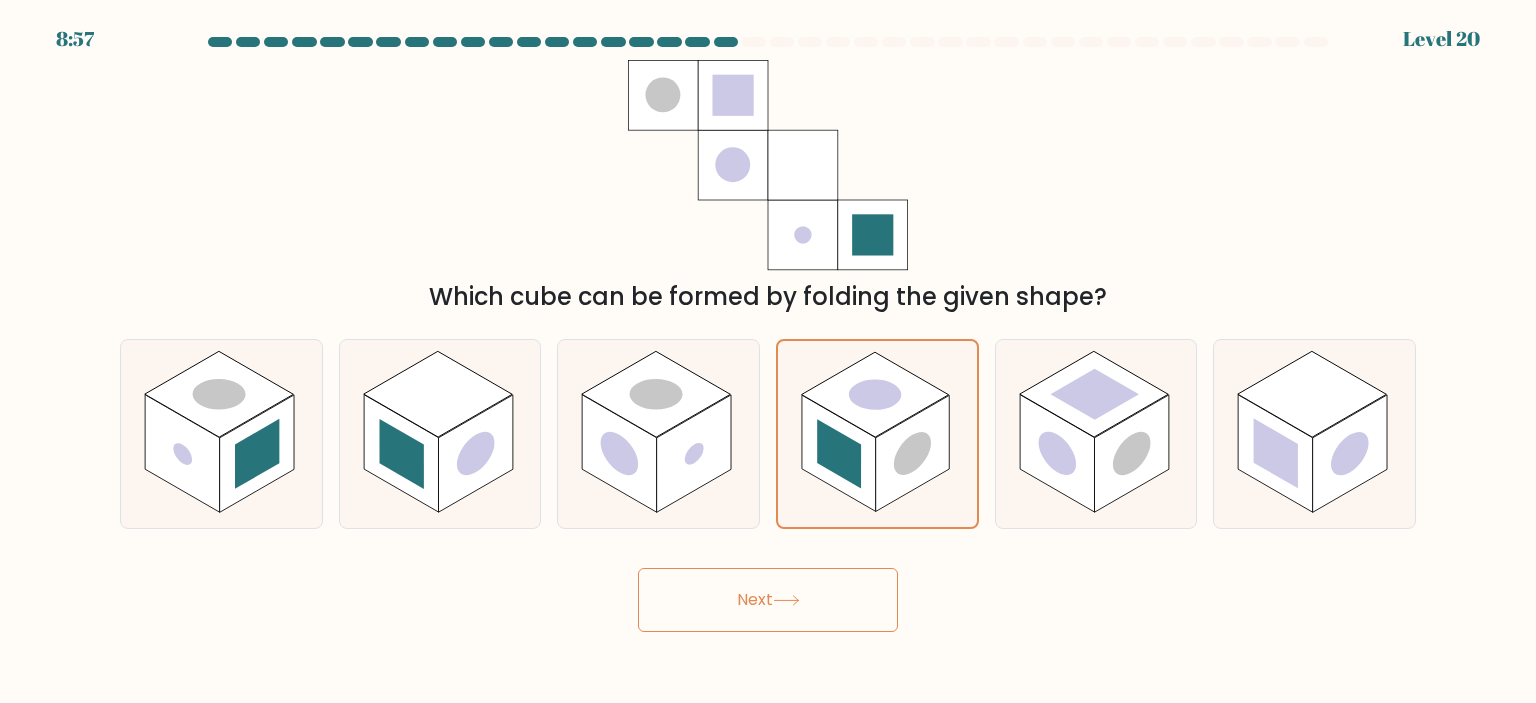 click 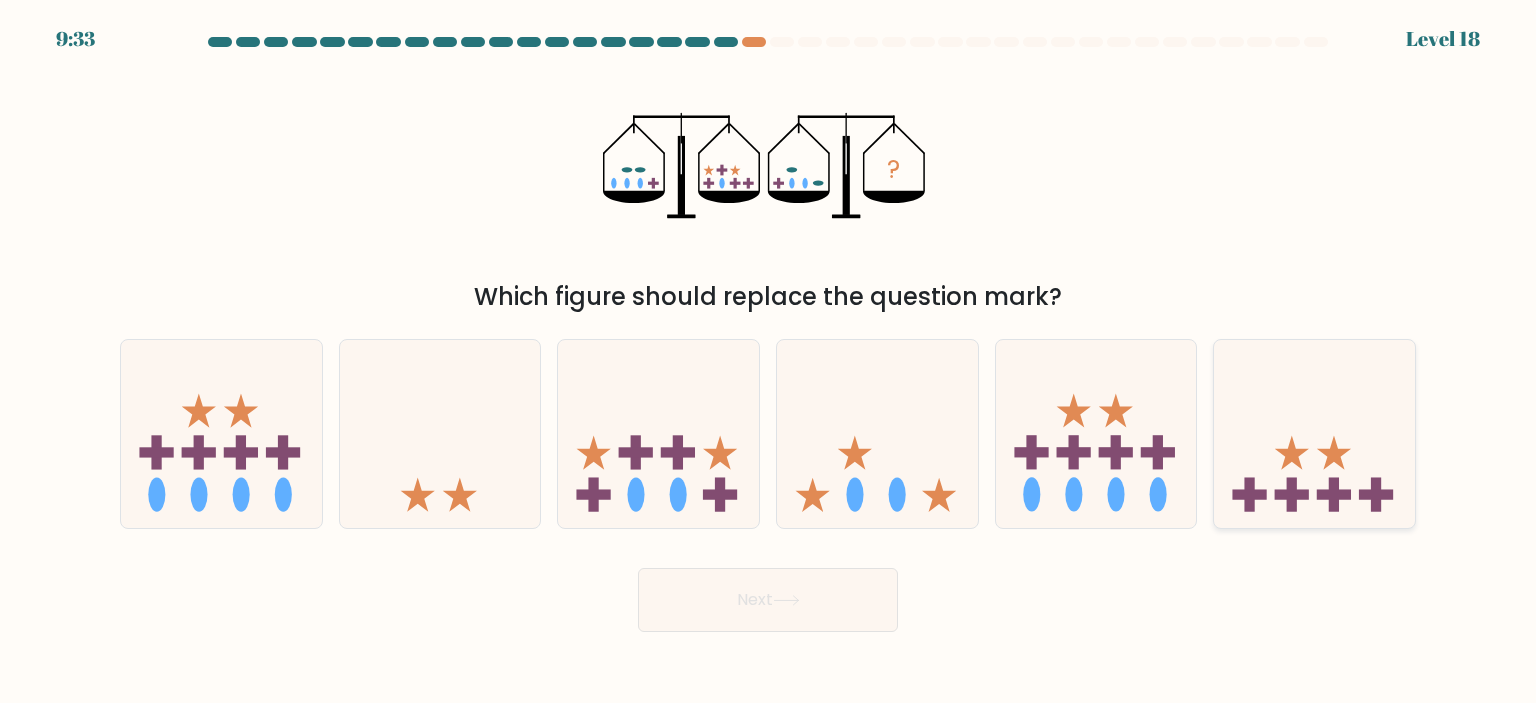click 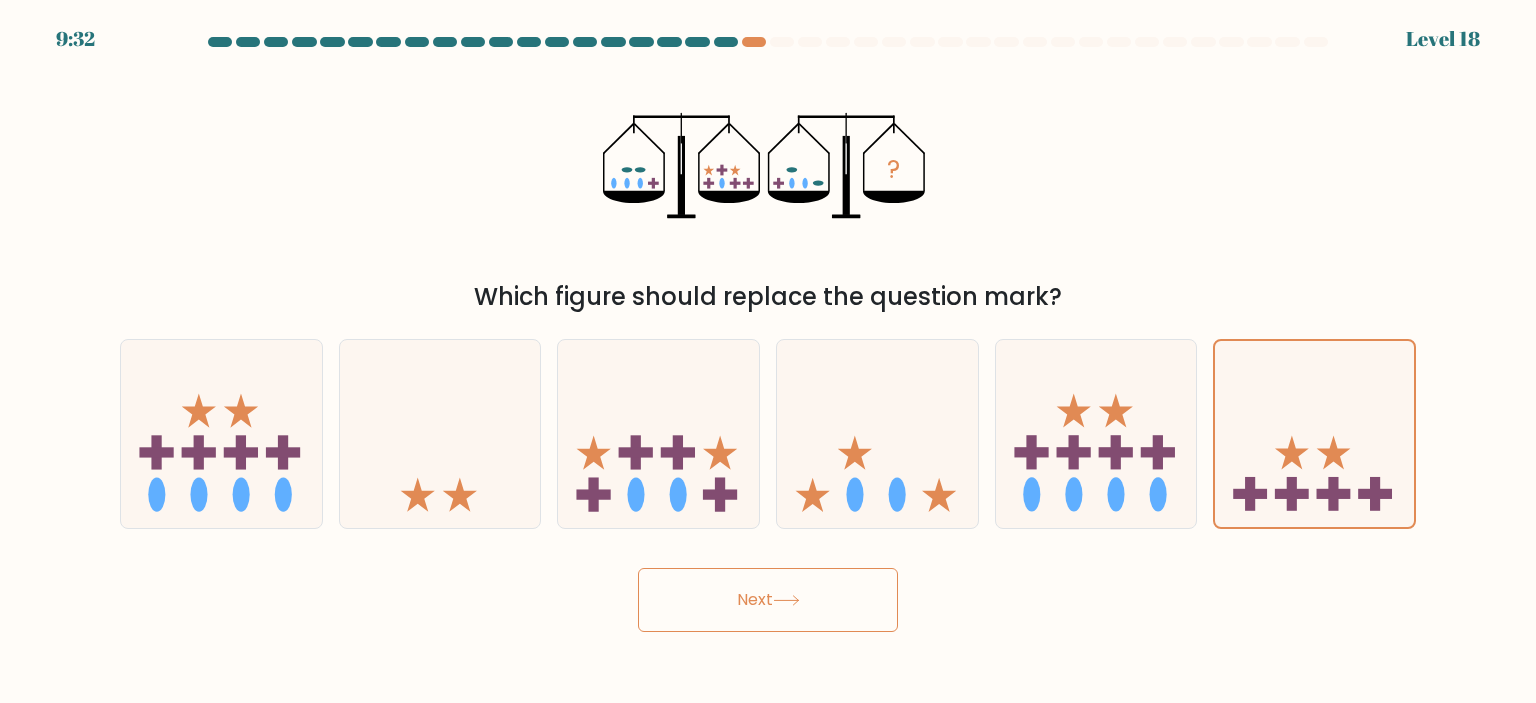 click on "Next" at bounding box center [768, 600] 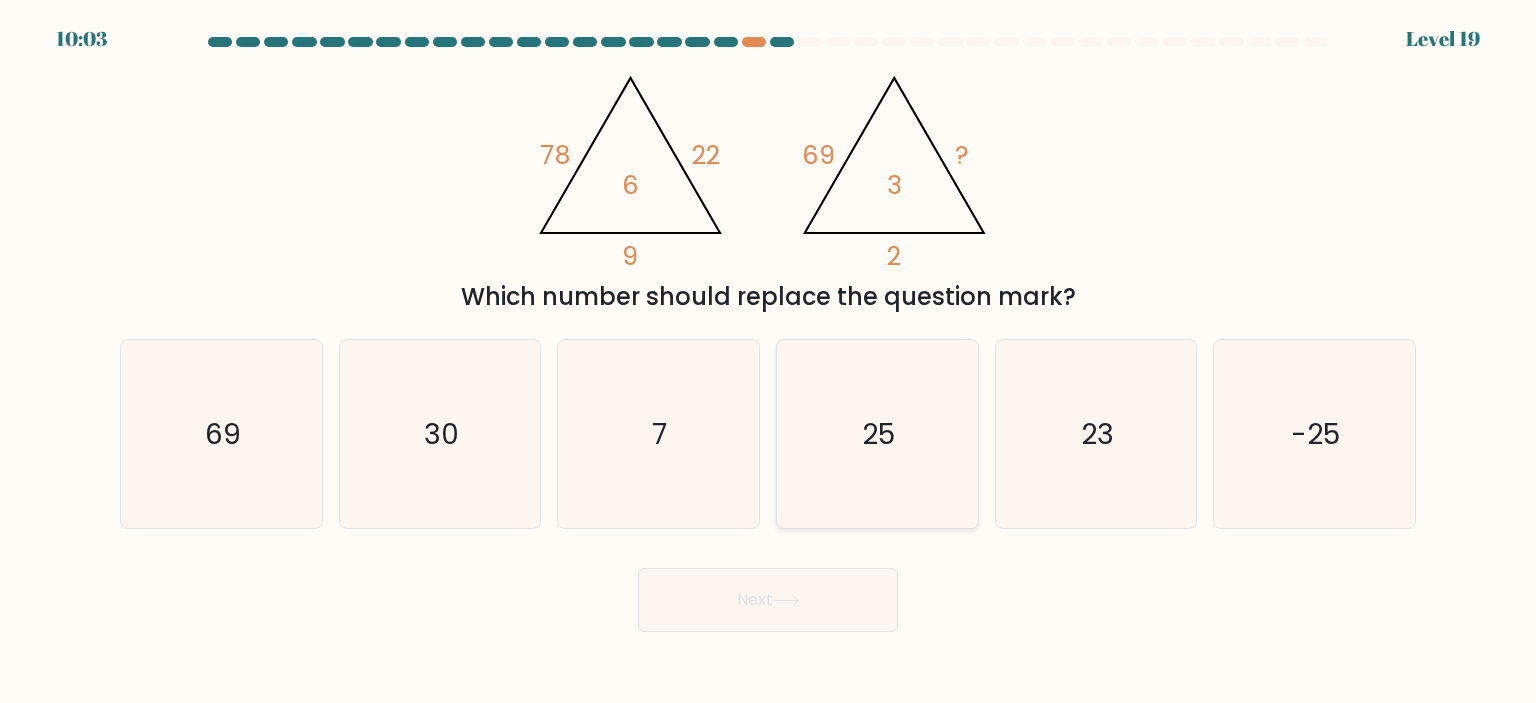 drag, startPoint x: 524, startPoint y: 298, endPoint x: 940, endPoint y: 474, distance: 451.699 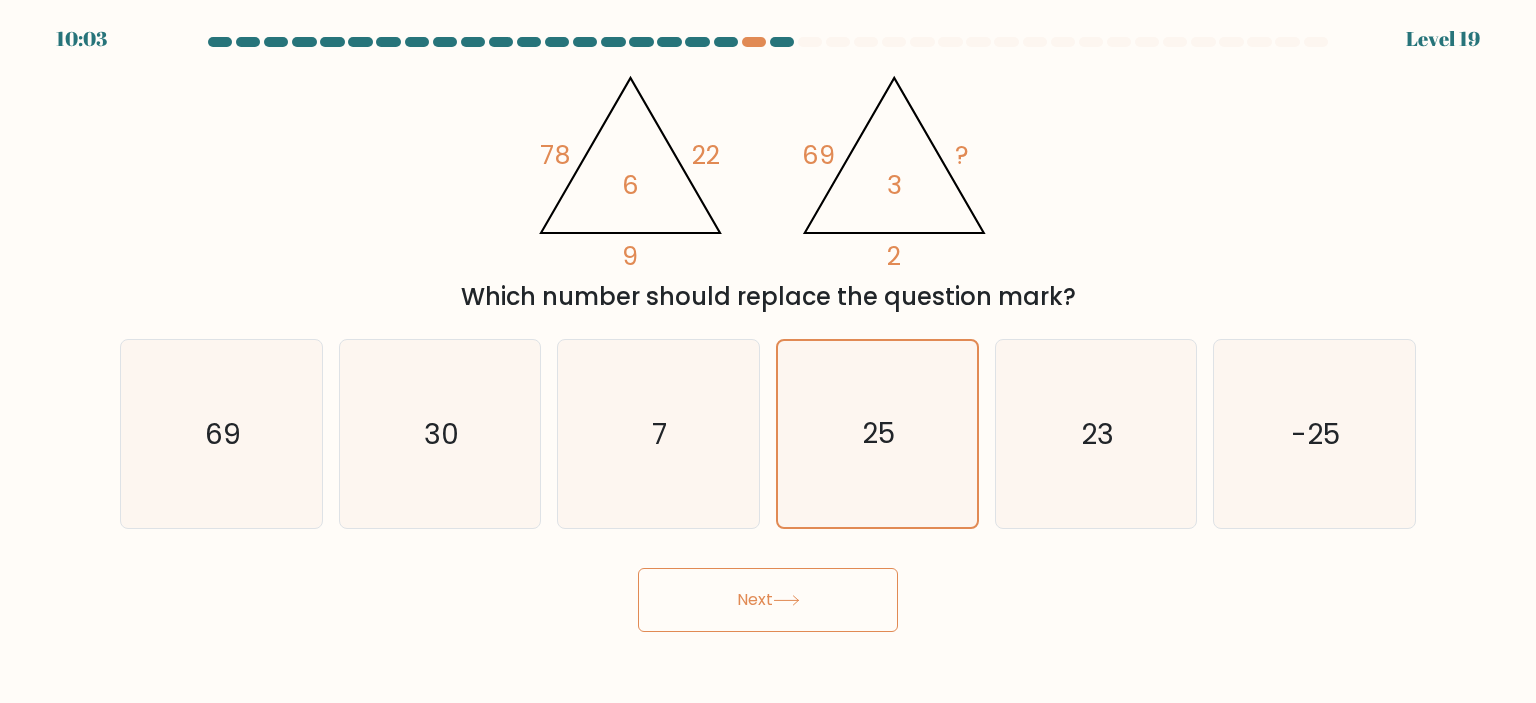 click on "Next" at bounding box center (768, 600) 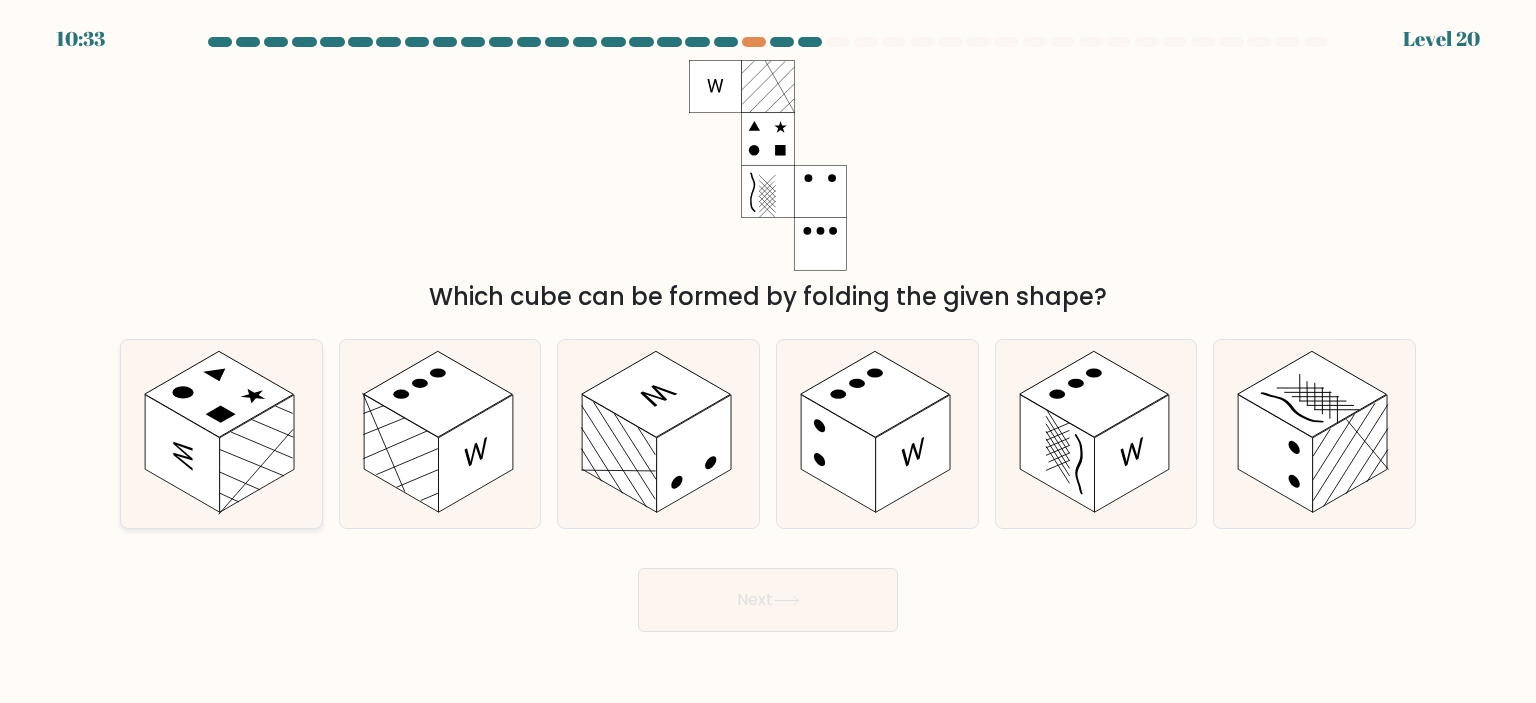 click 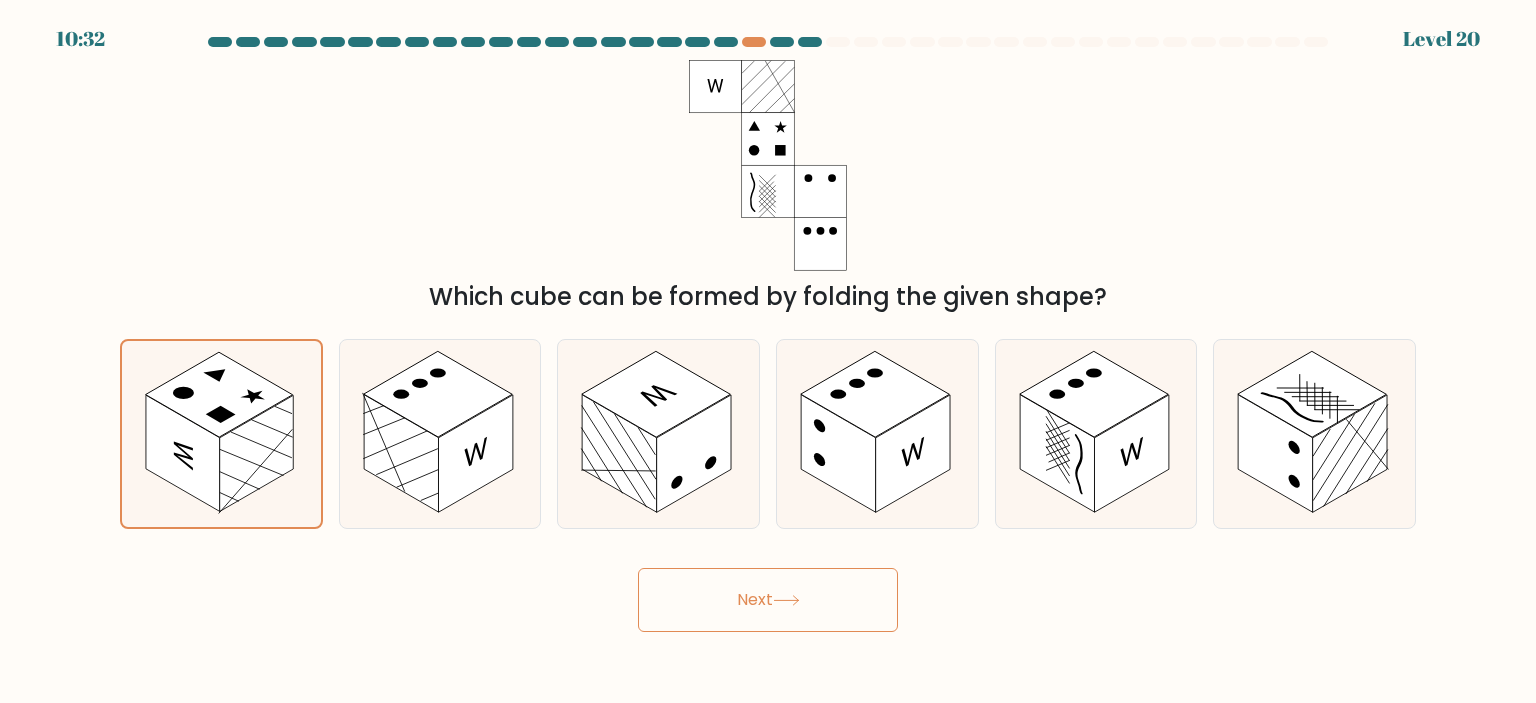 click on "Next" at bounding box center [768, 600] 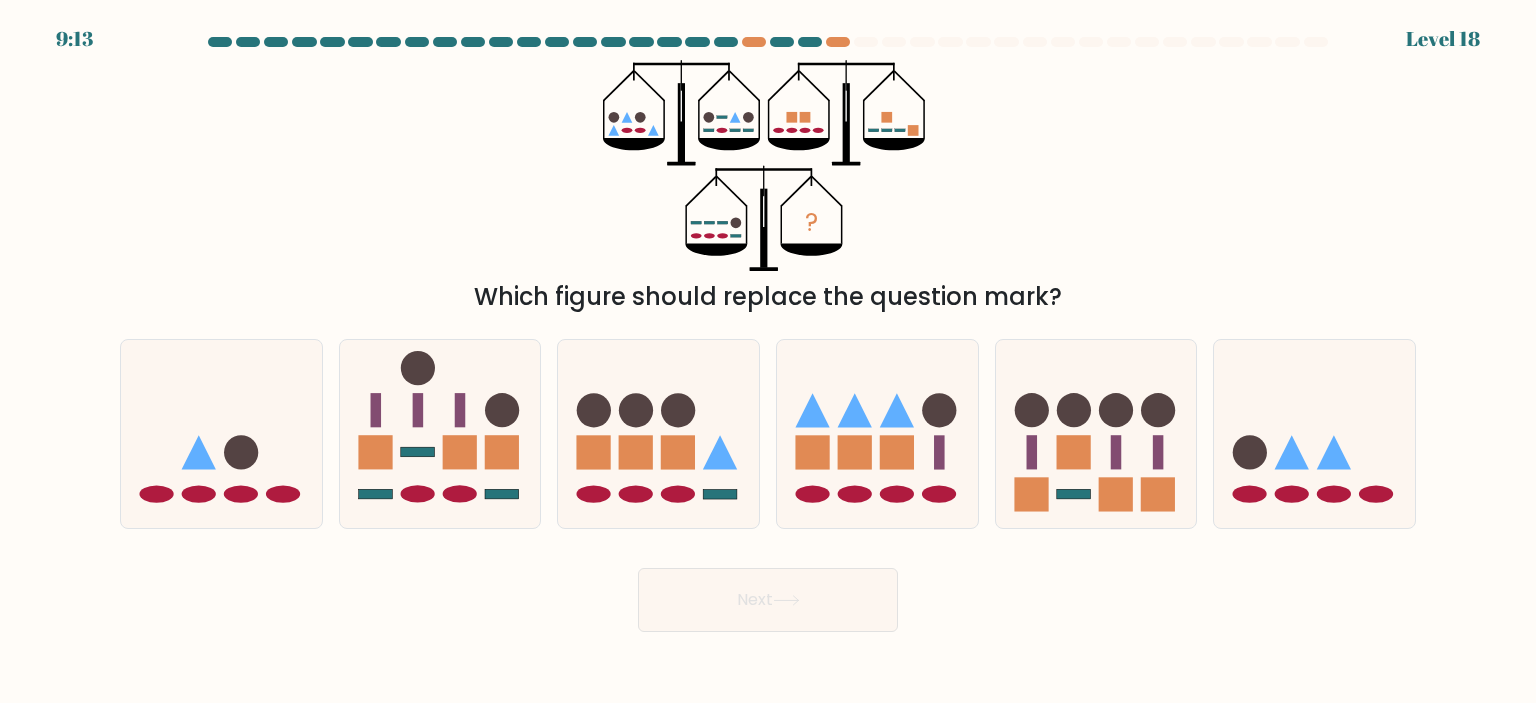 drag, startPoint x: 607, startPoint y: 114, endPoint x: 645, endPoint y: 114, distance: 38 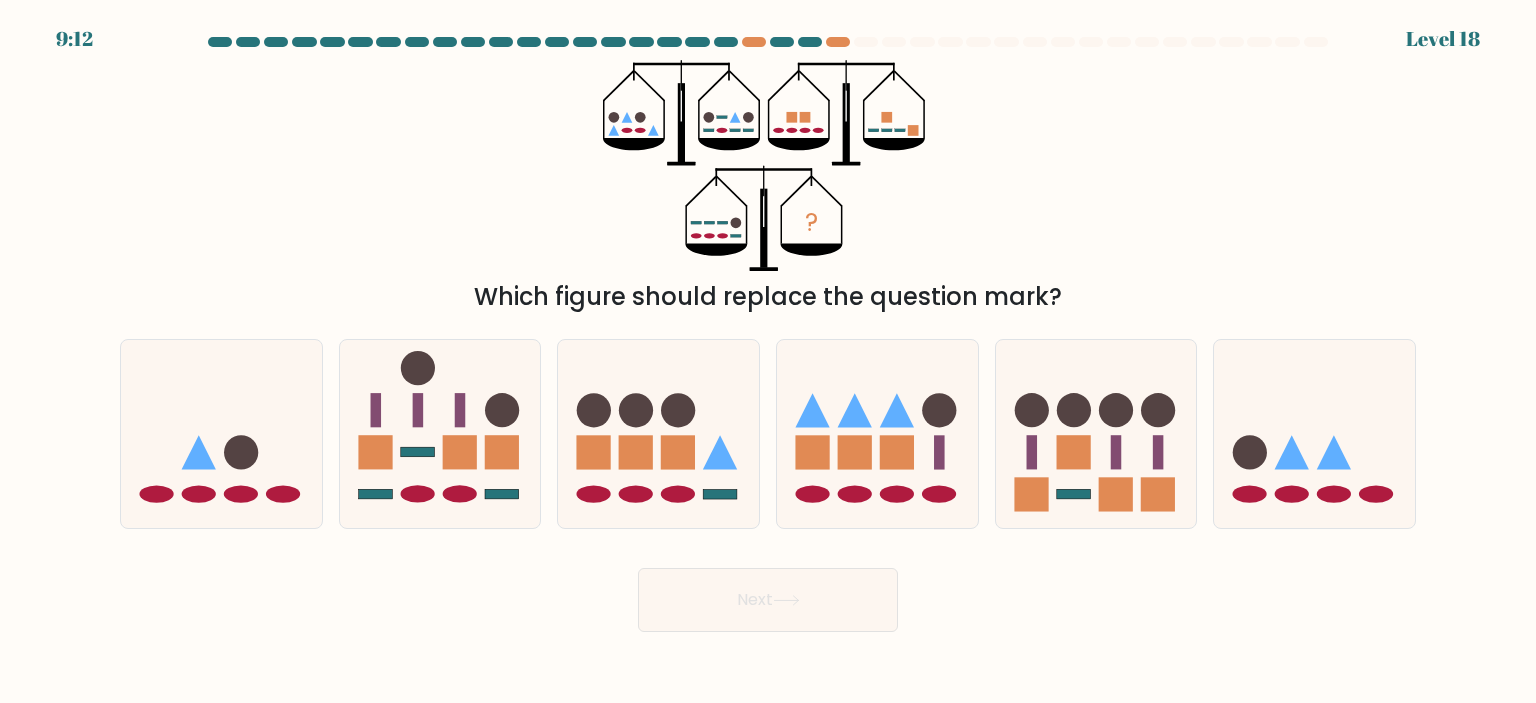 click on "?" 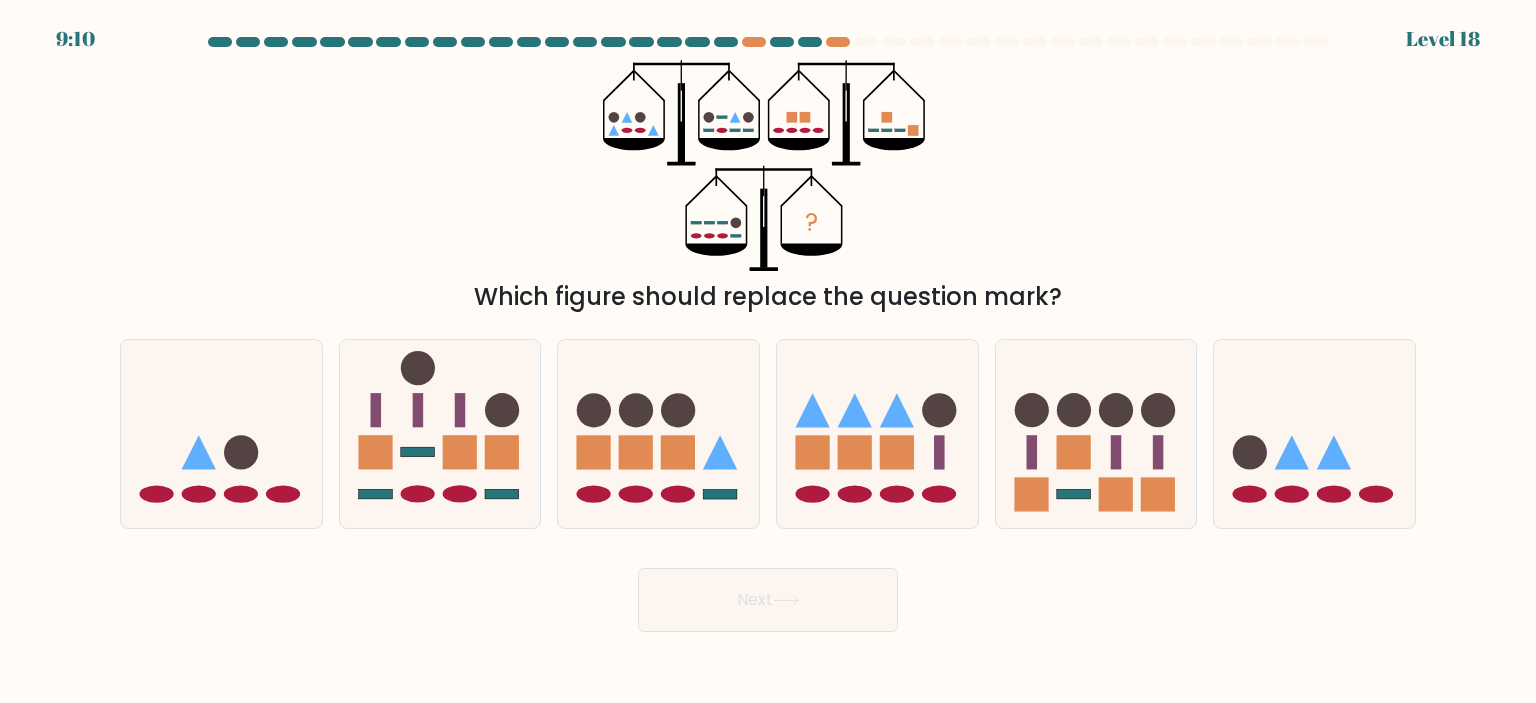 click on "?" 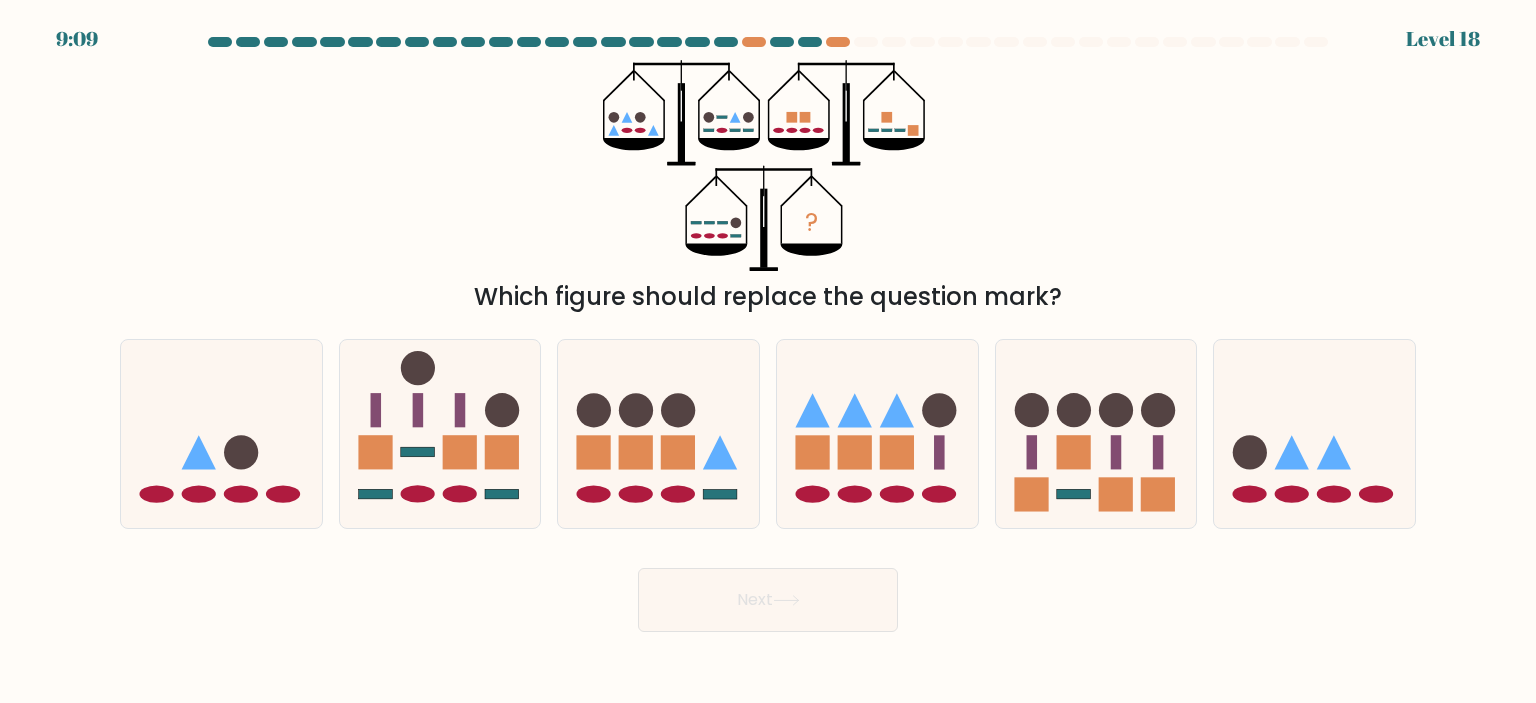 click 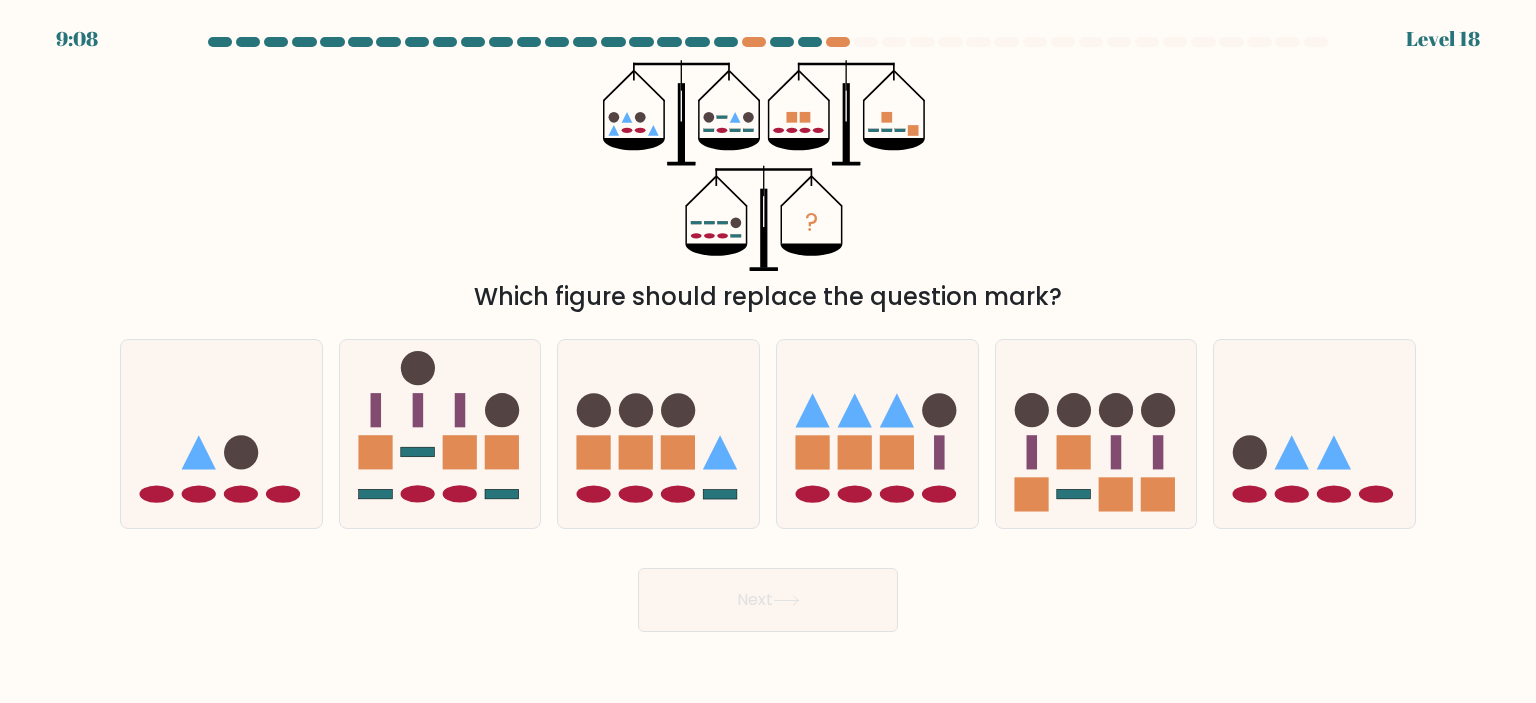 drag, startPoint x: 705, startPoint y: 118, endPoint x: 717, endPoint y: 127, distance: 15 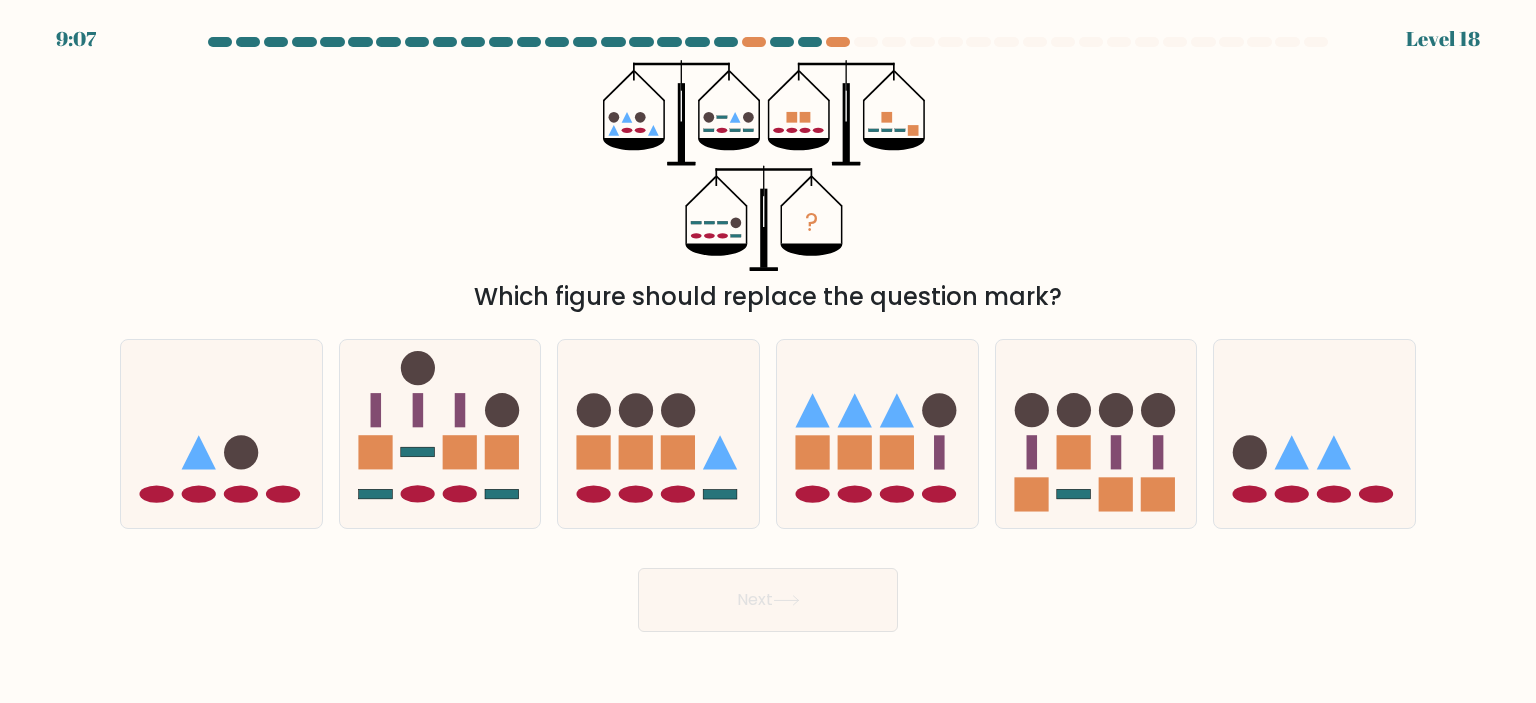 click 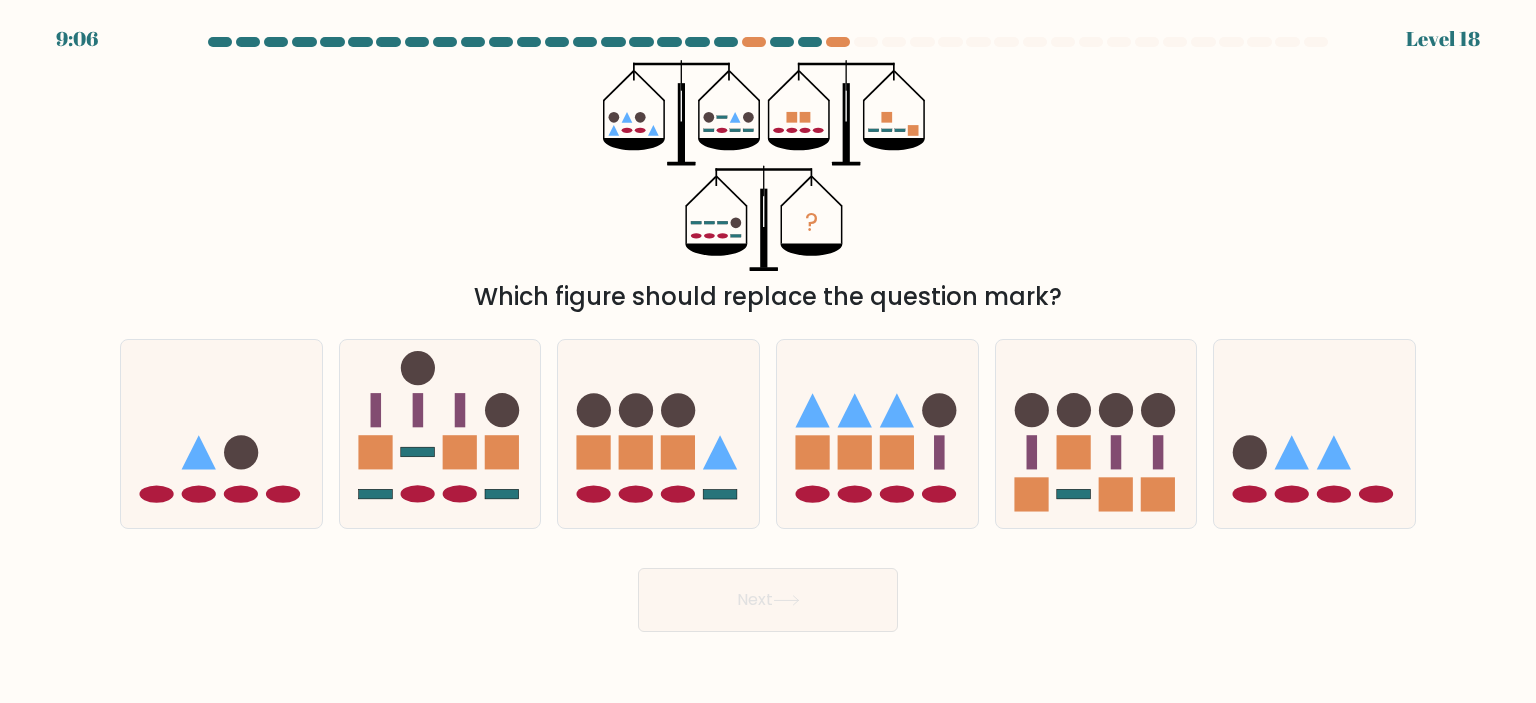 click on "?" 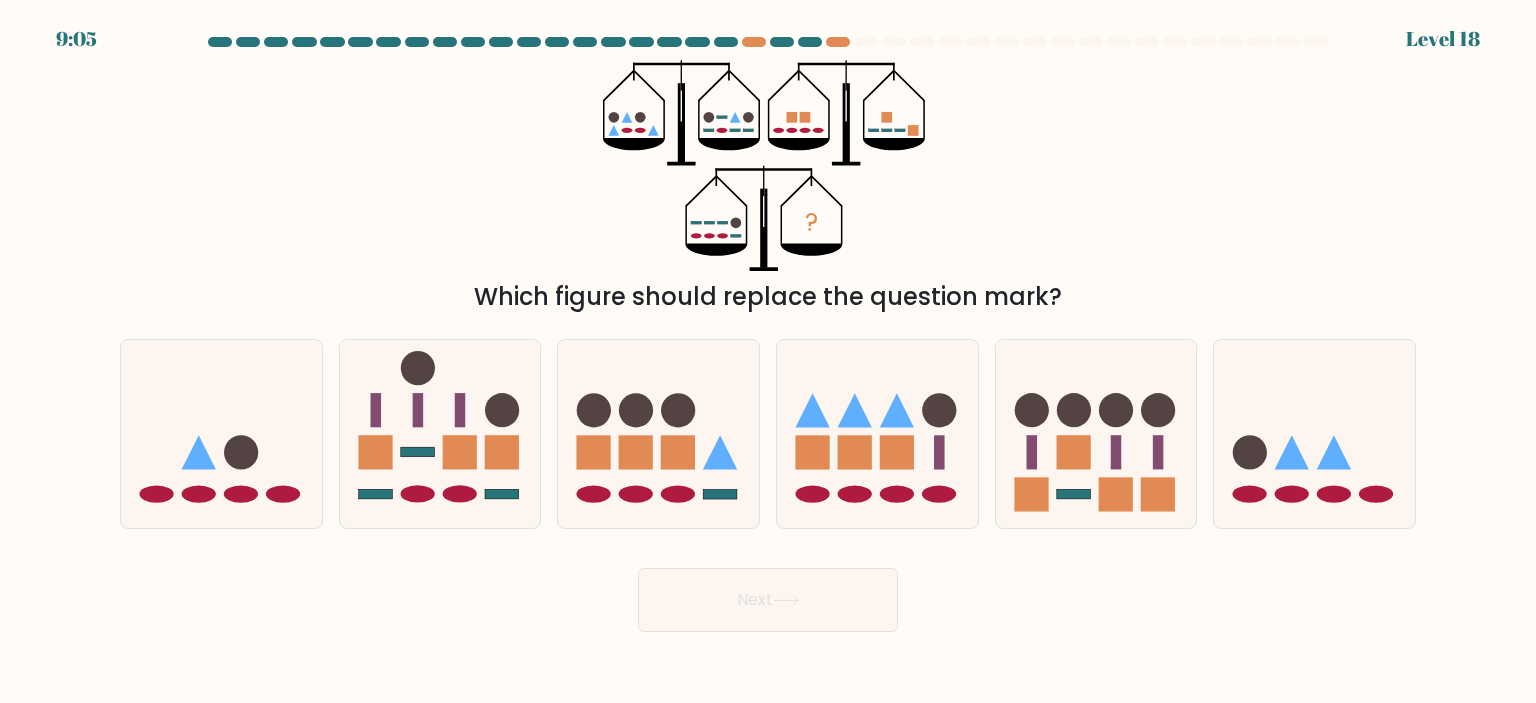 click 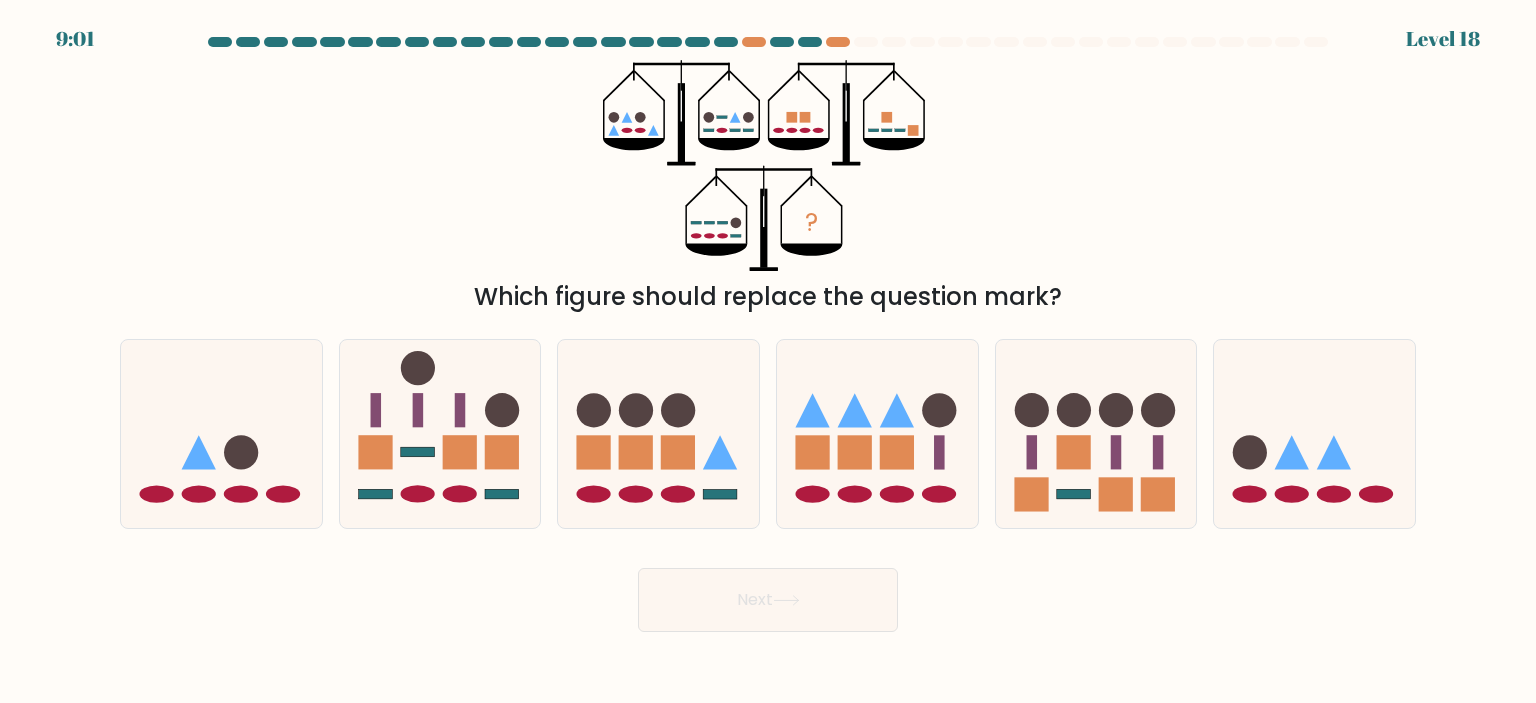 click 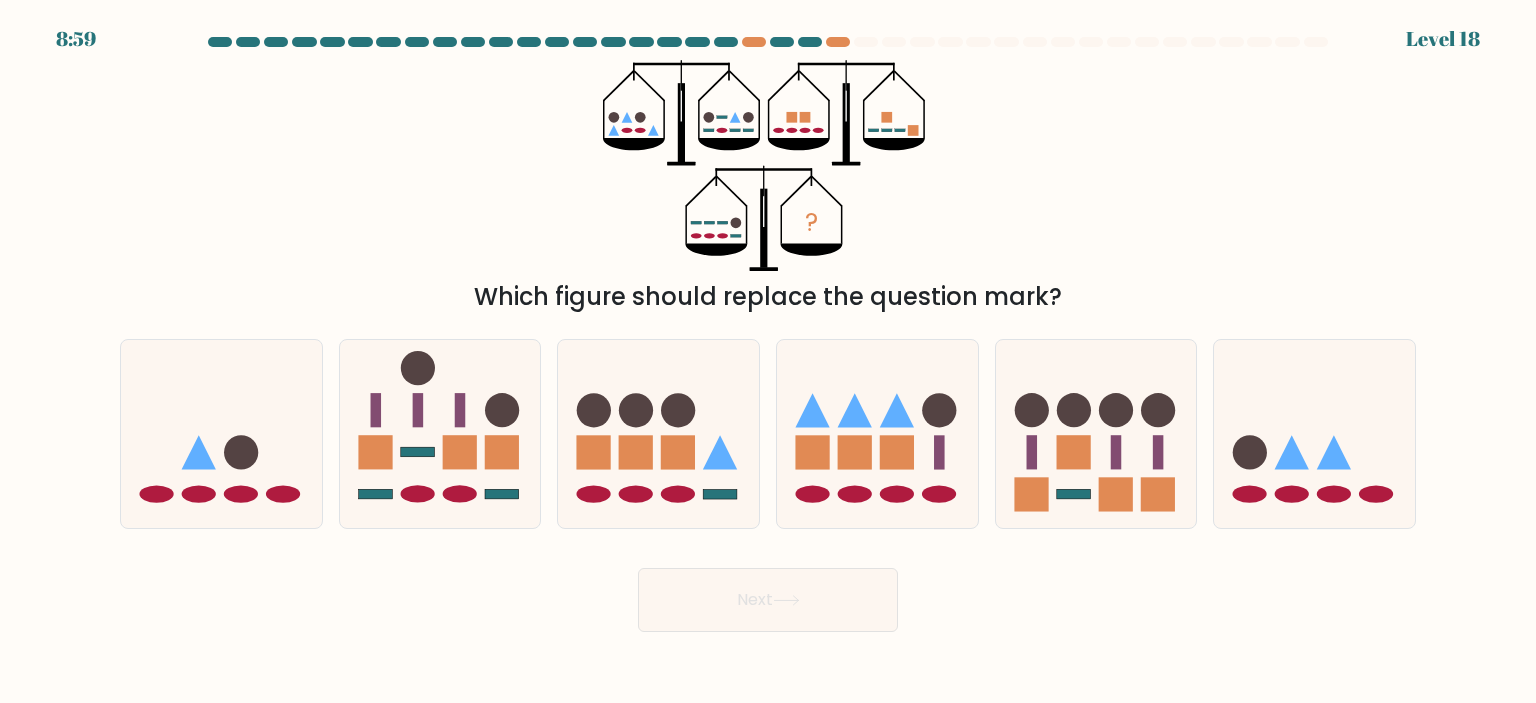 click 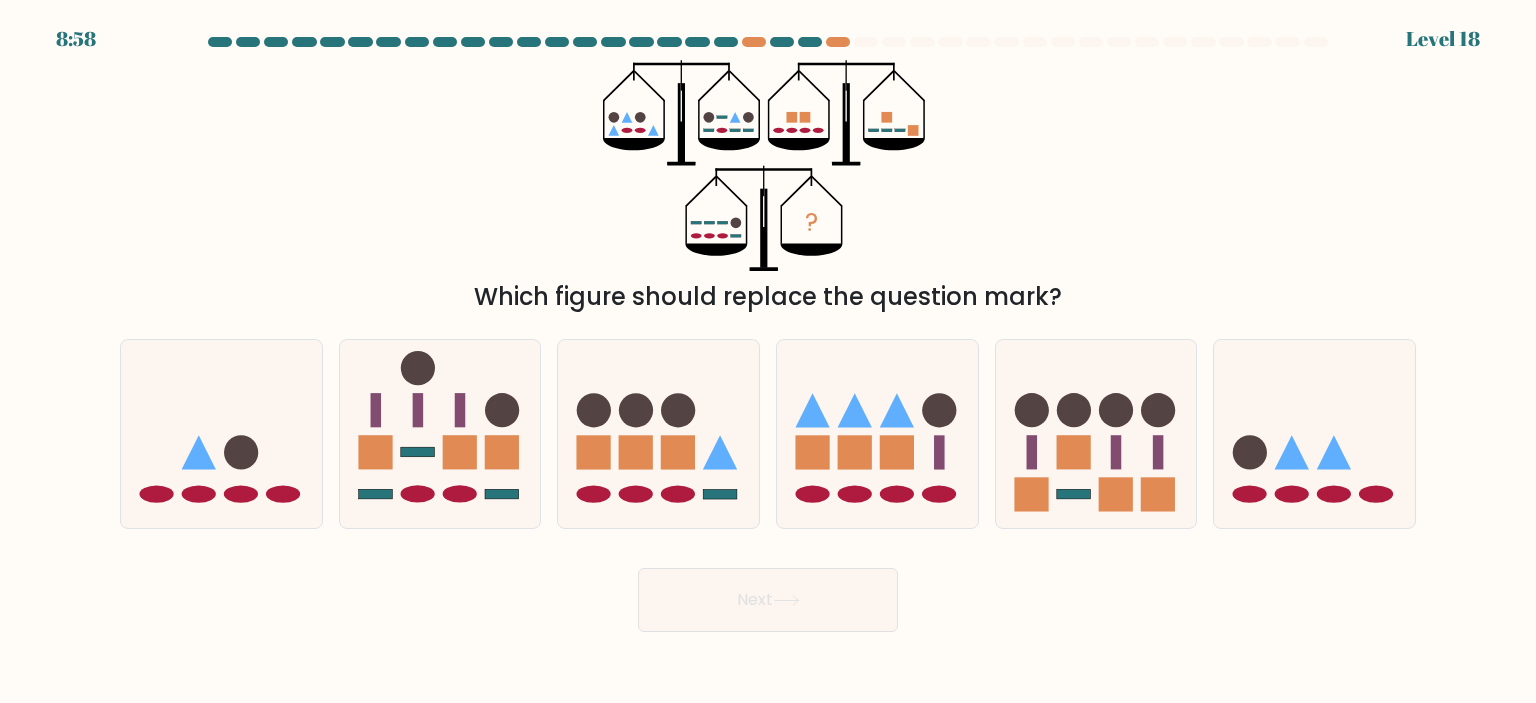 click on "?" 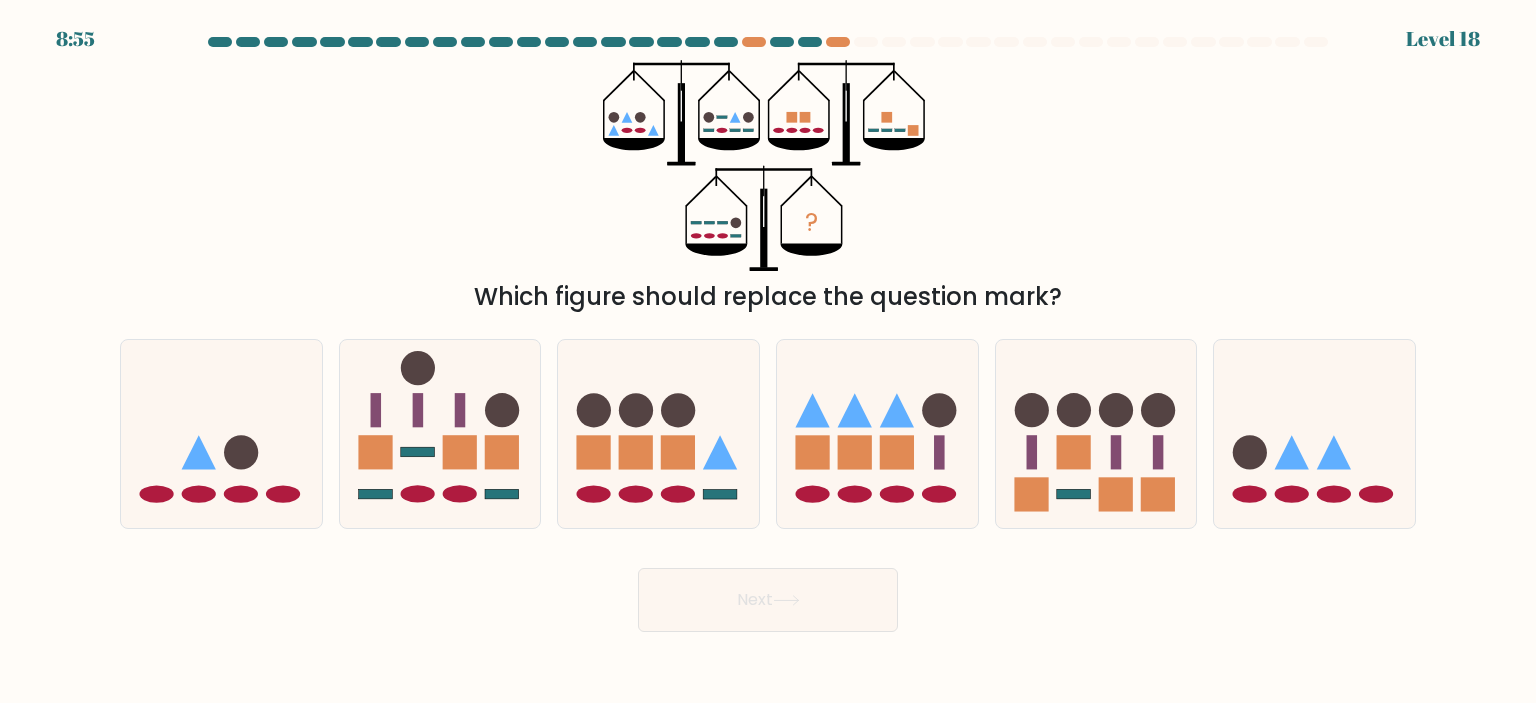 click 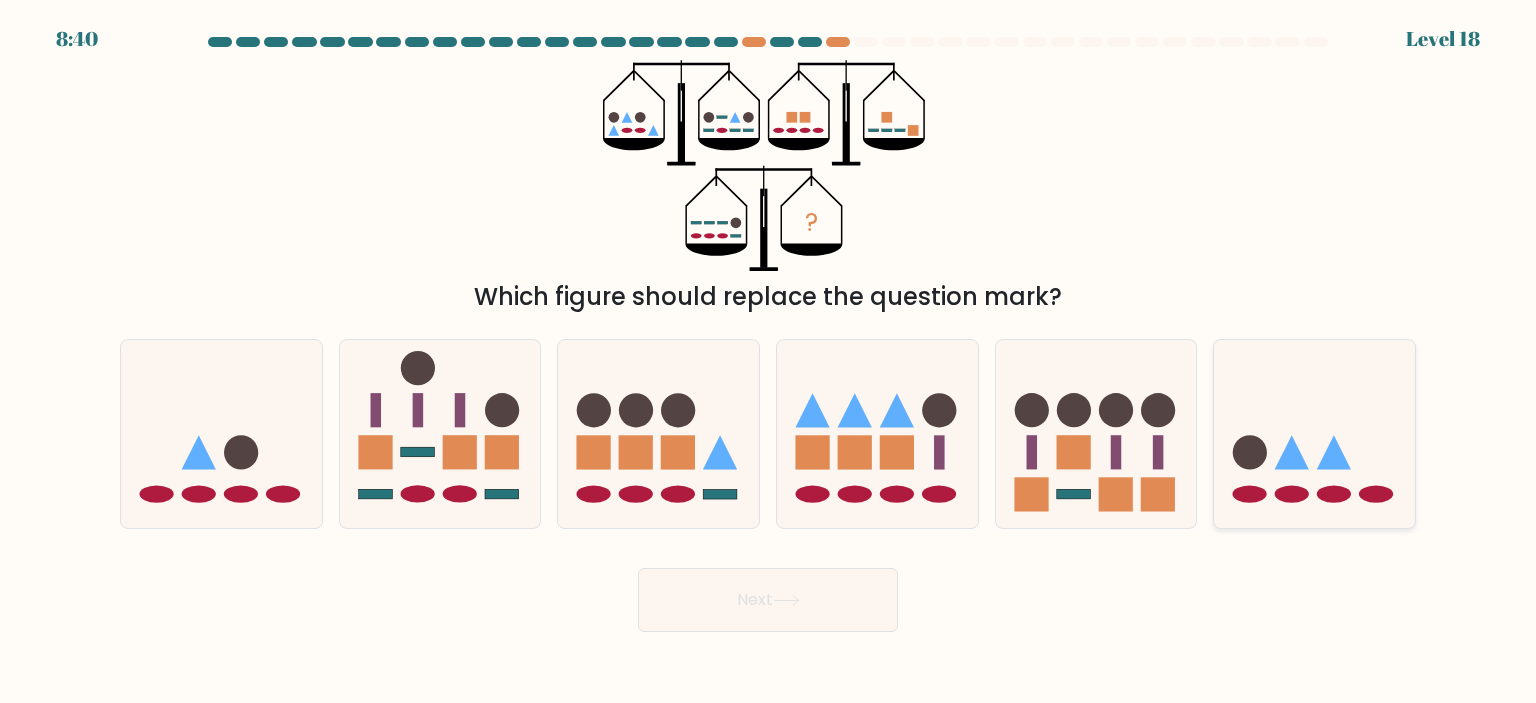 click 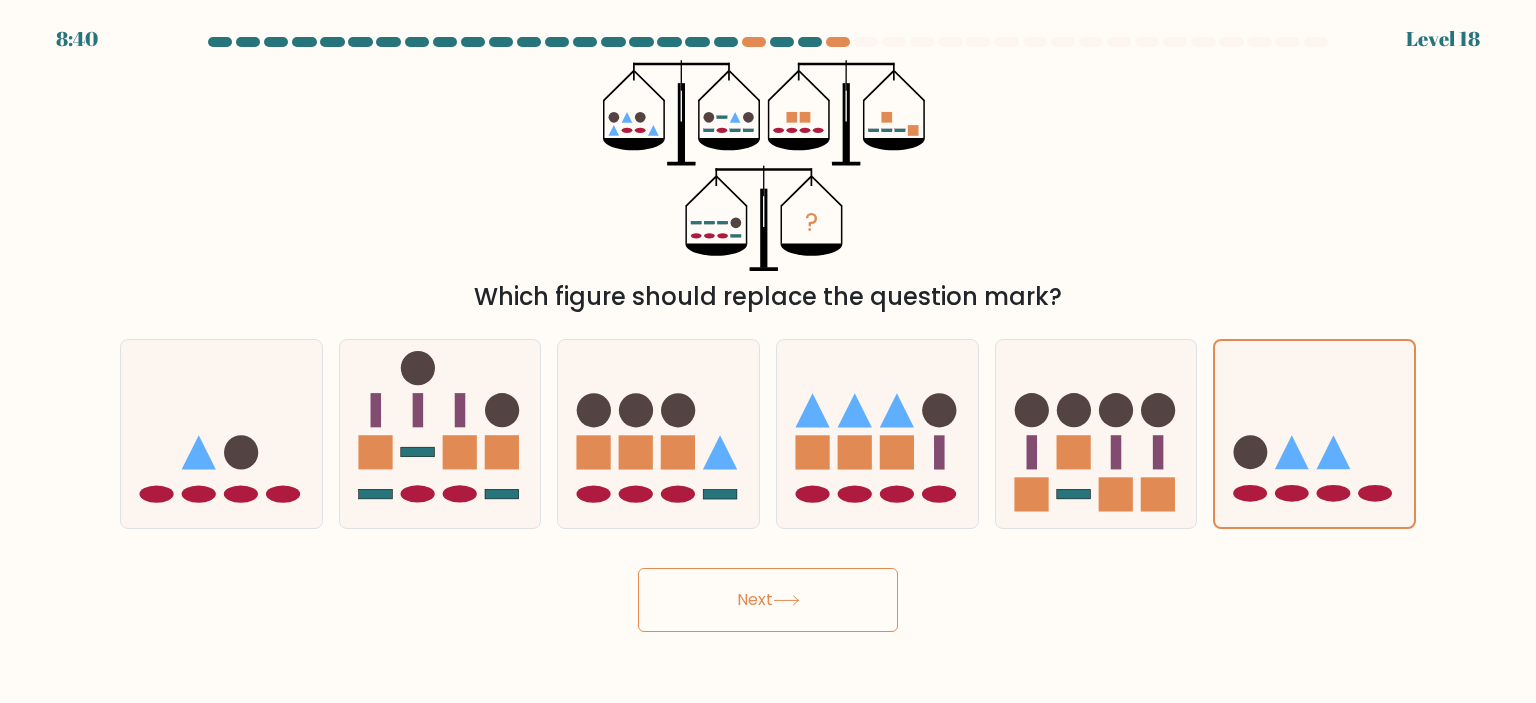 click on "Next" at bounding box center (768, 600) 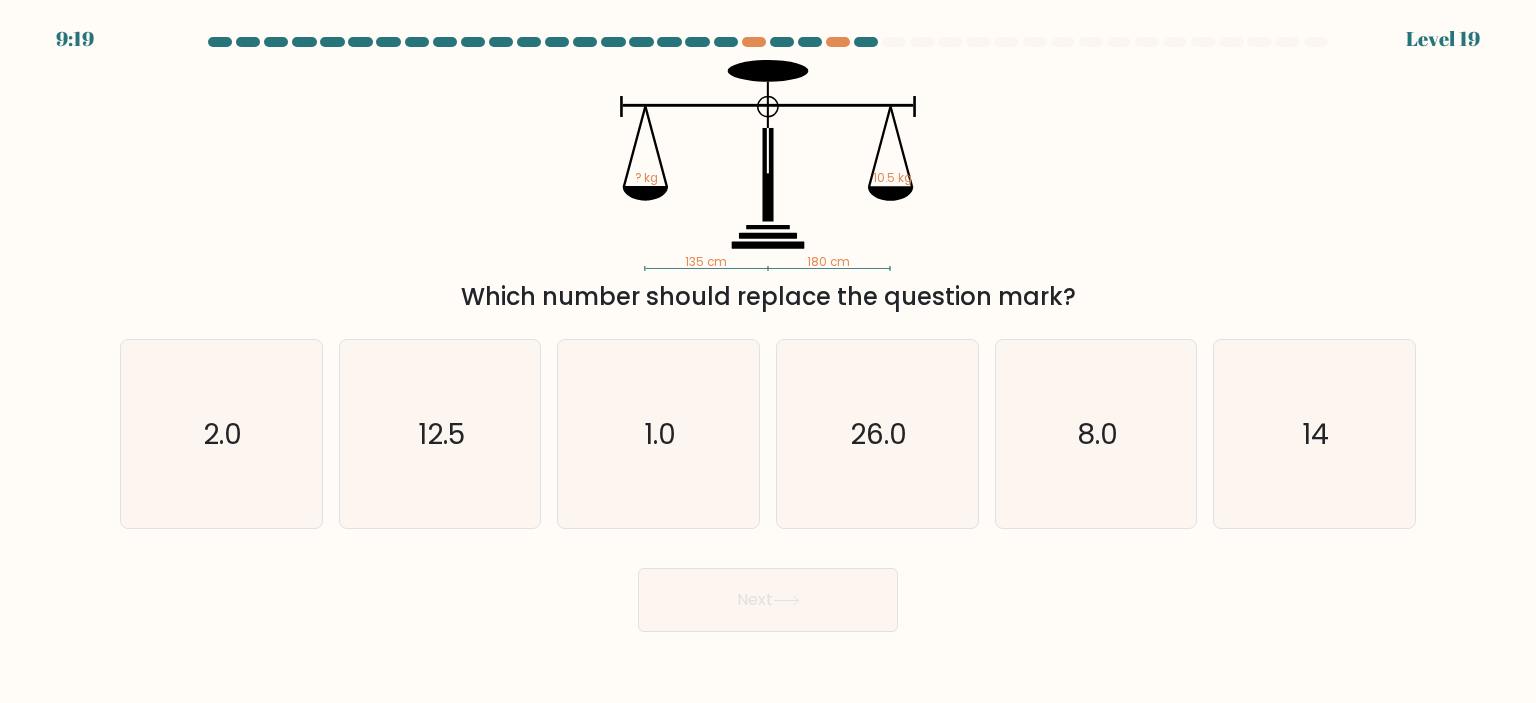 drag, startPoint x: 877, startPoint y: 179, endPoint x: 916, endPoint y: 179, distance: 39 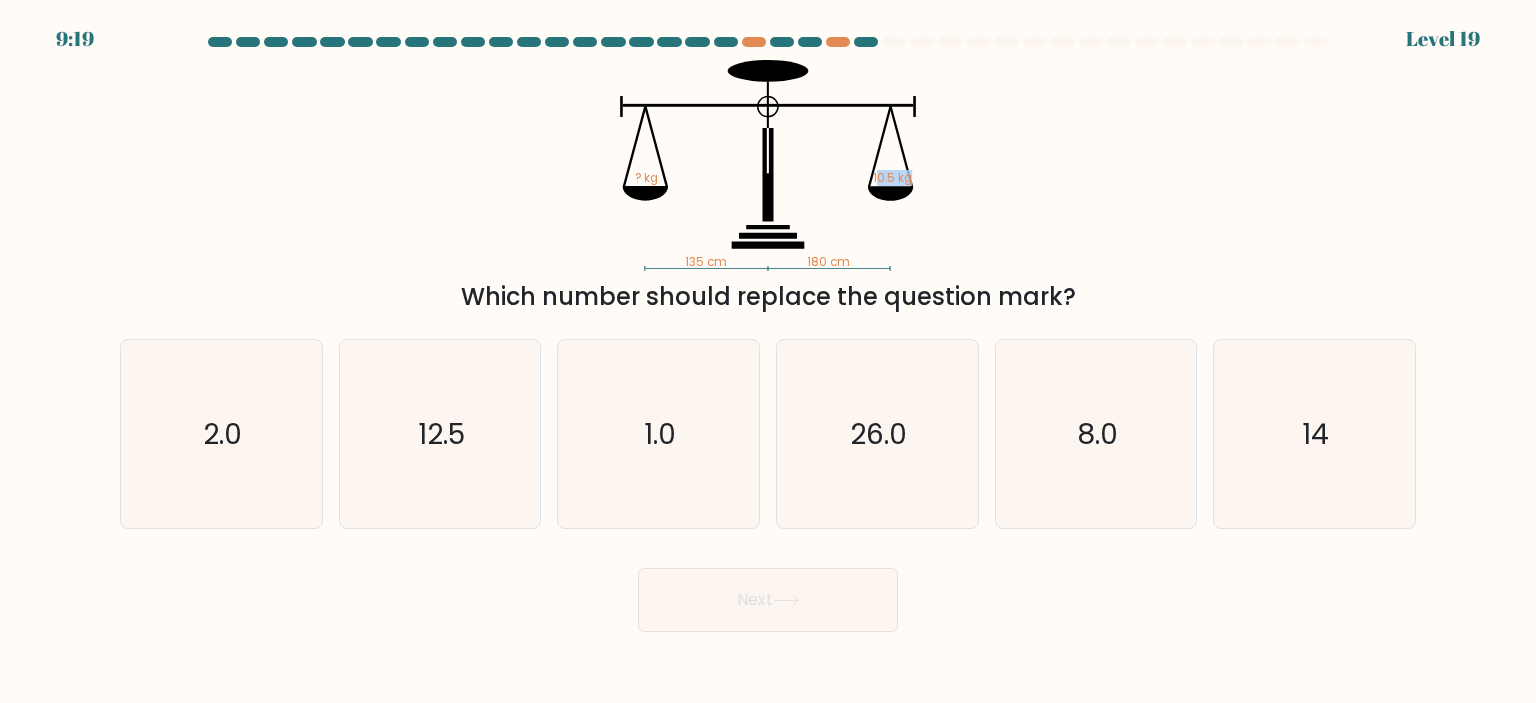 click on "135 cm   180 cm   ? kg   10.5 kg" 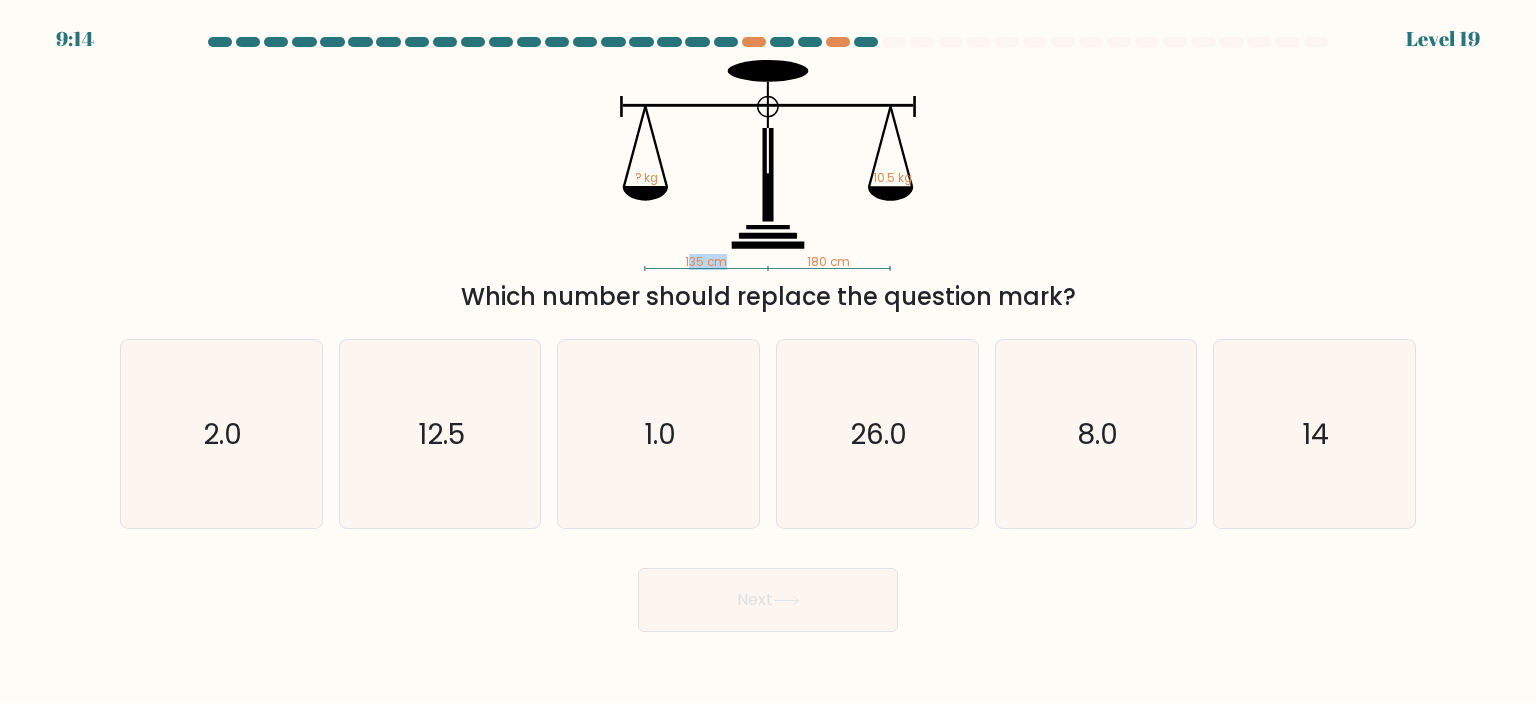 drag, startPoint x: 740, startPoint y: 261, endPoint x: 690, endPoint y: 263, distance: 50.039986 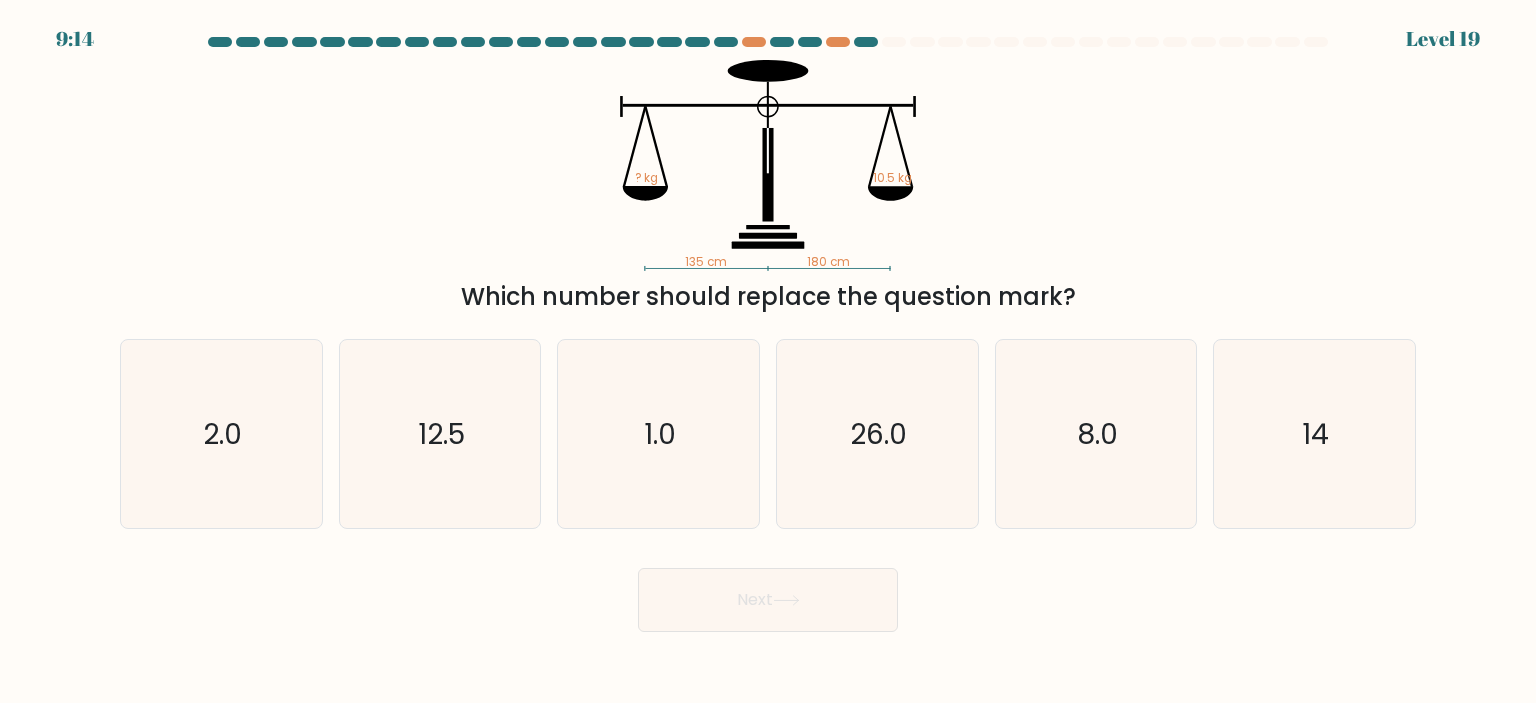 click on "135 cm   180 cm   ? kg   10.5 kg" 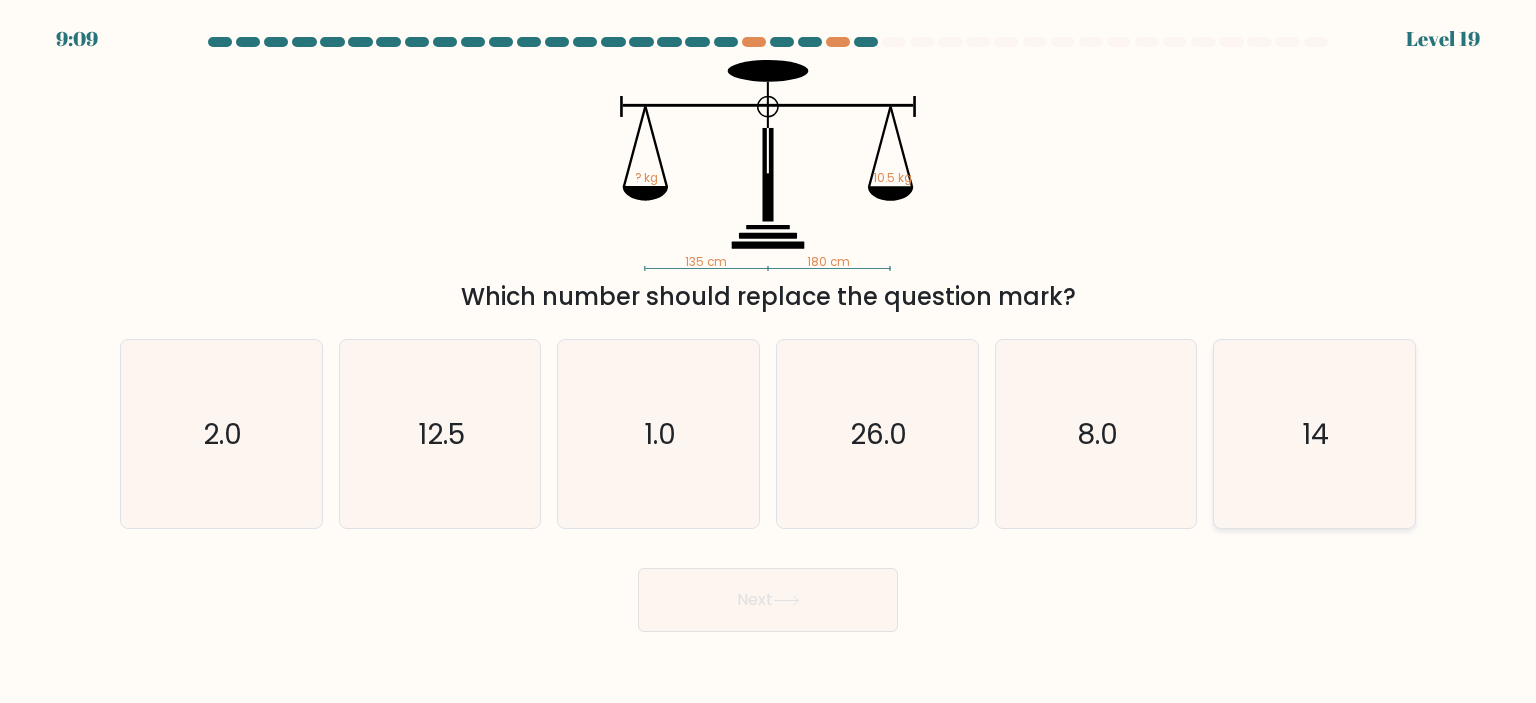 click on "14" 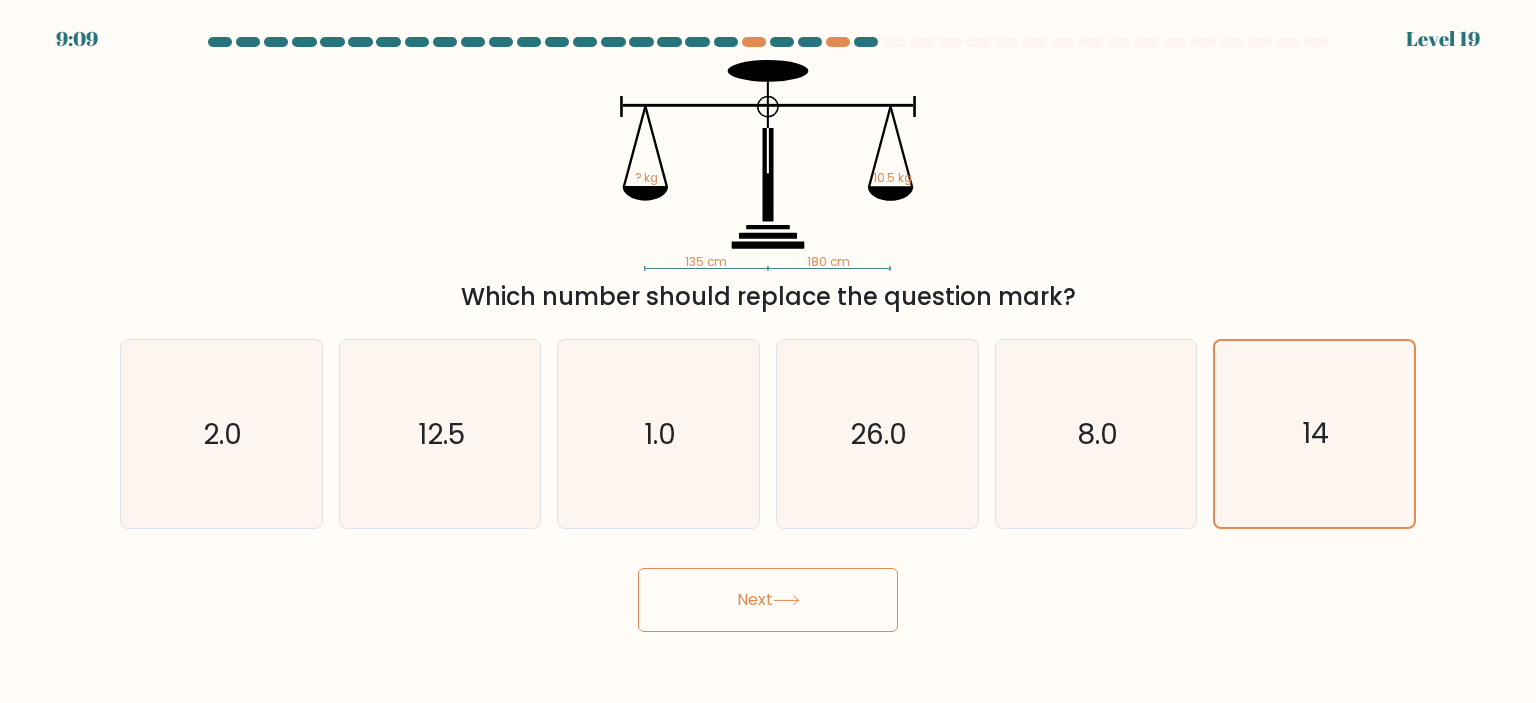 click 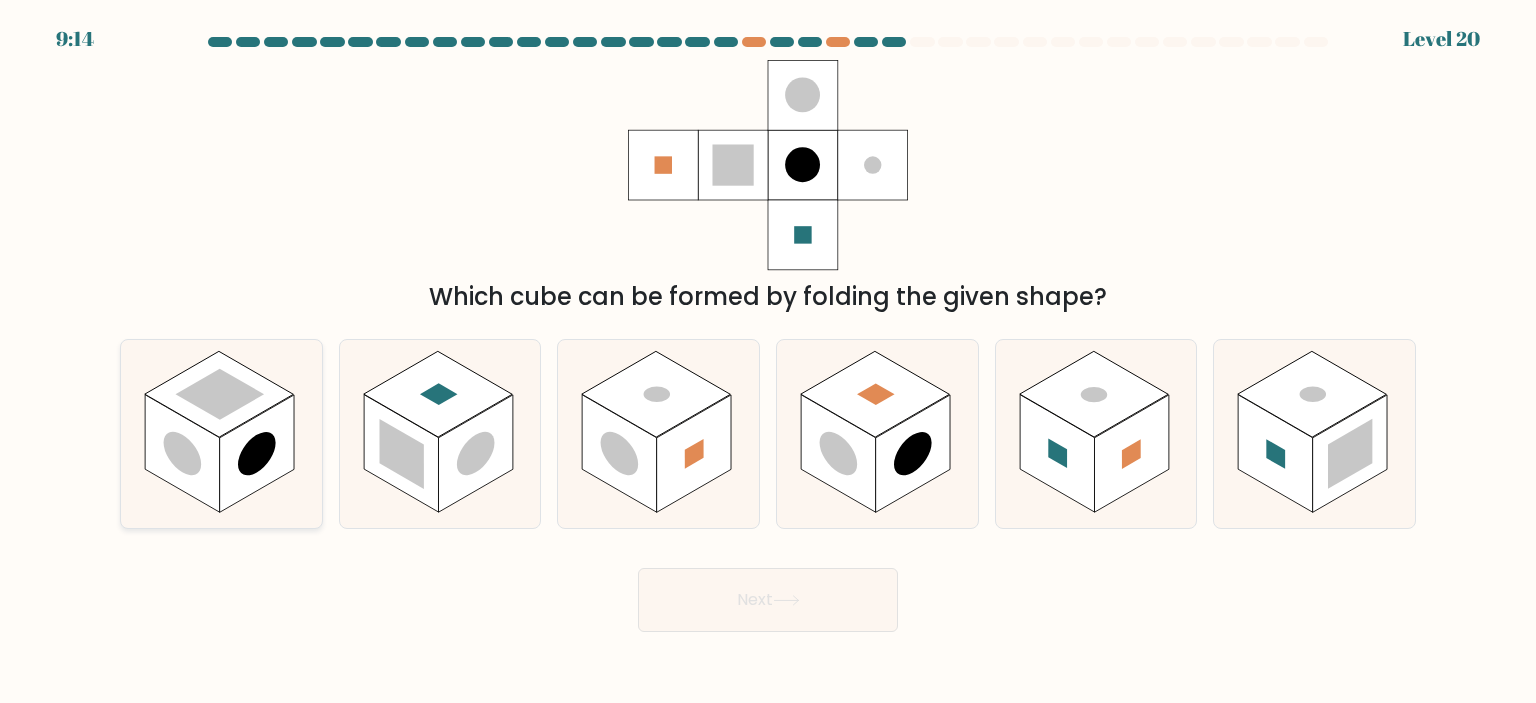 click 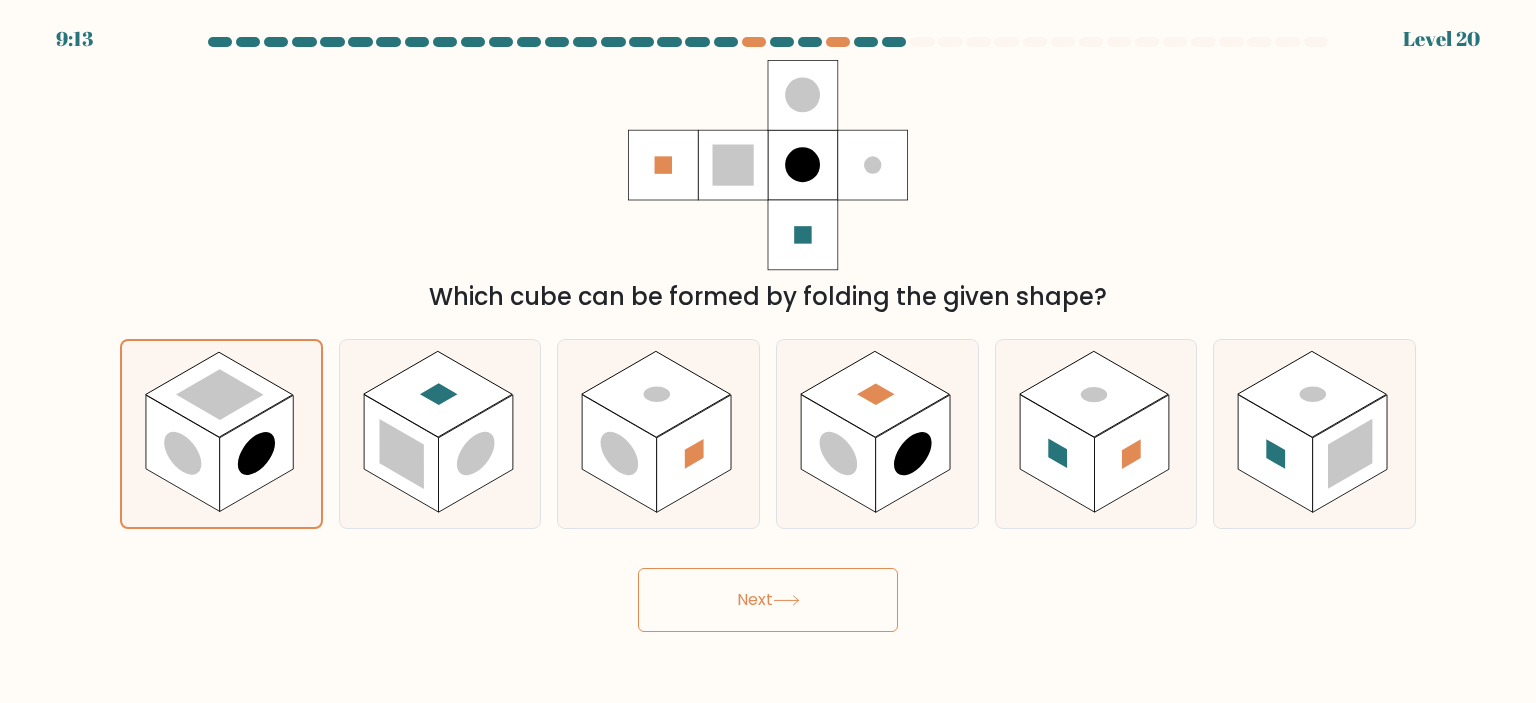 click on "Next" at bounding box center (768, 600) 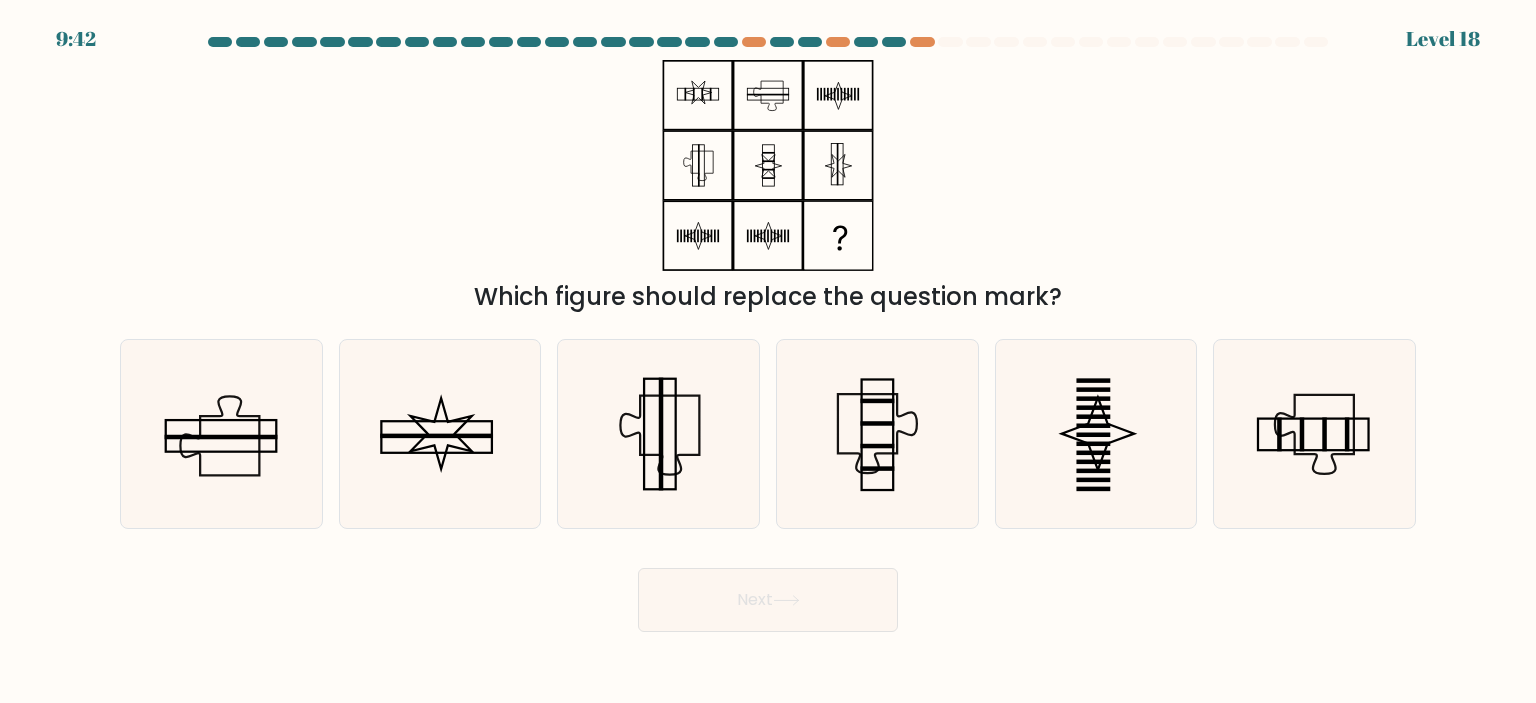 click 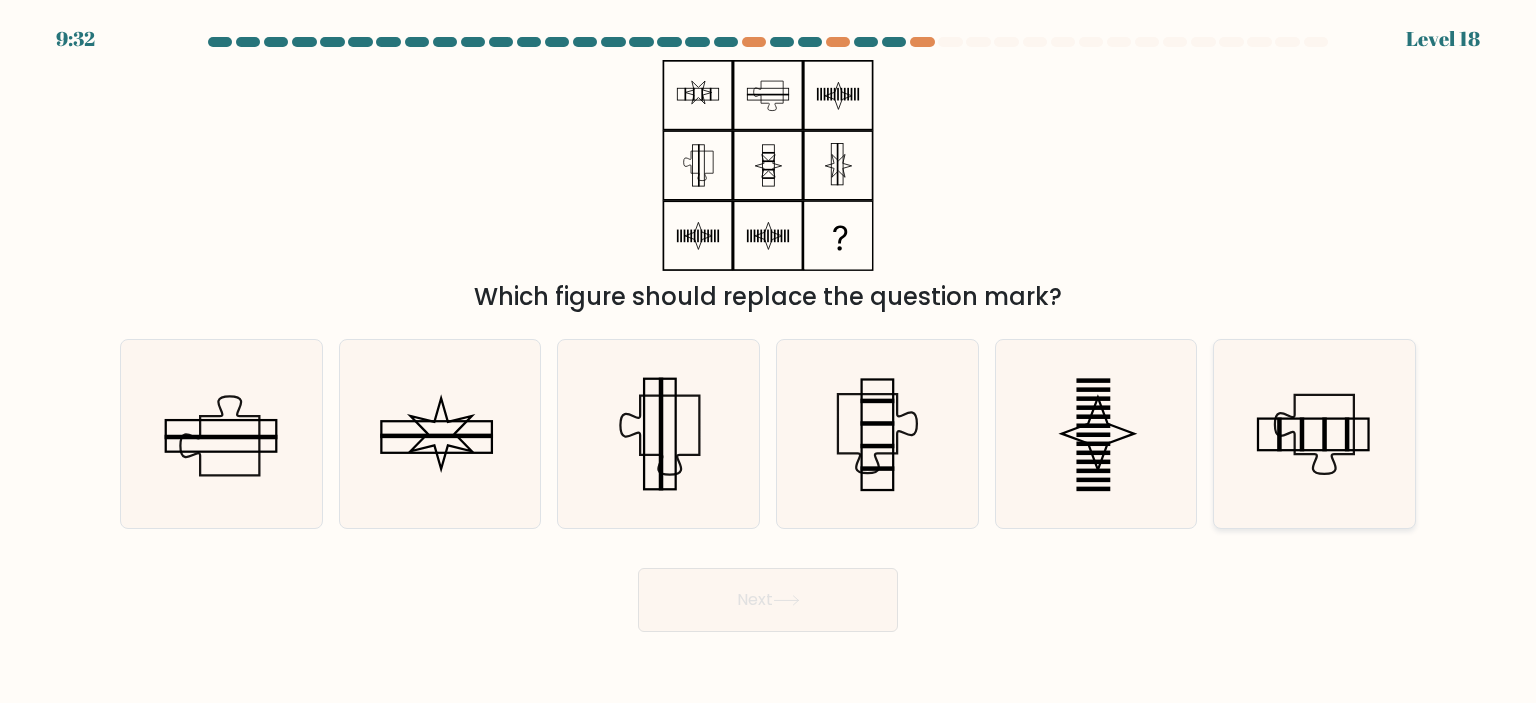 click 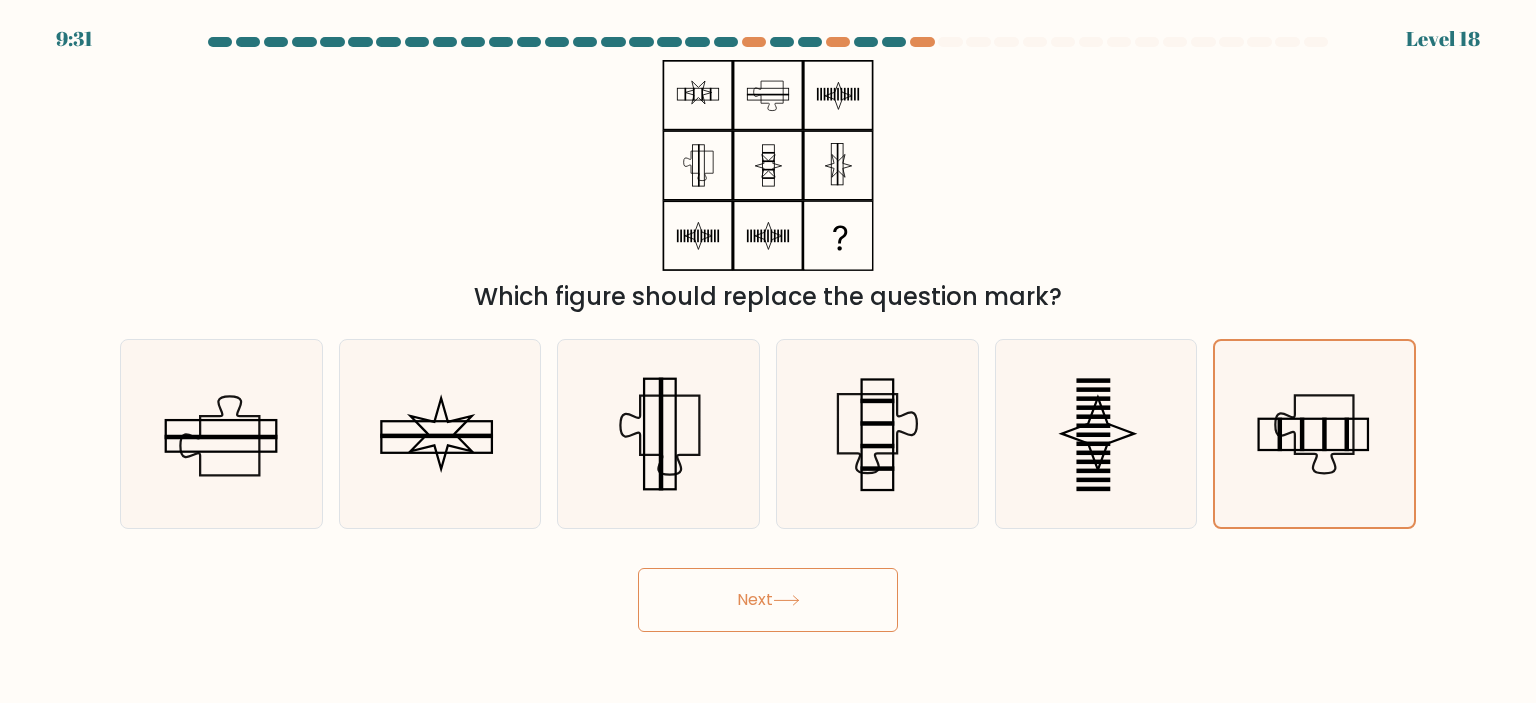 click on "Next" at bounding box center [768, 600] 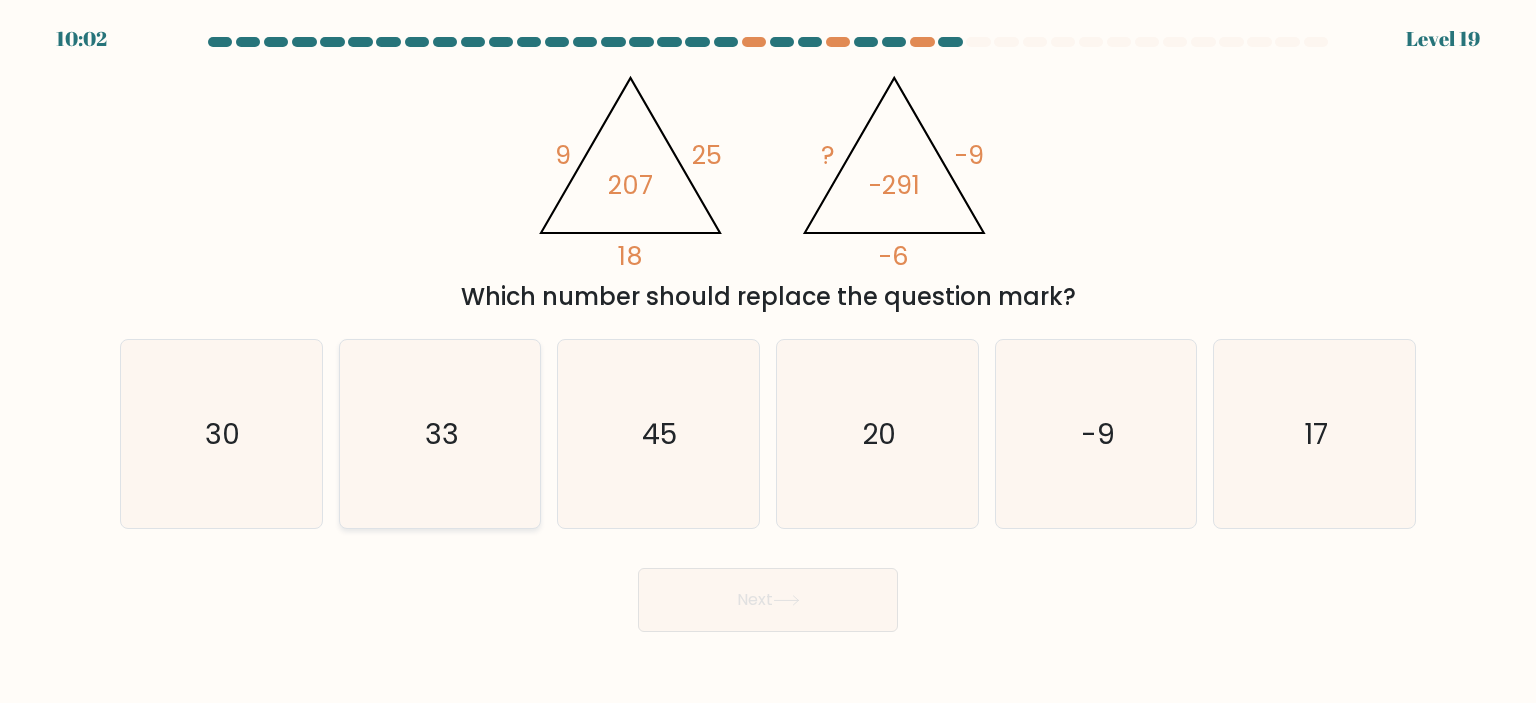 click on "33" 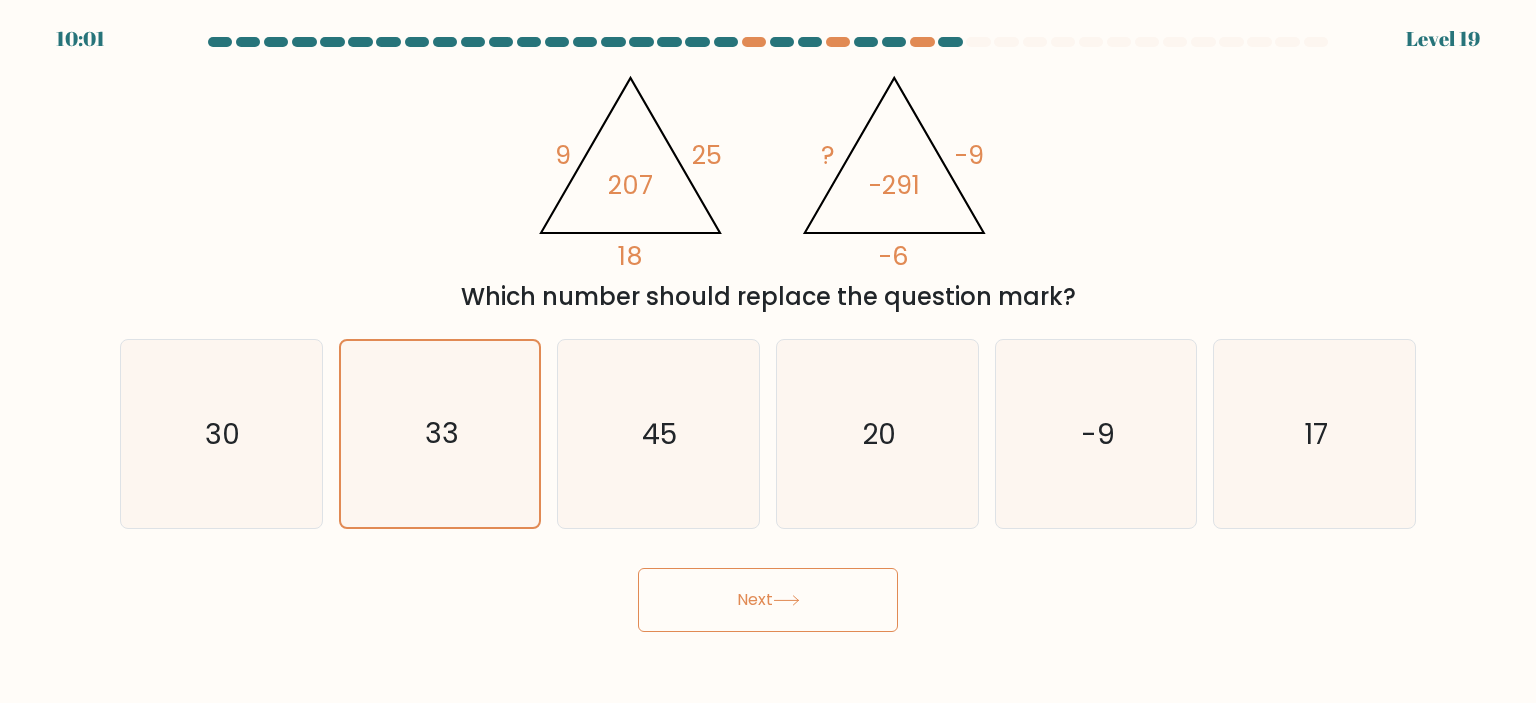 click on "Next" at bounding box center (768, 600) 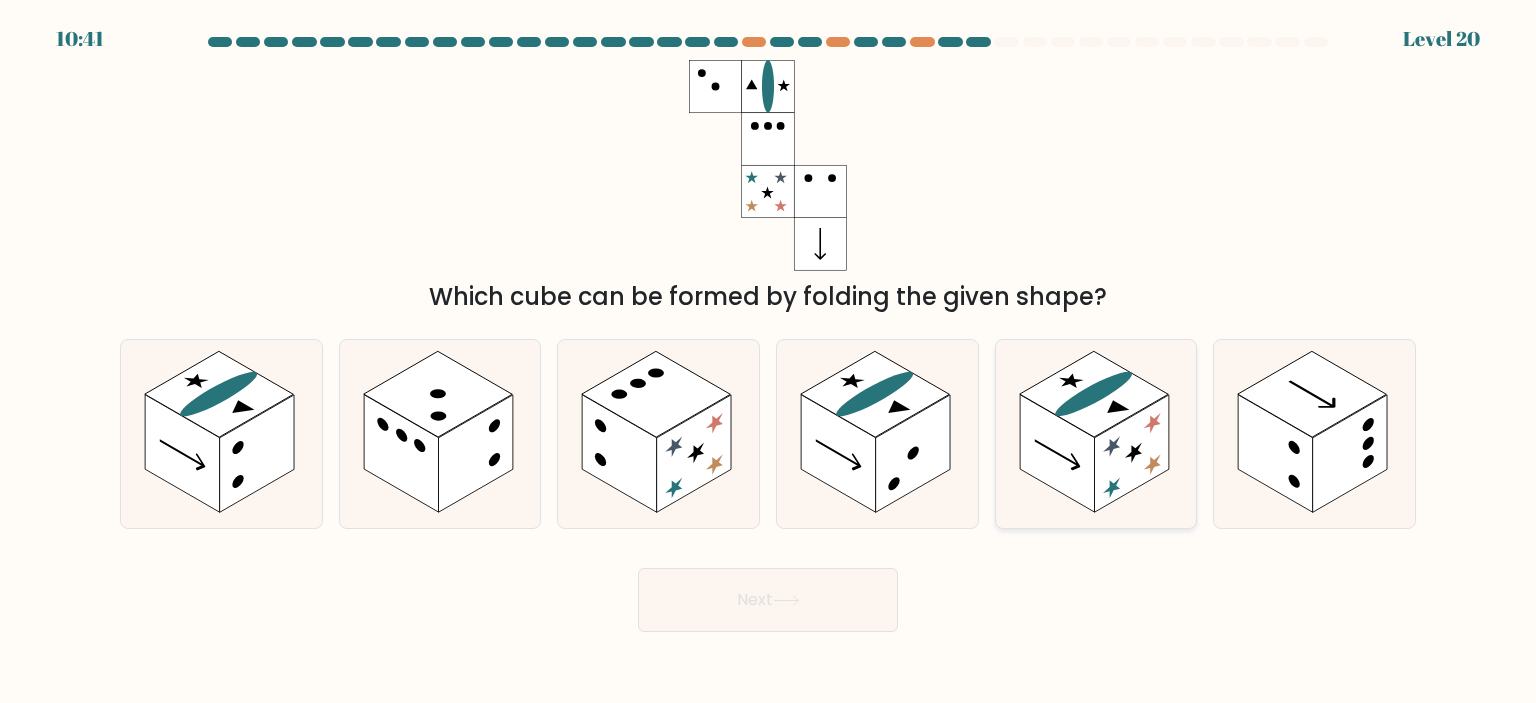 click 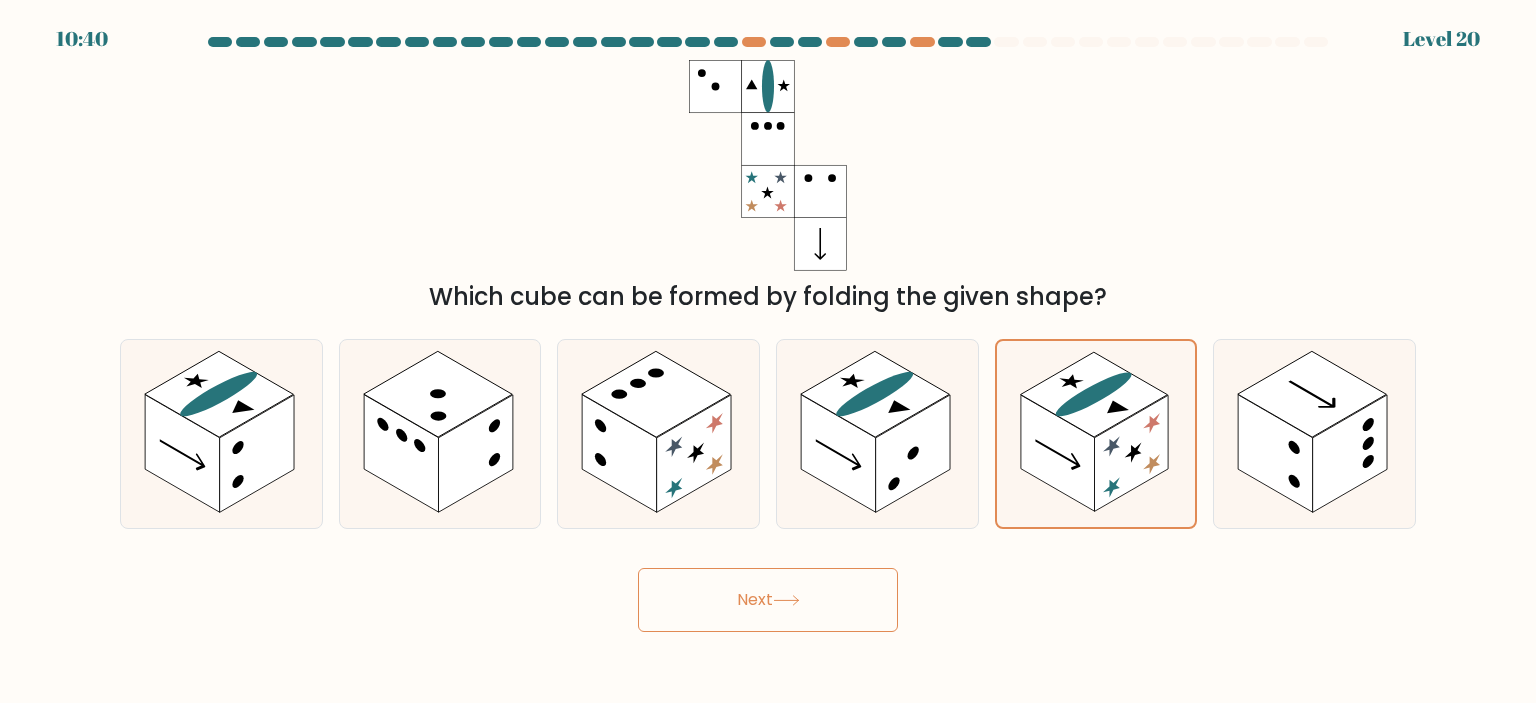 click on "Next" at bounding box center [768, 600] 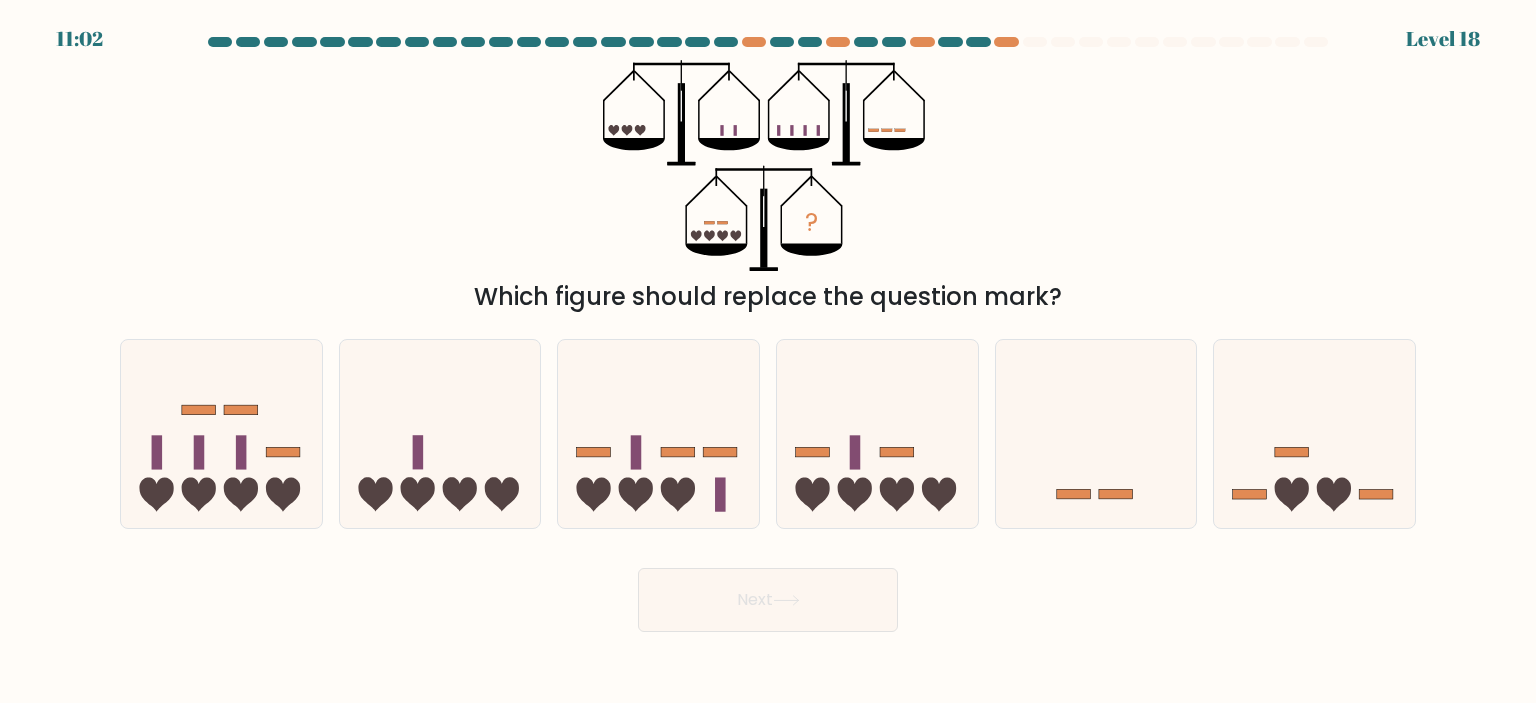 click on "?" 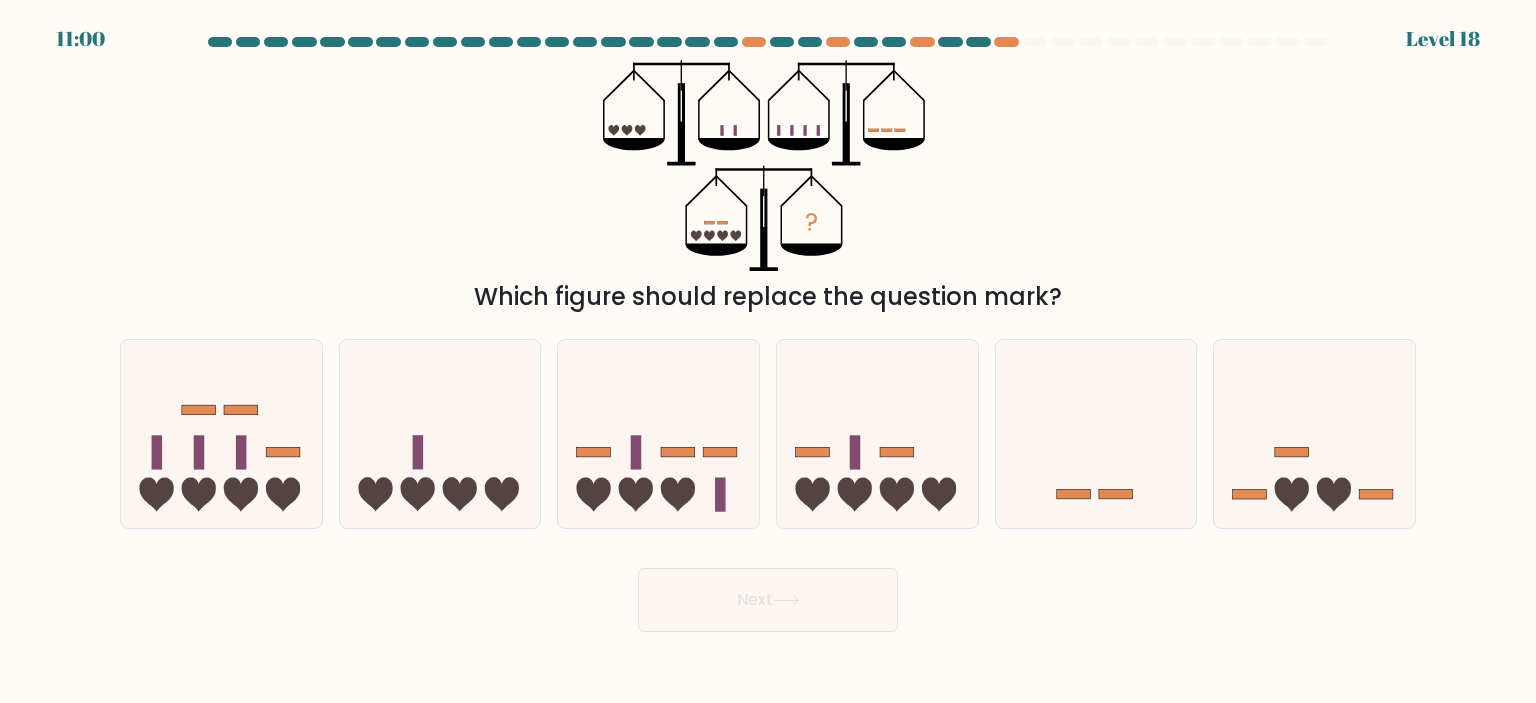 click 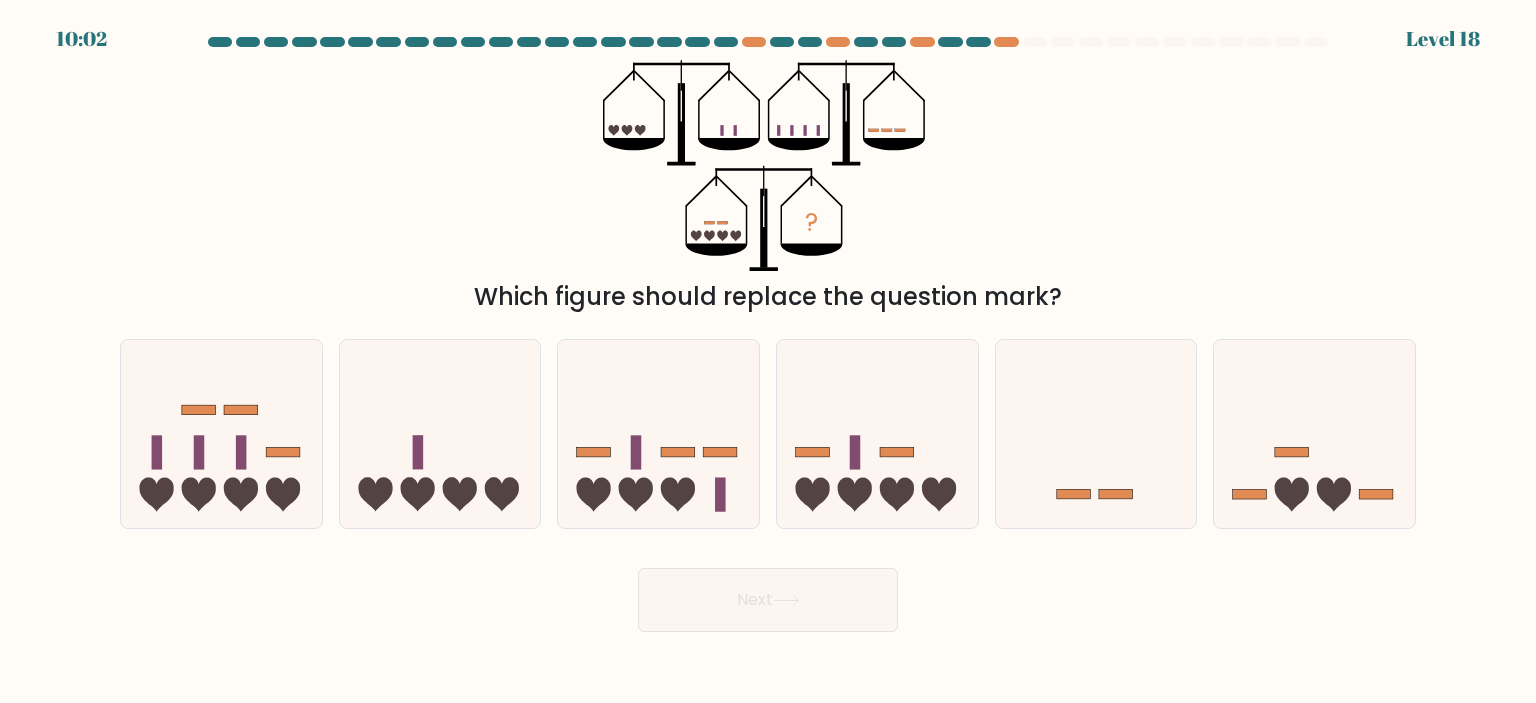 click on "?" 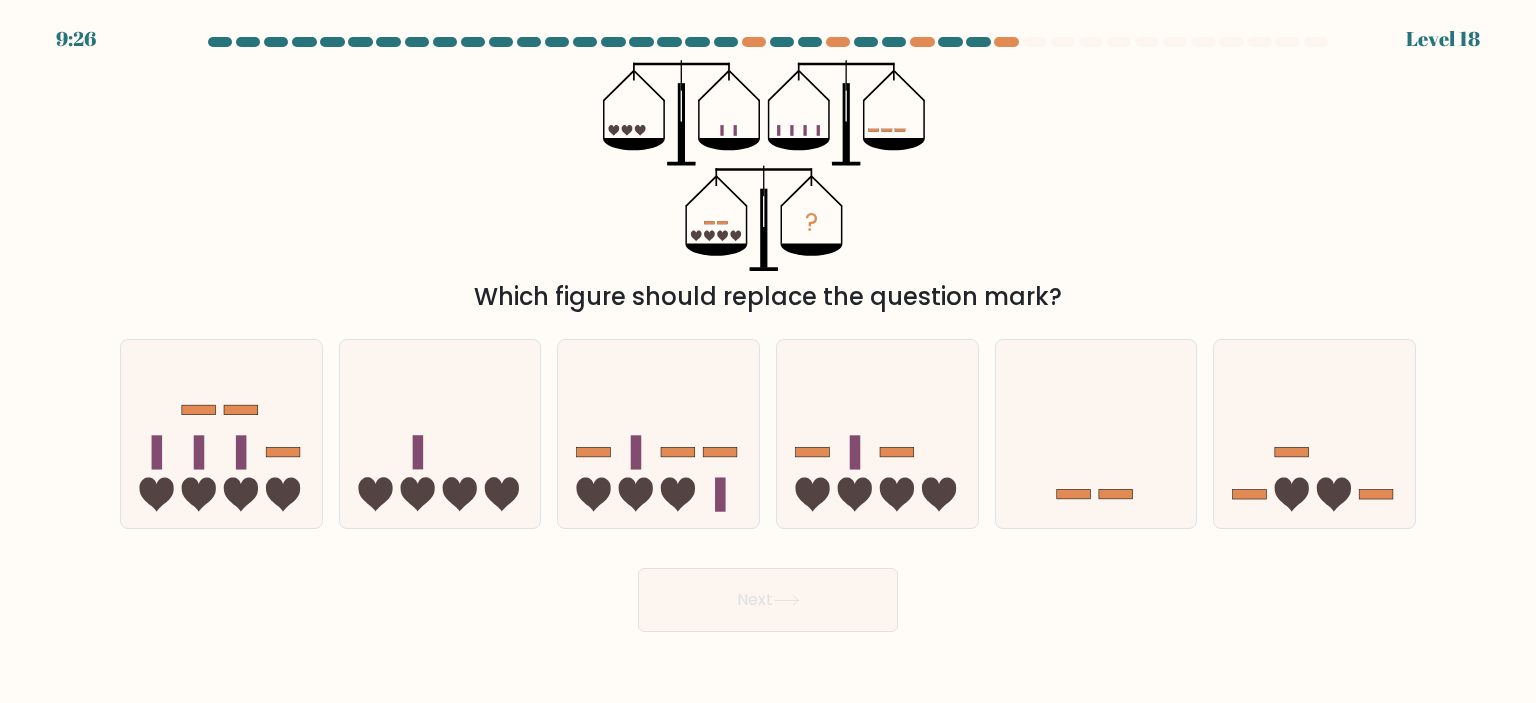 click 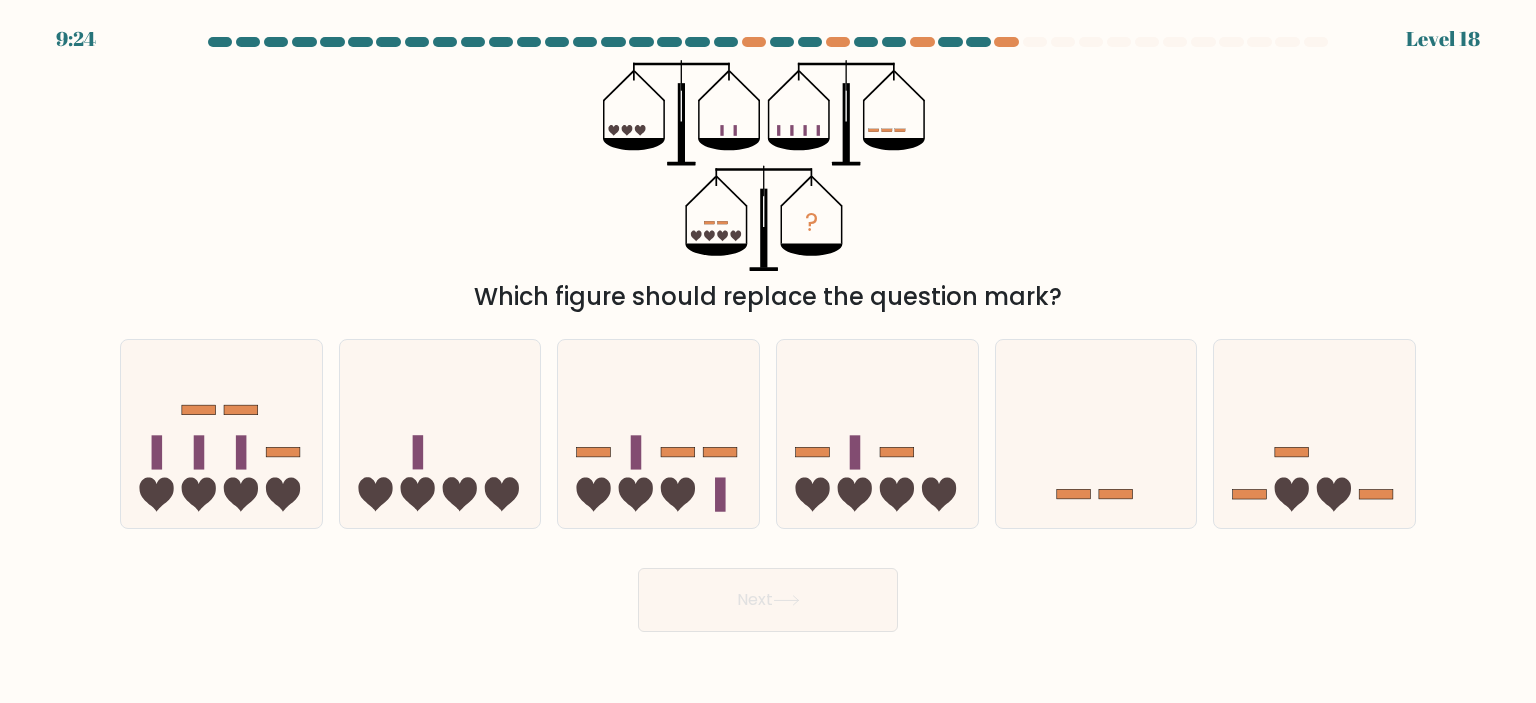 click on "?" 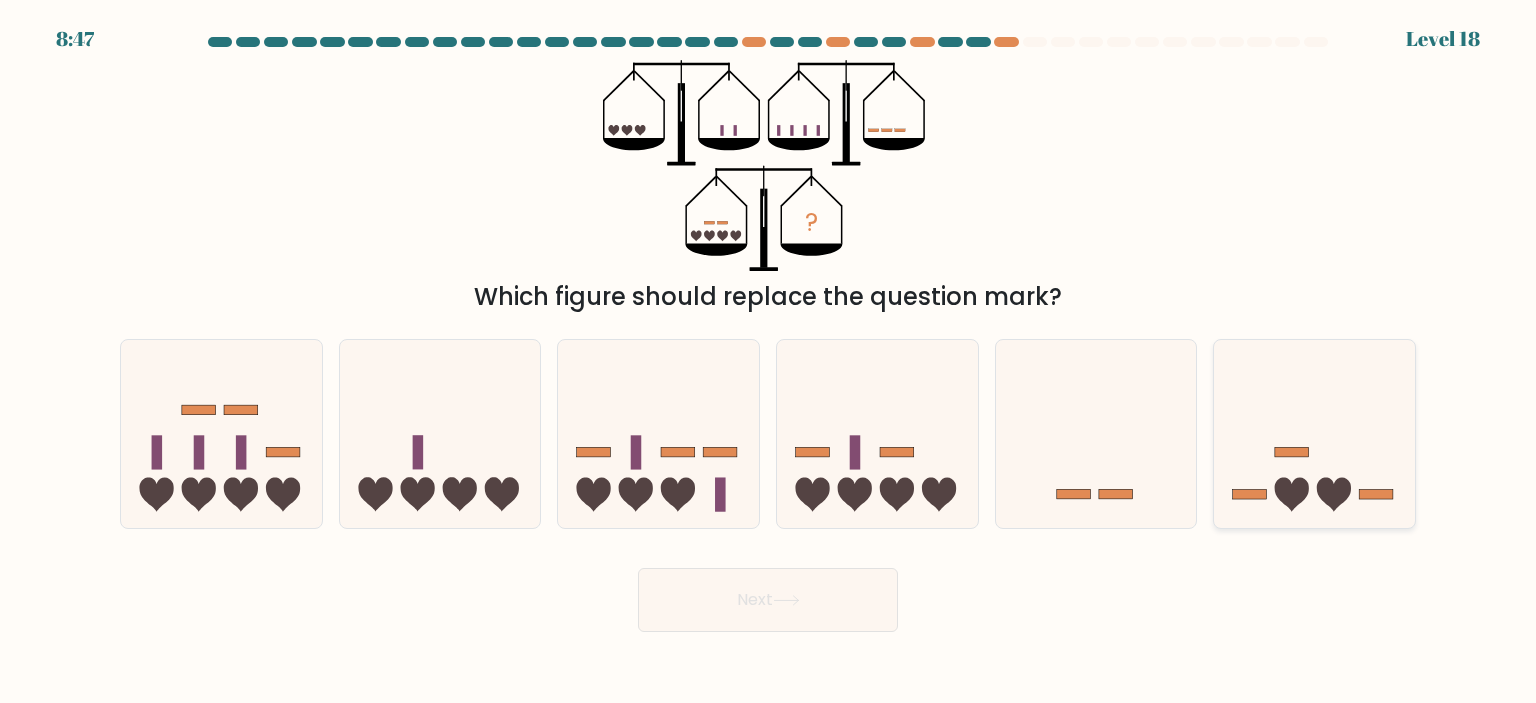 click 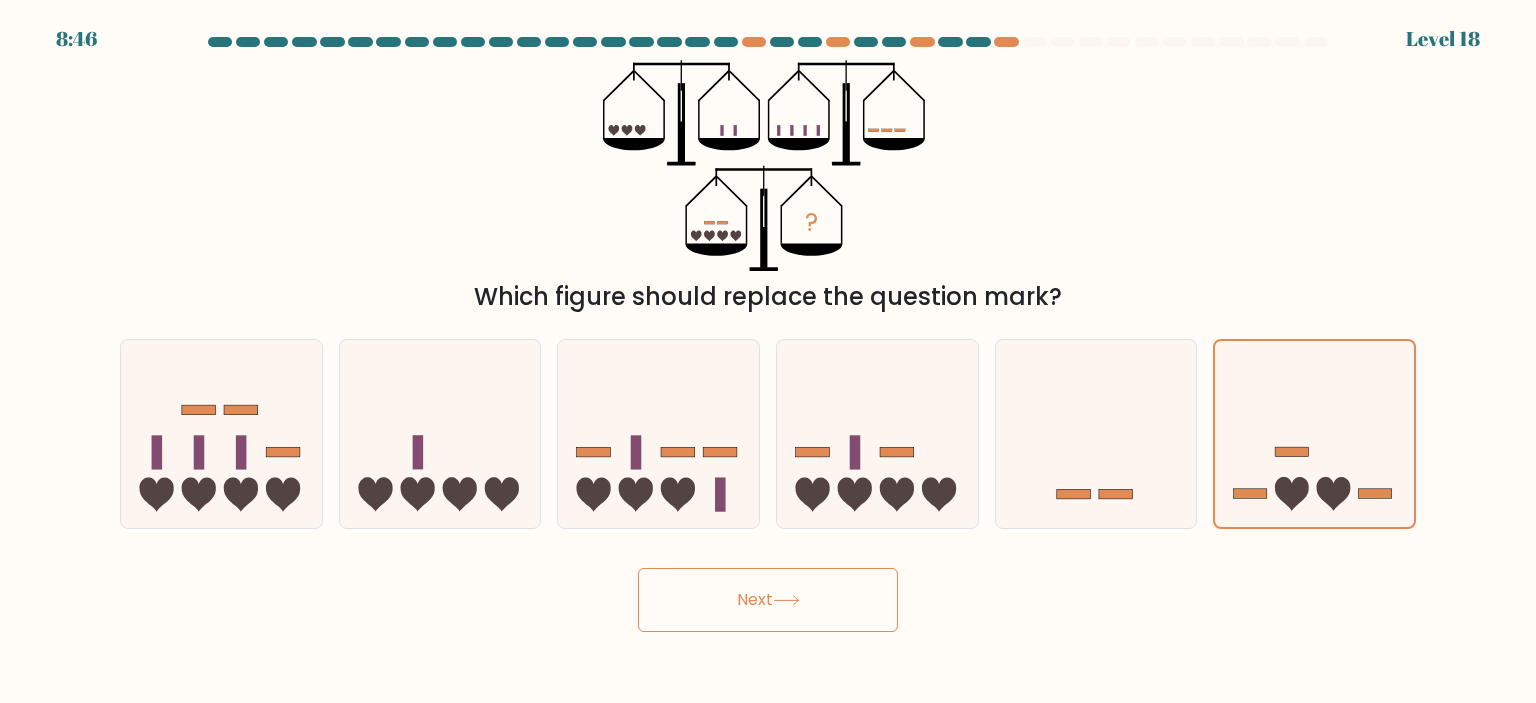 click 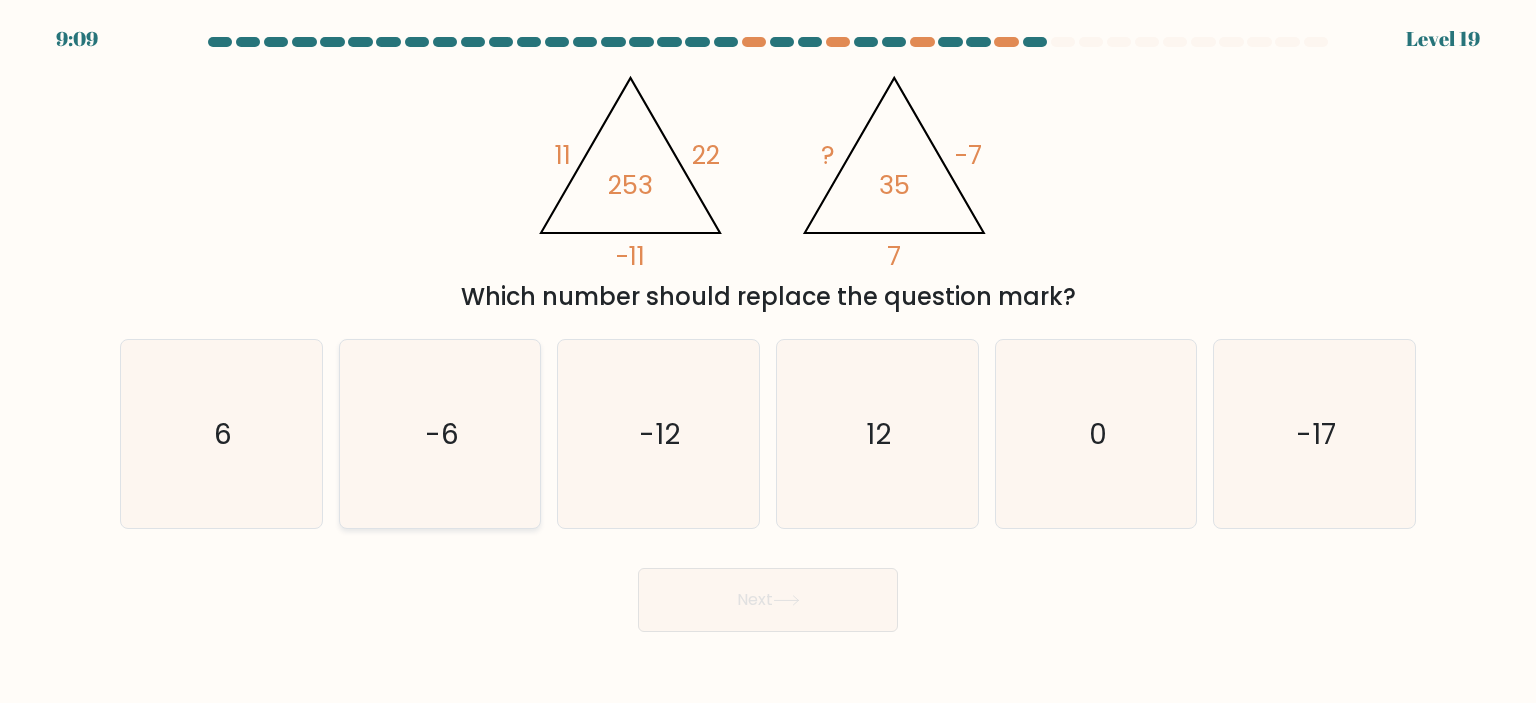 click on "-6" 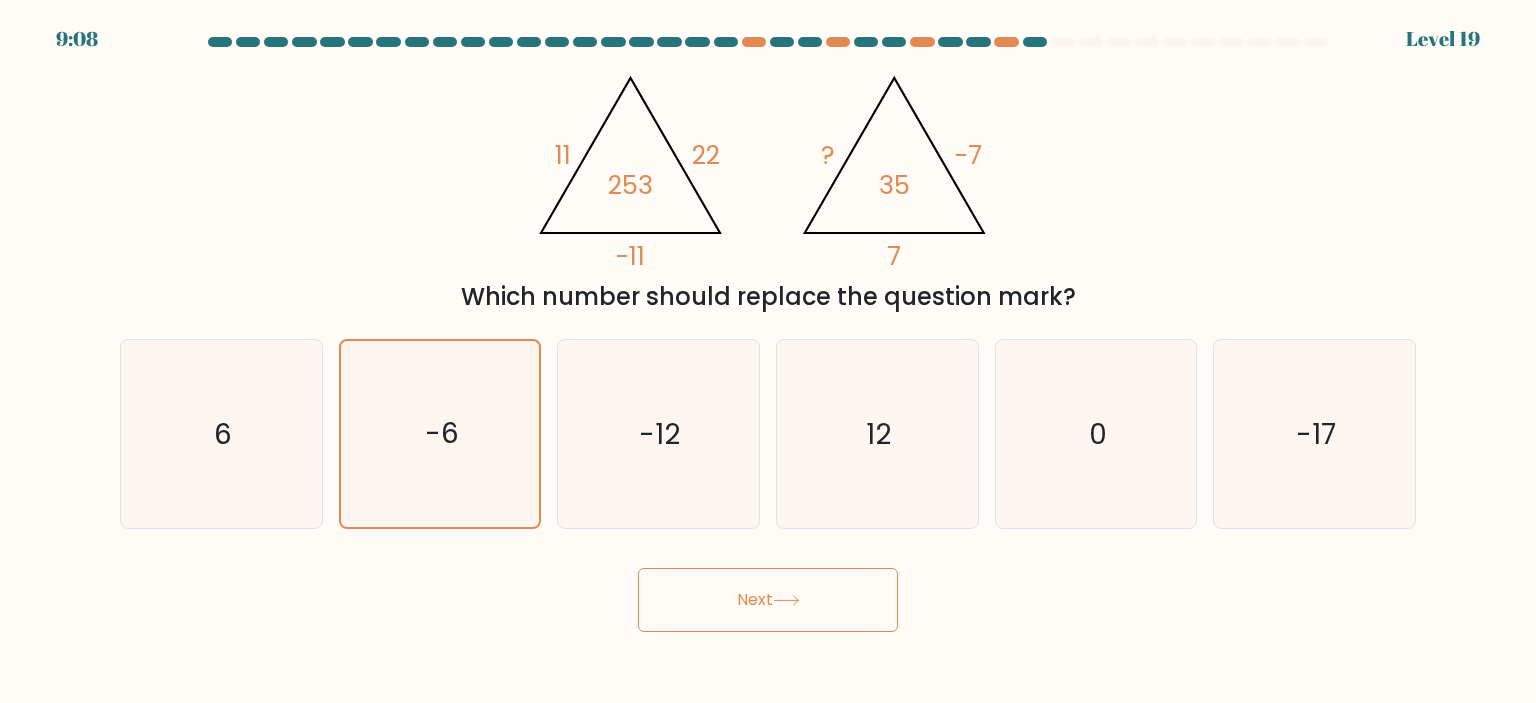 click on "Next" at bounding box center (768, 600) 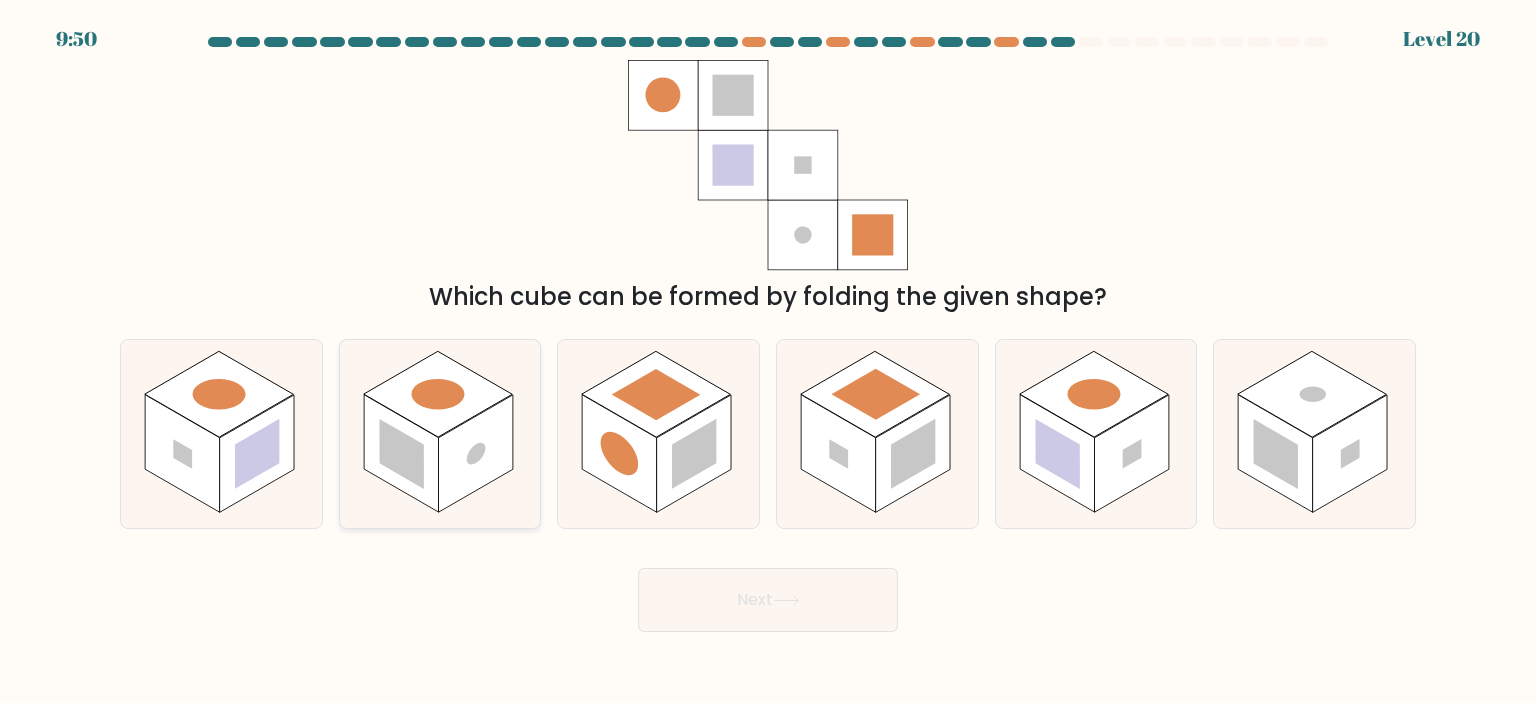 click 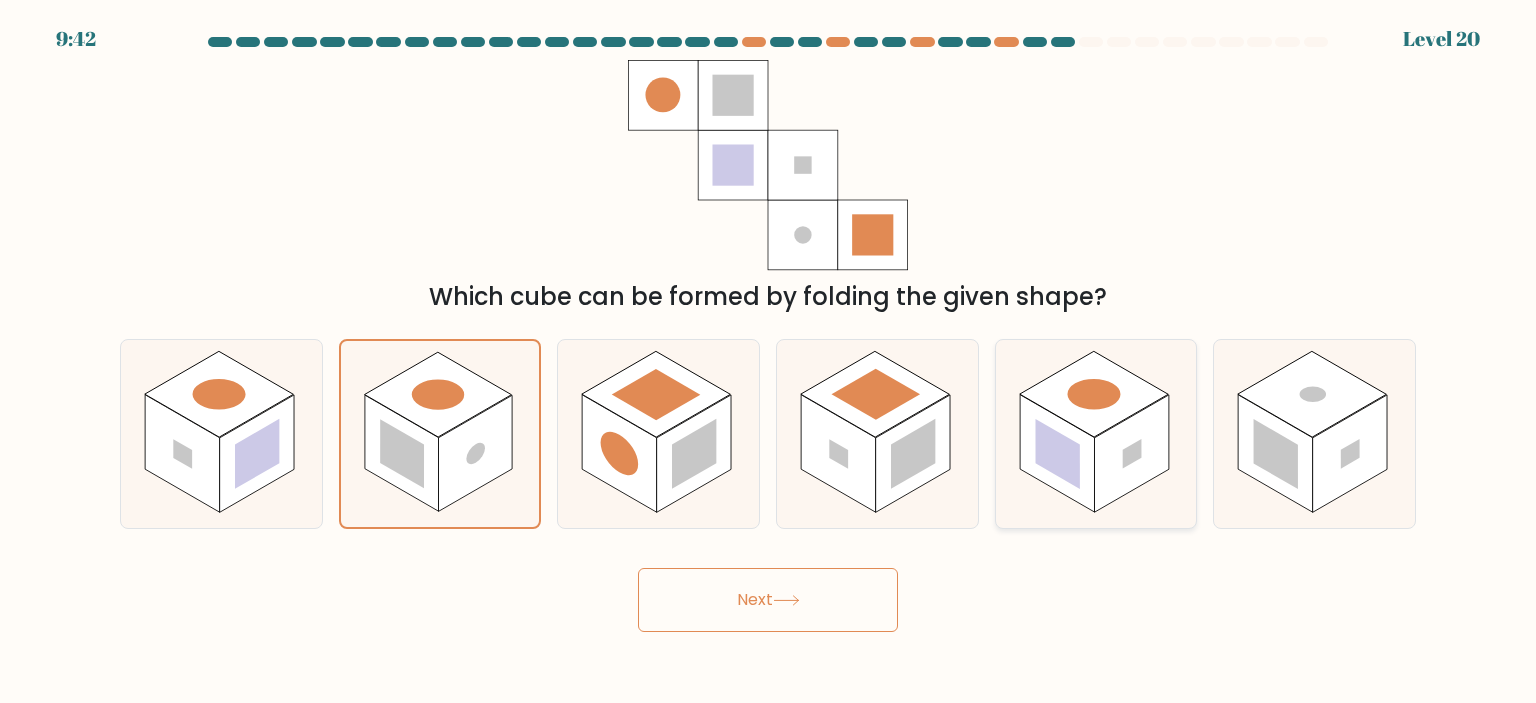 click 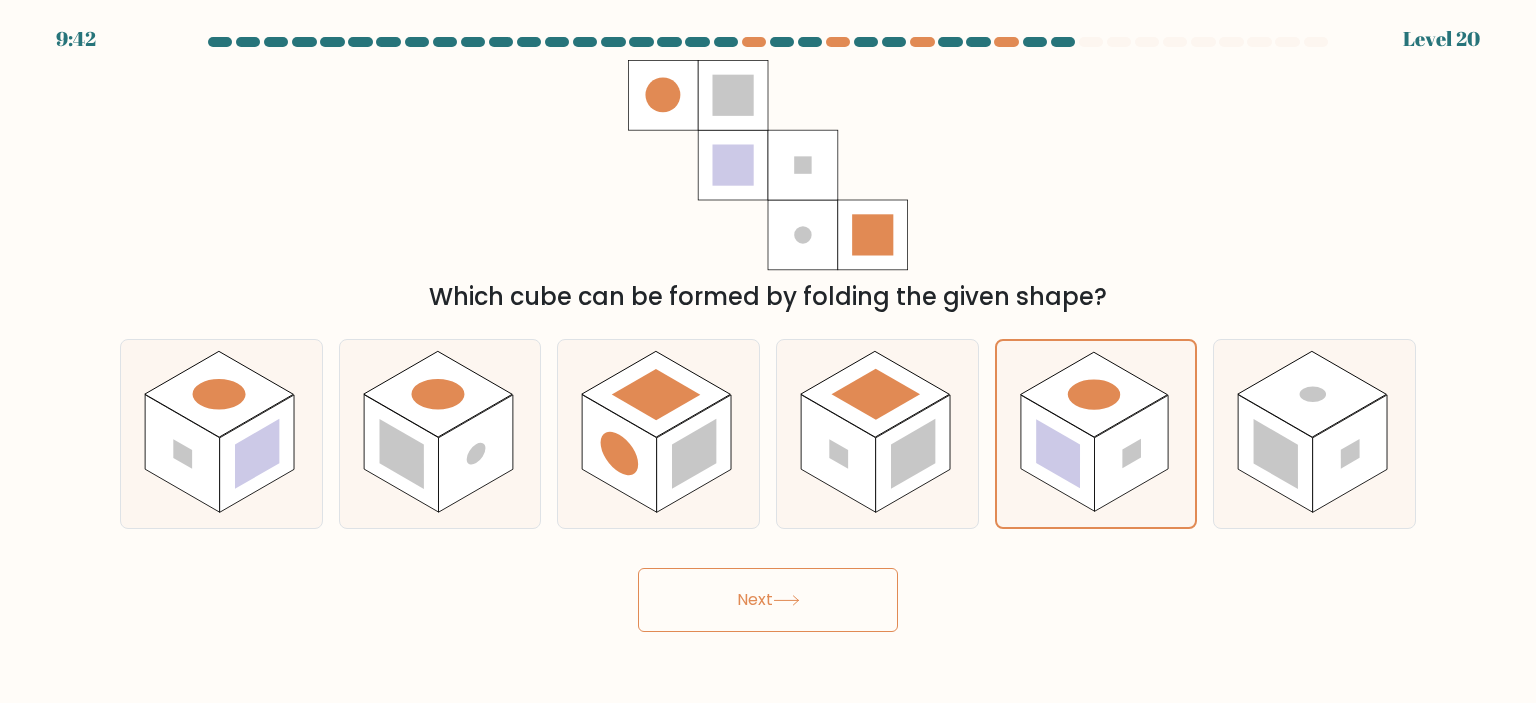 click 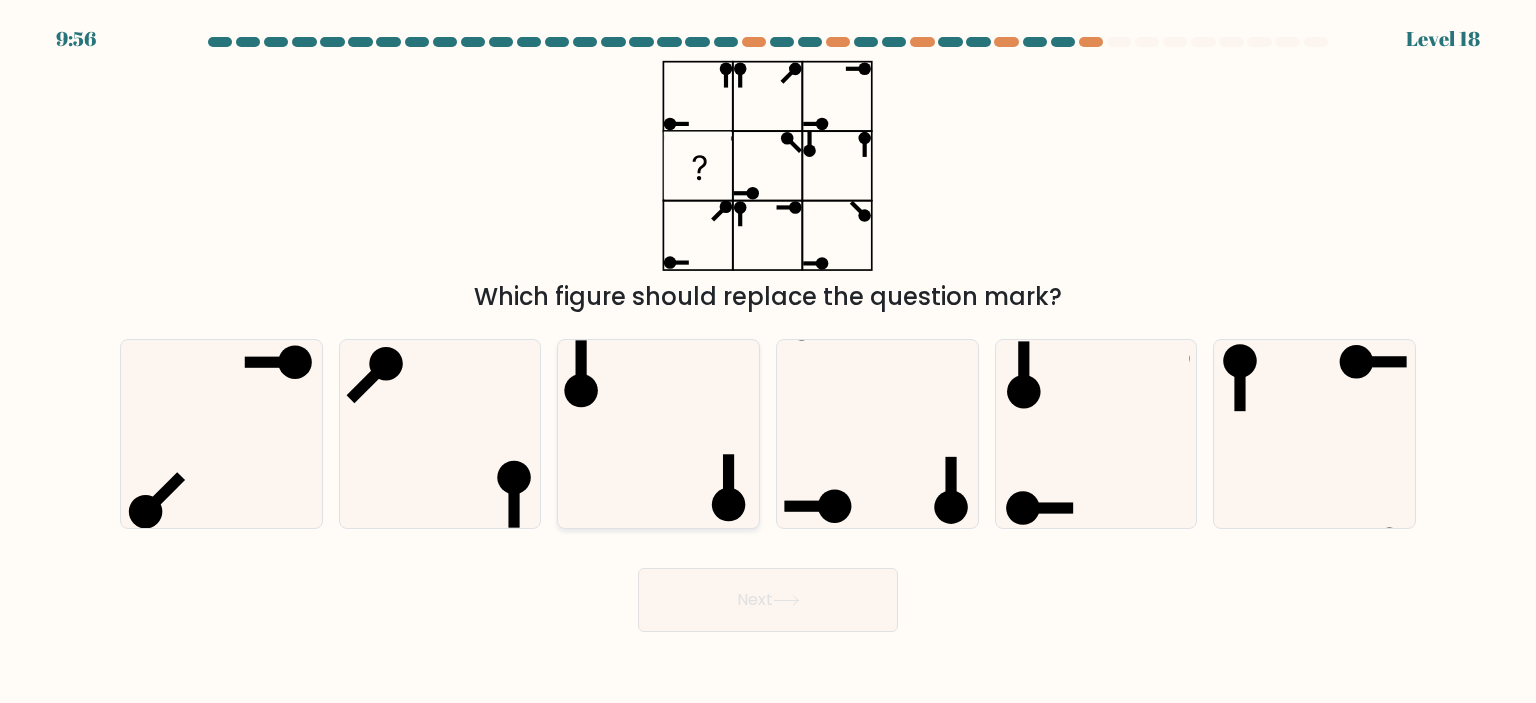 click 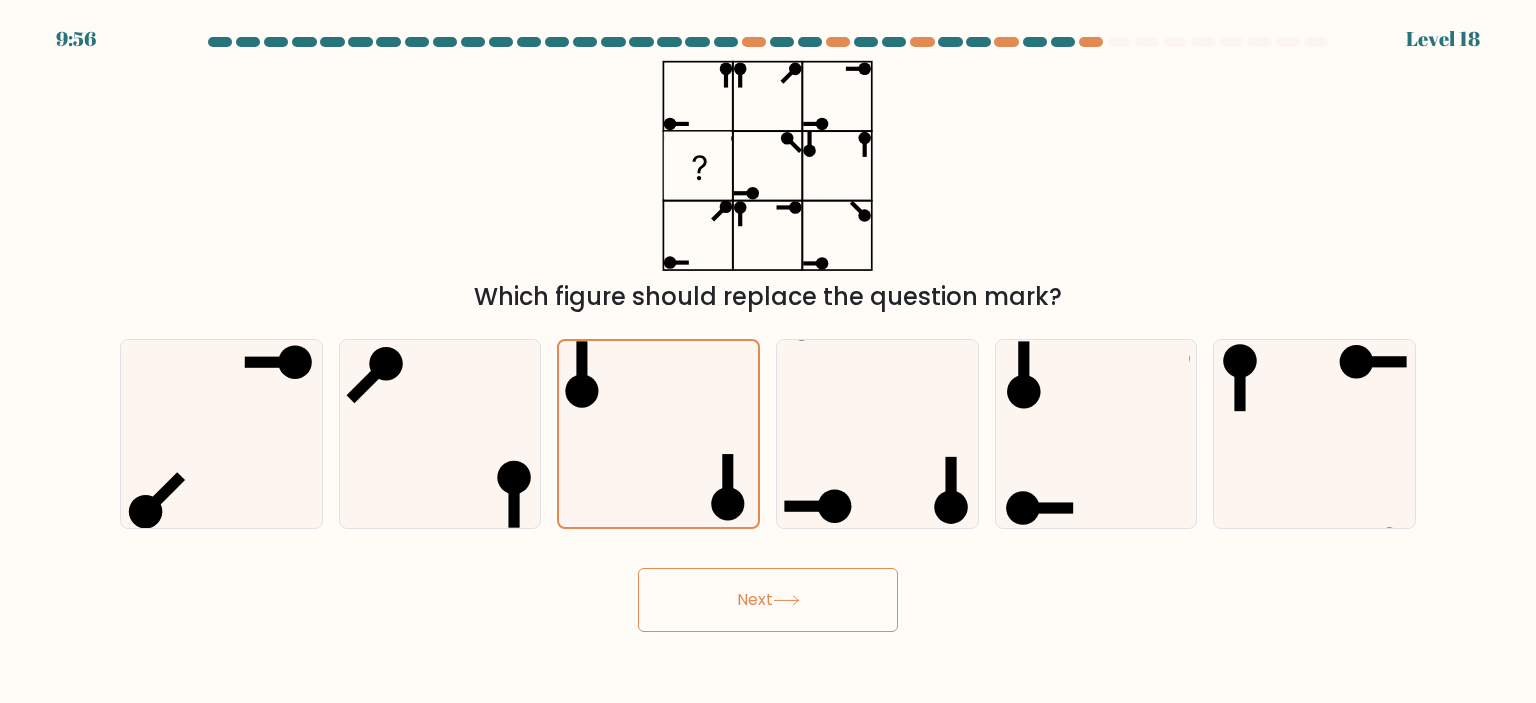 click 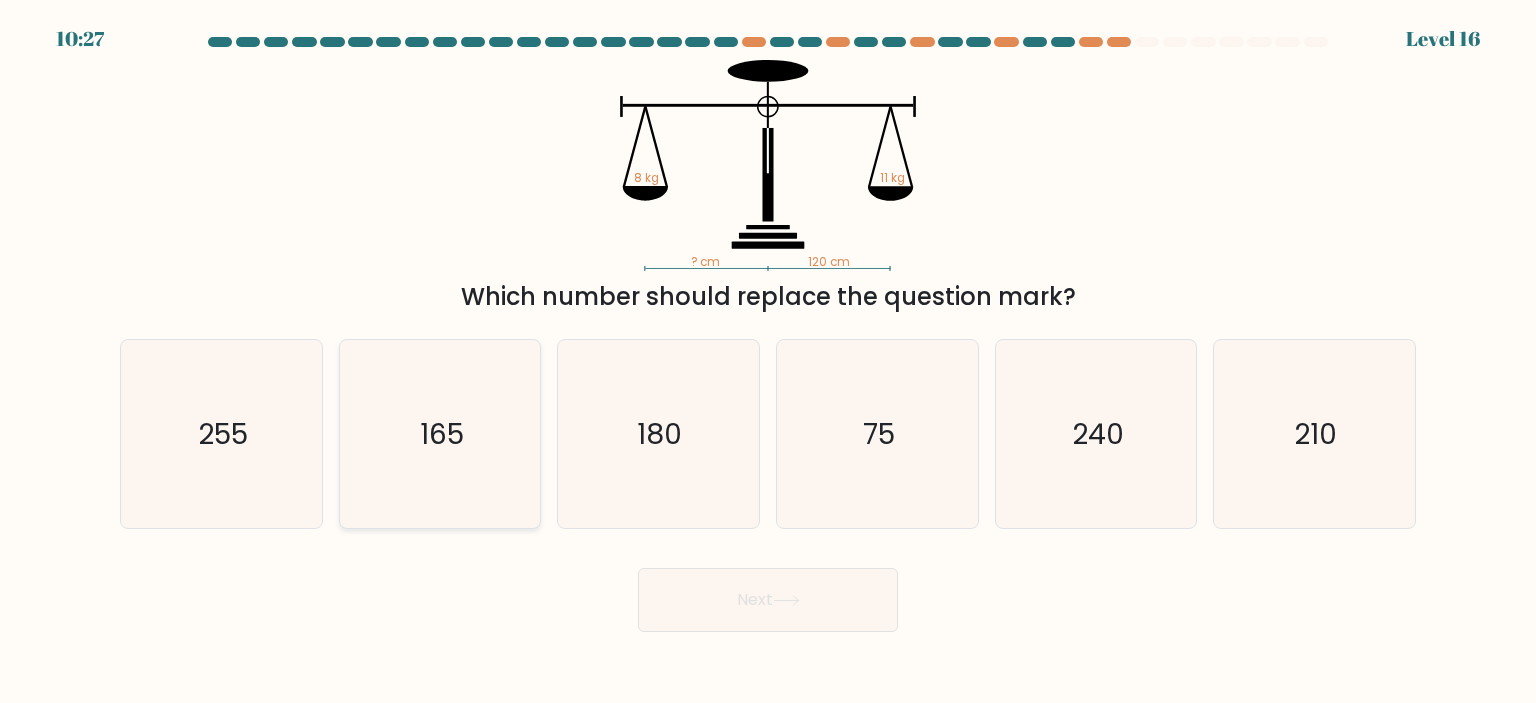 click on "165" 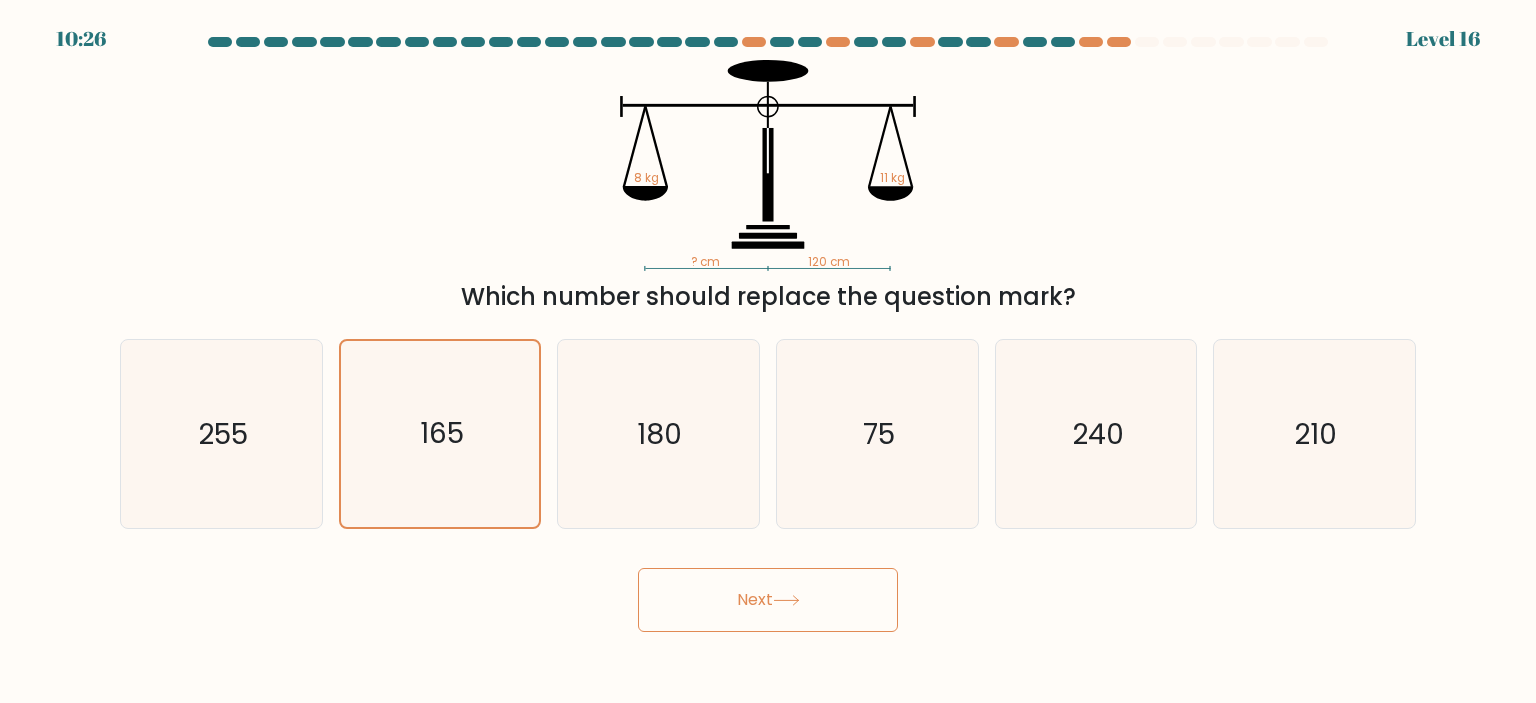 click on "Next" at bounding box center (768, 600) 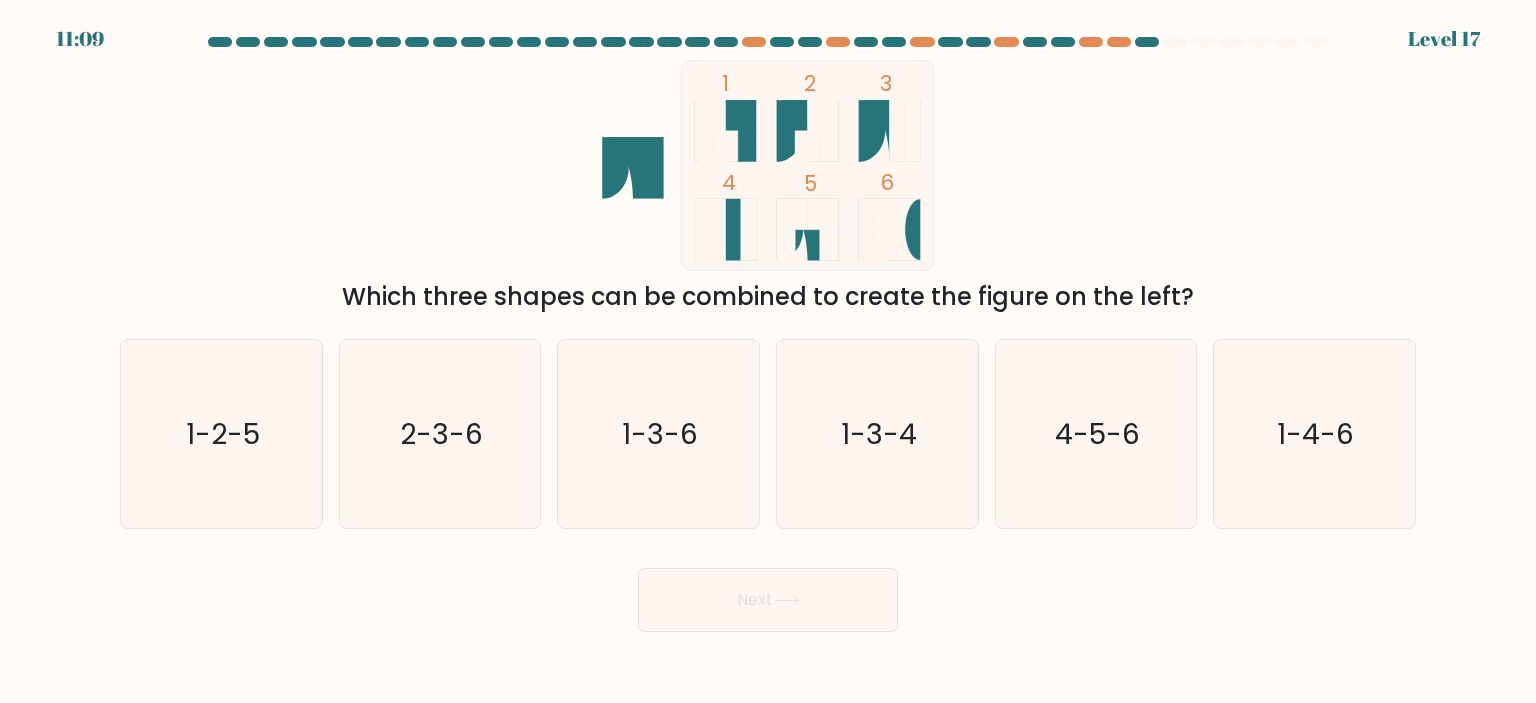 click at bounding box center (768, 46) 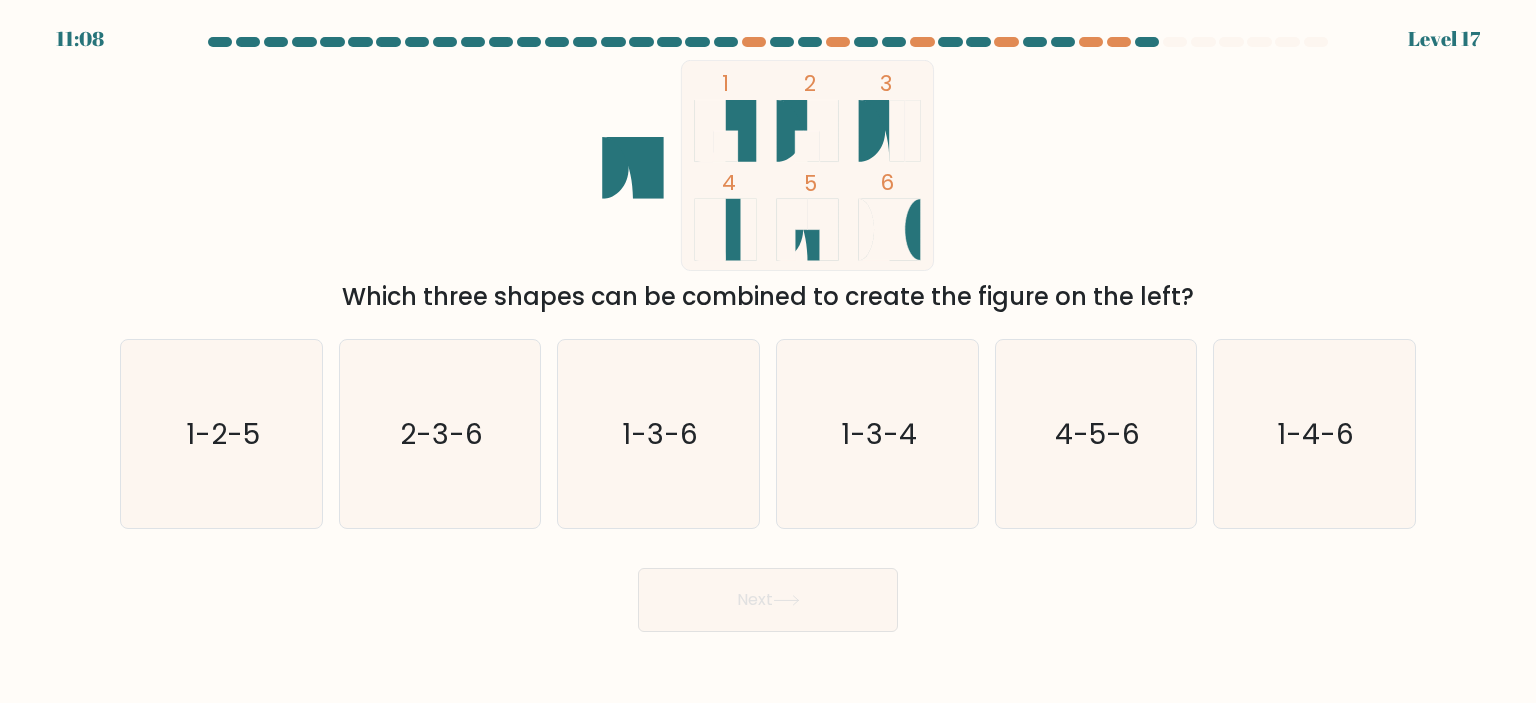 click at bounding box center (768, 334) 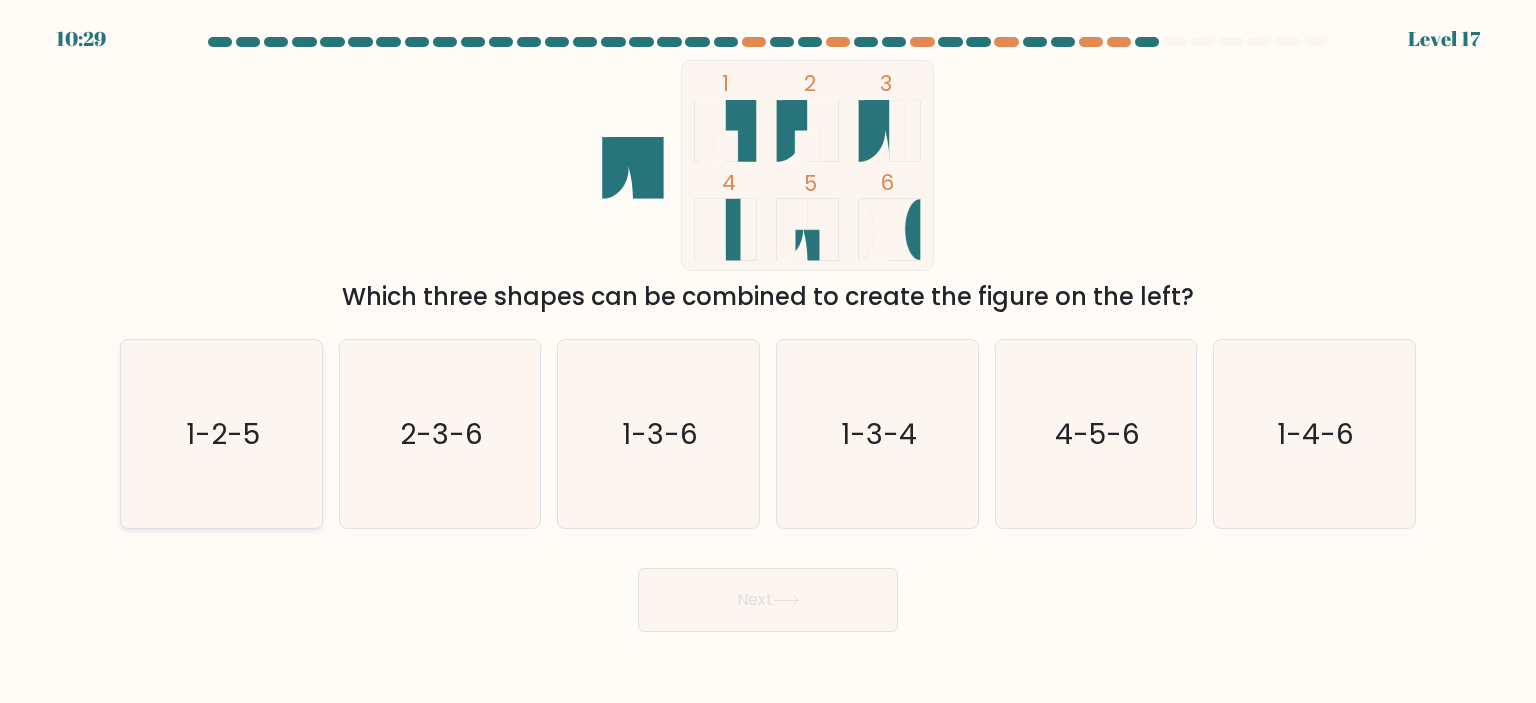 click on "1-2-5" 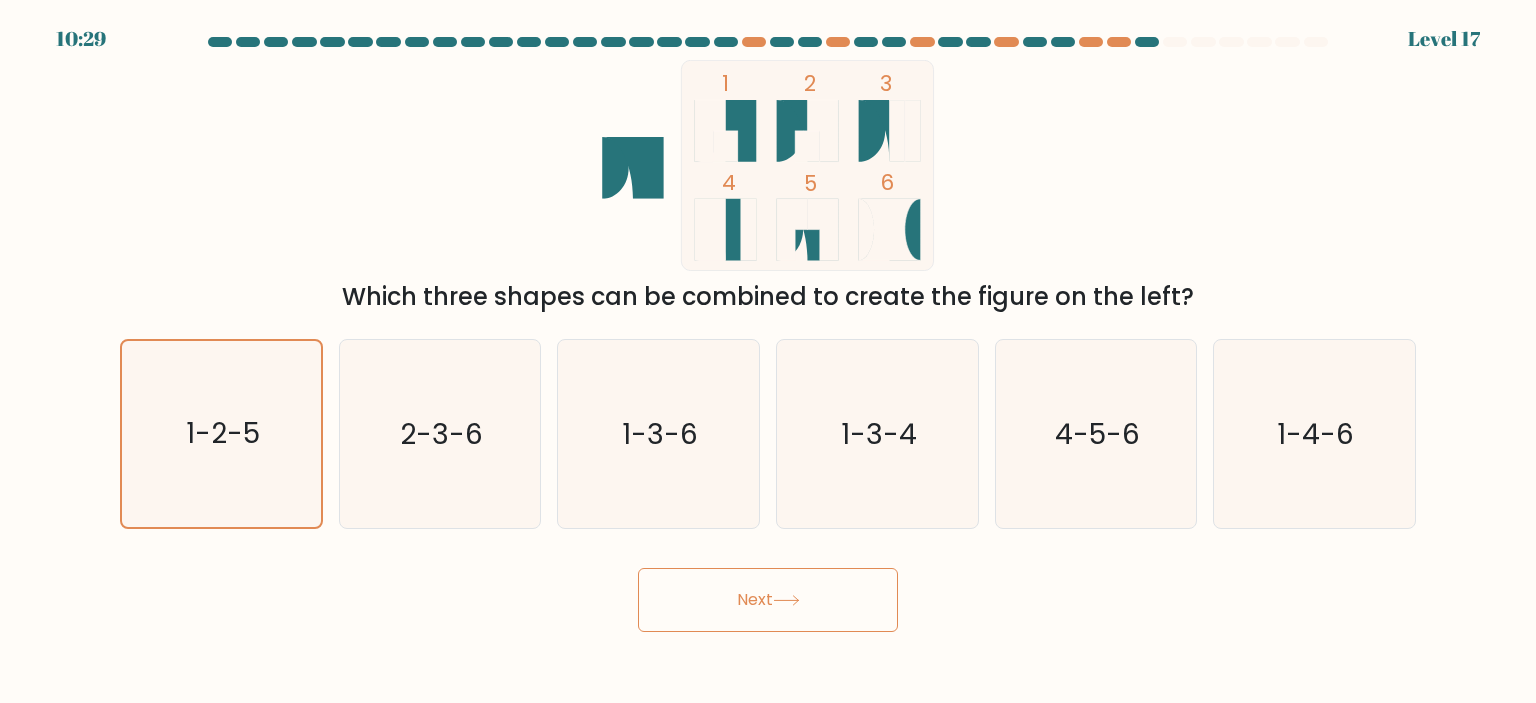 click on "Next" at bounding box center (768, 600) 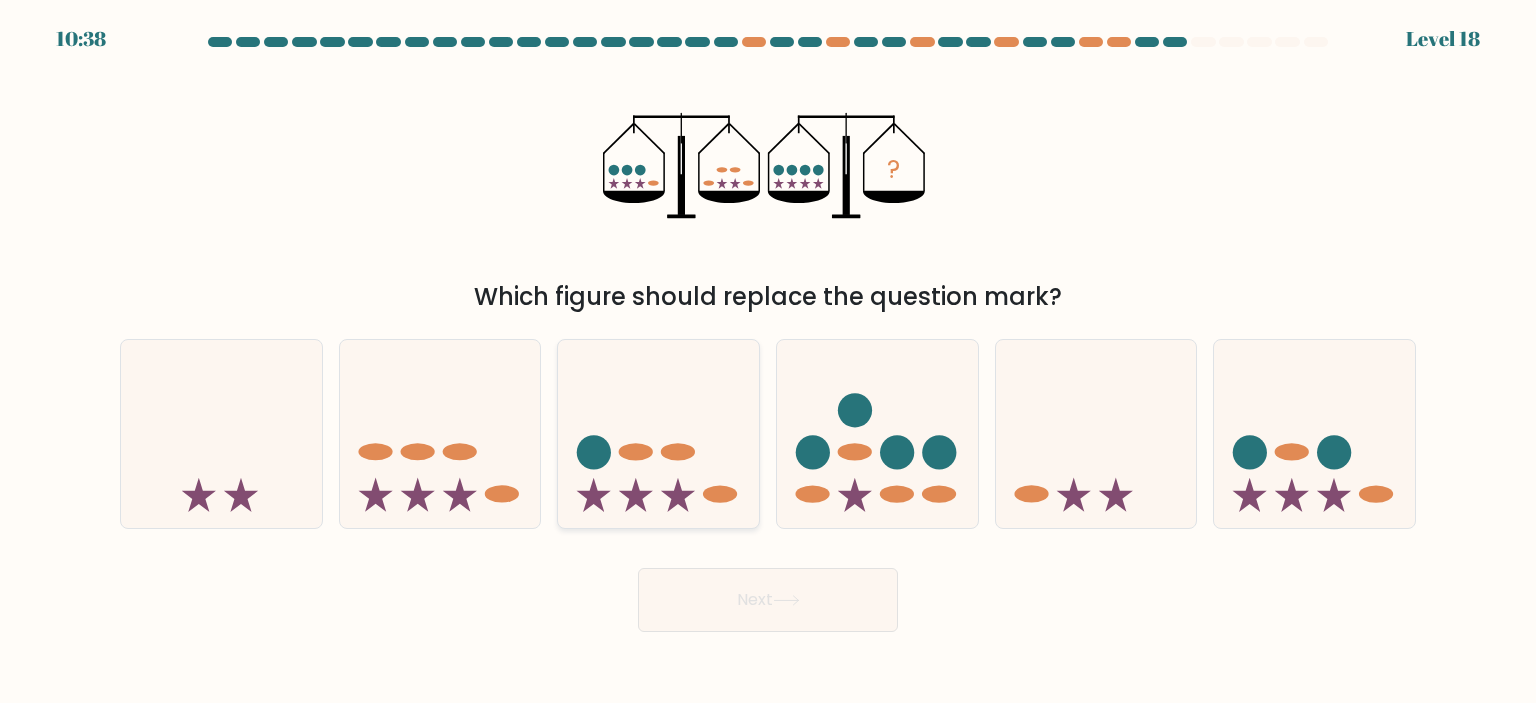 drag, startPoint x: 653, startPoint y: 436, endPoint x: 673, endPoint y: 458, distance: 29.732138 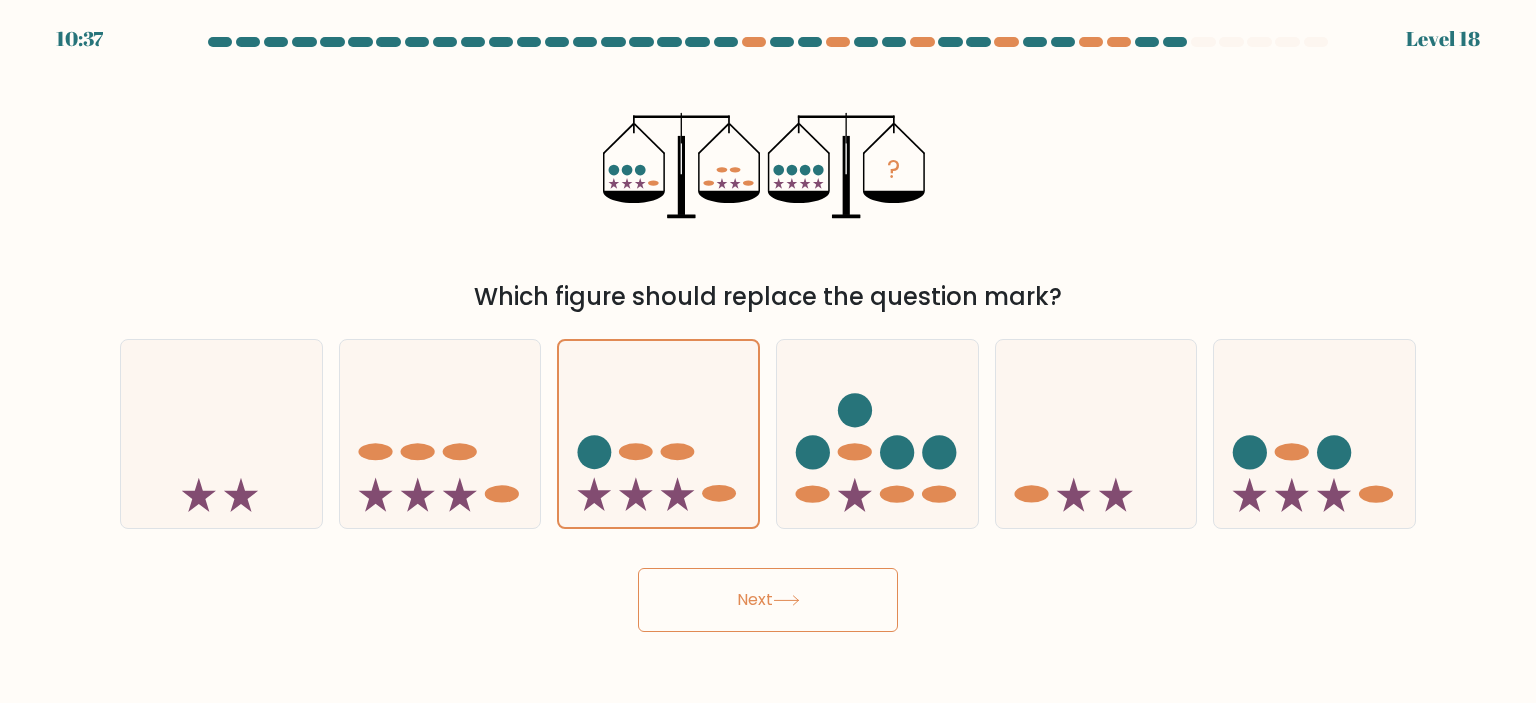 click on "Next" at bounding box center (768, 600) 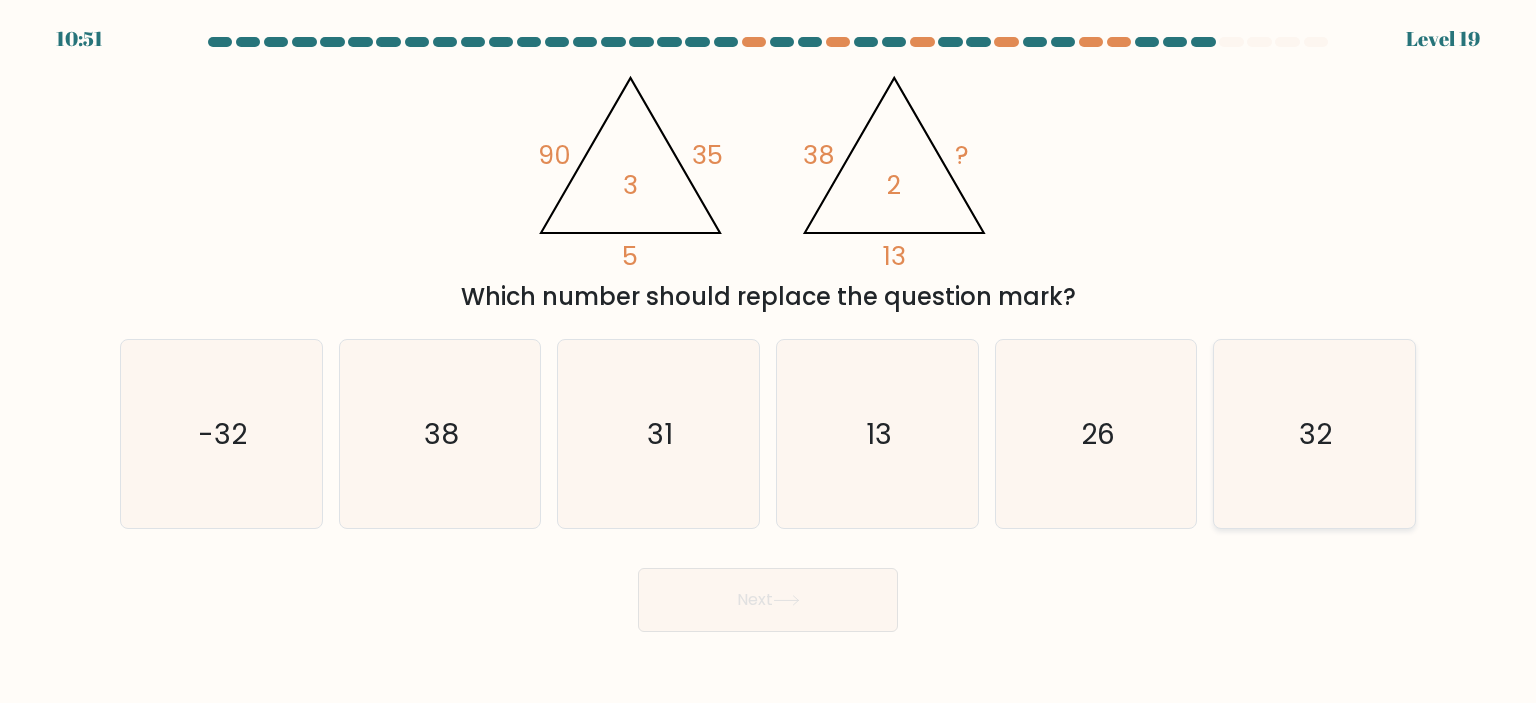 click on "32" 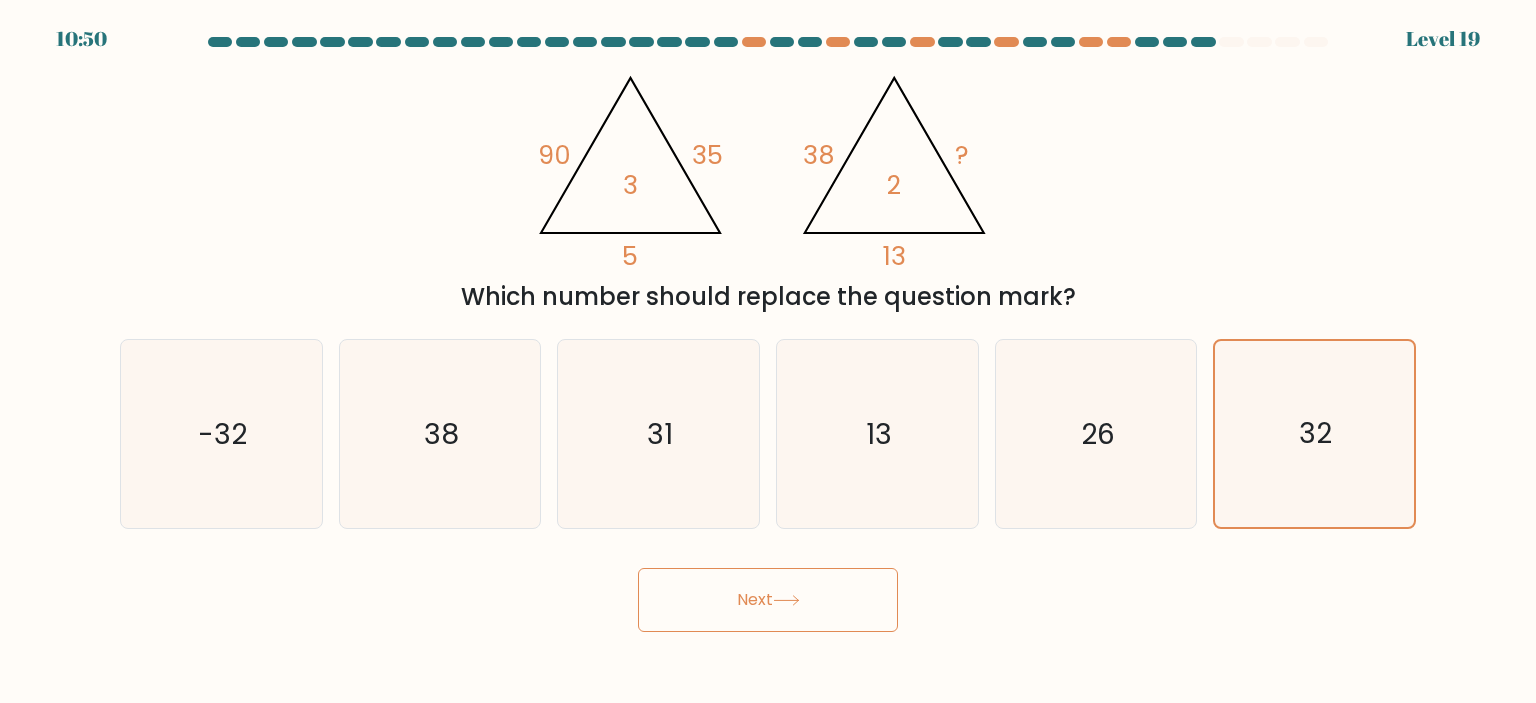 click on "Next" at bounding box center [768, 600] 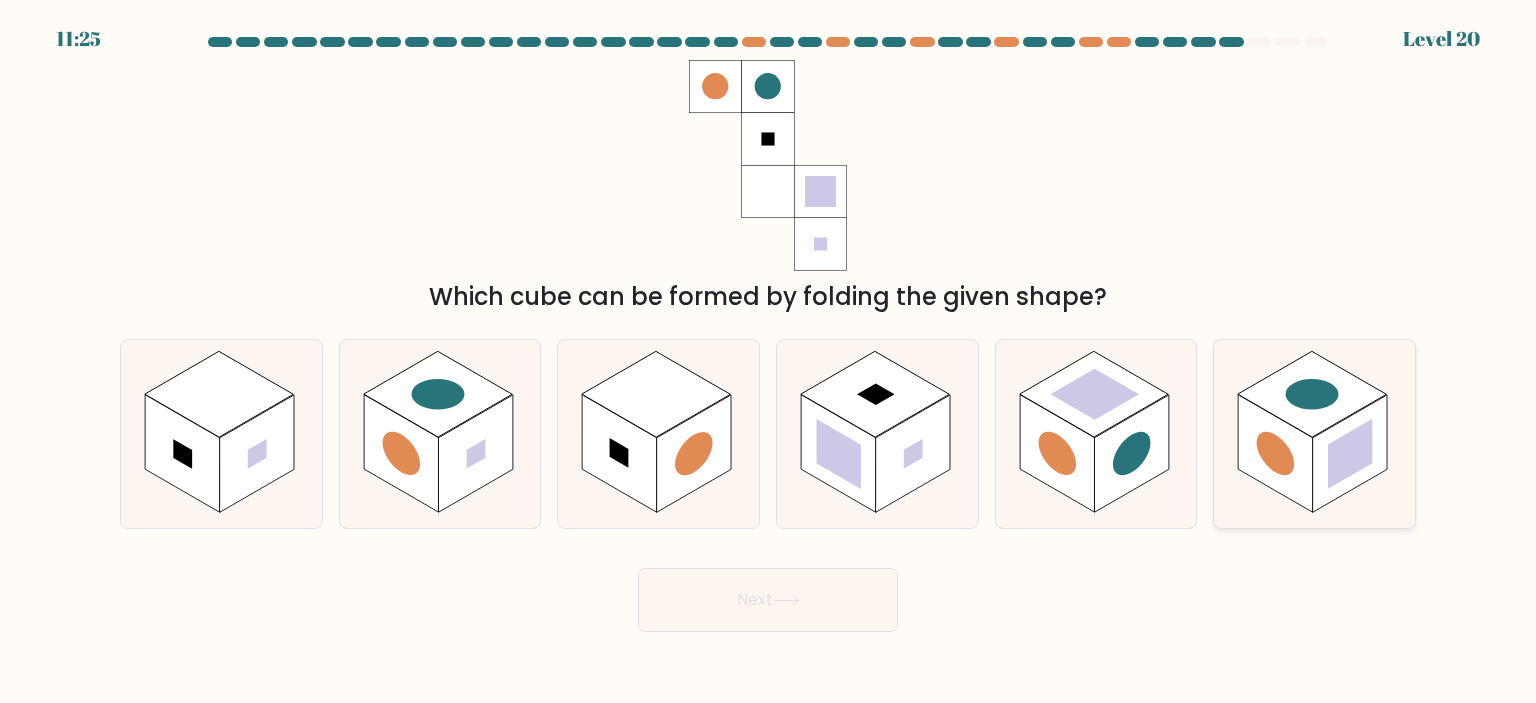 click 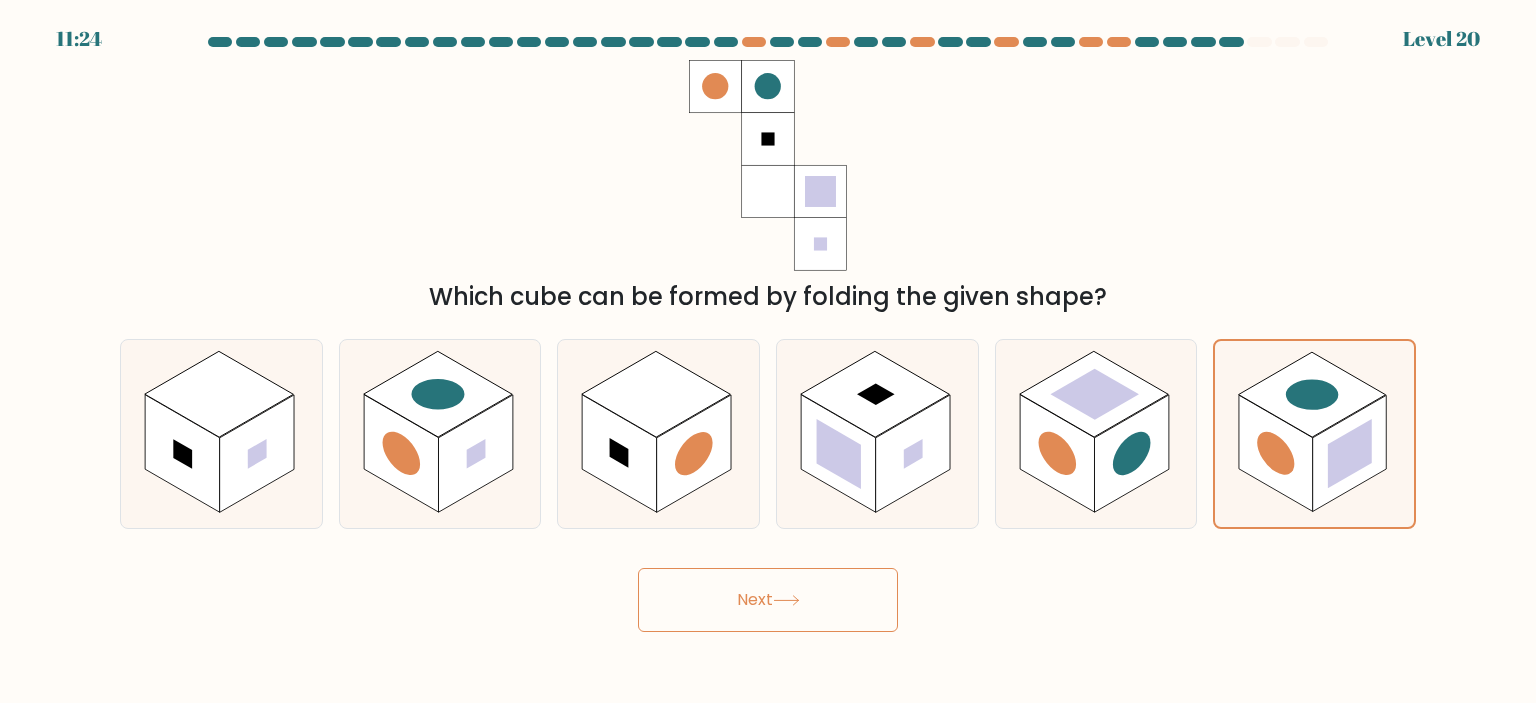 click on "Next" at bounding box center [768, 600] 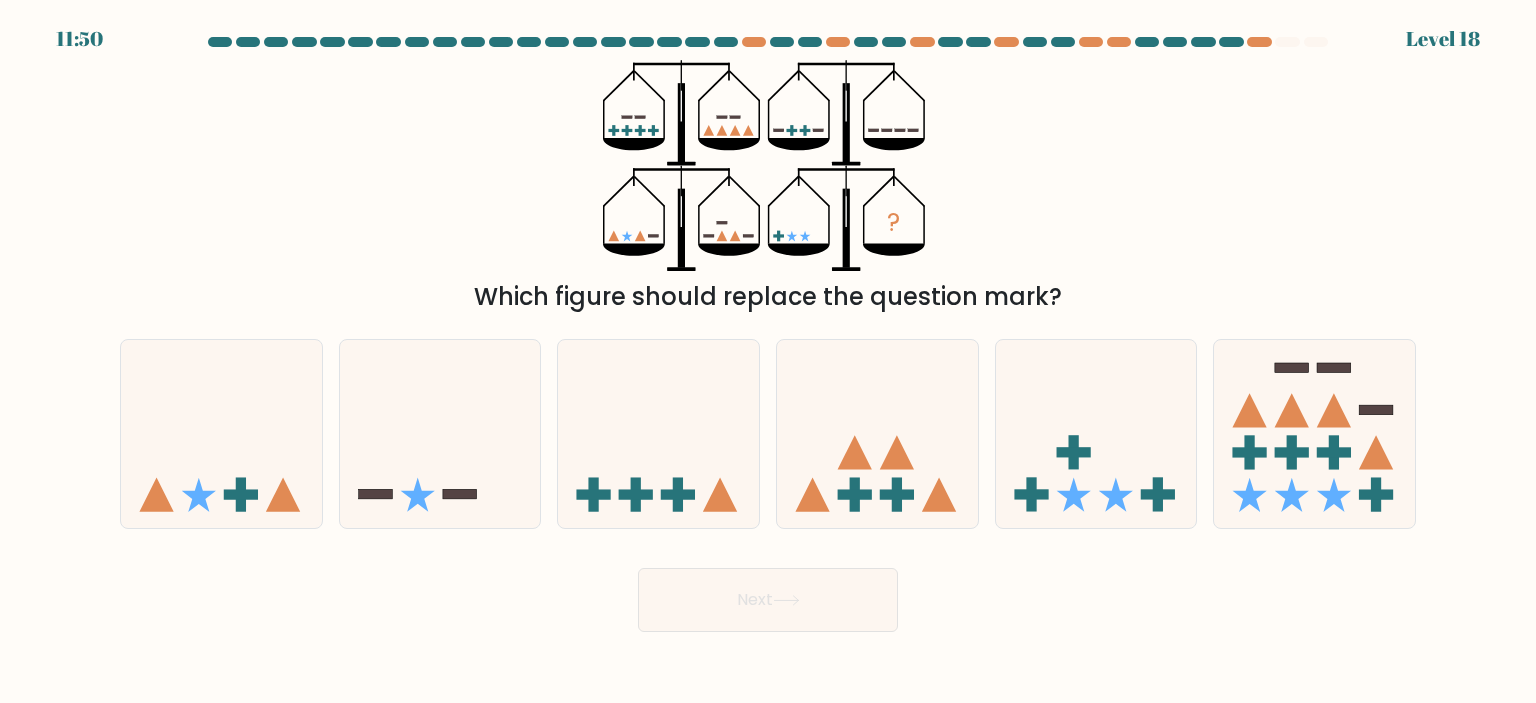click on "?" 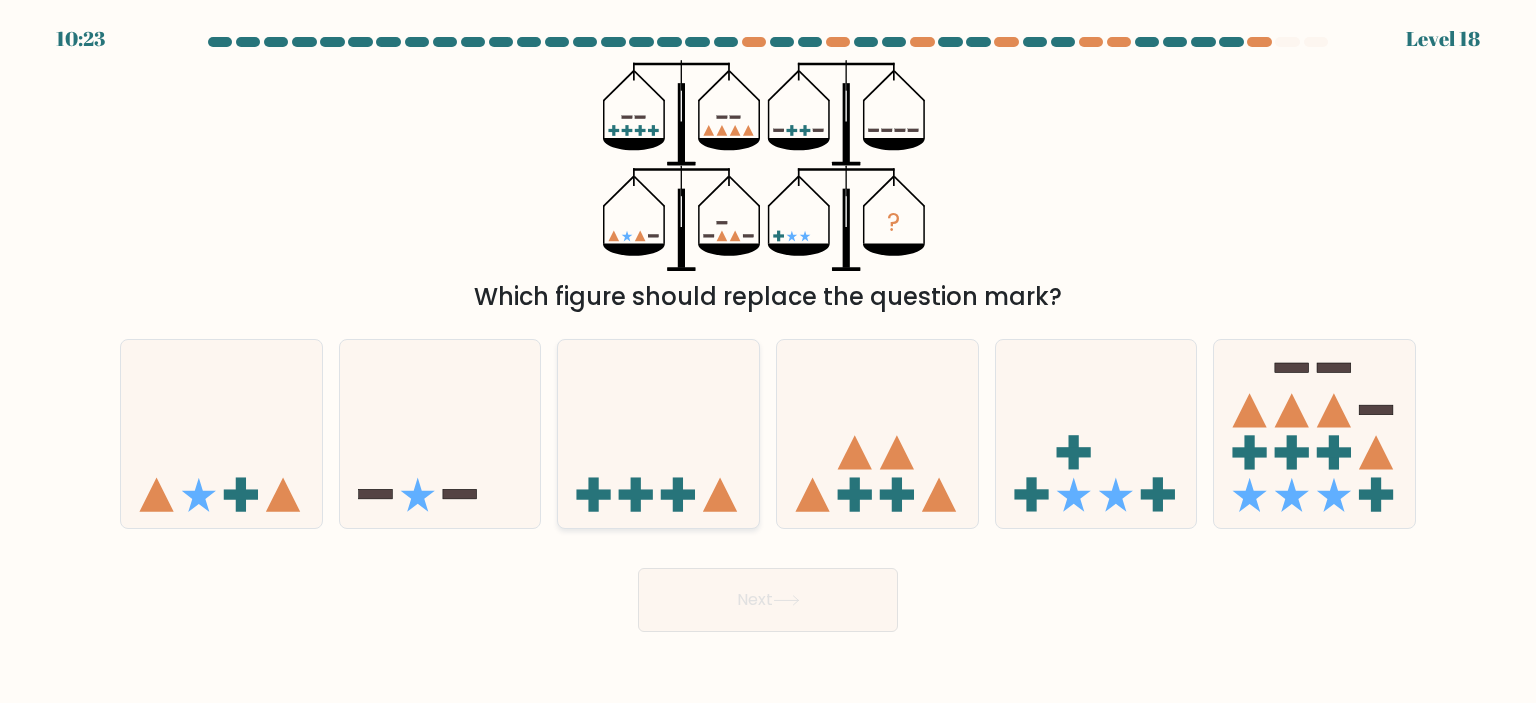 click 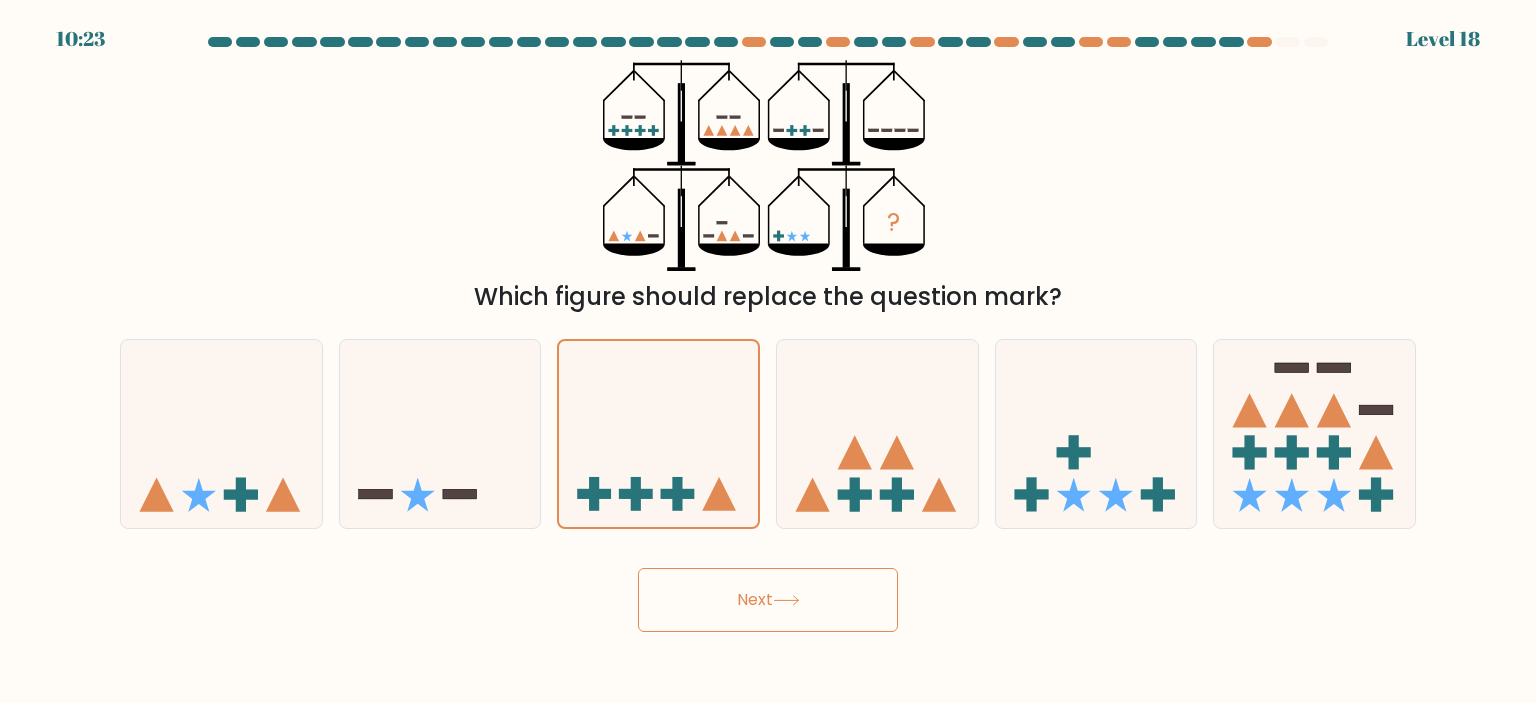 click on "Next" at bounding box center [768, 600] 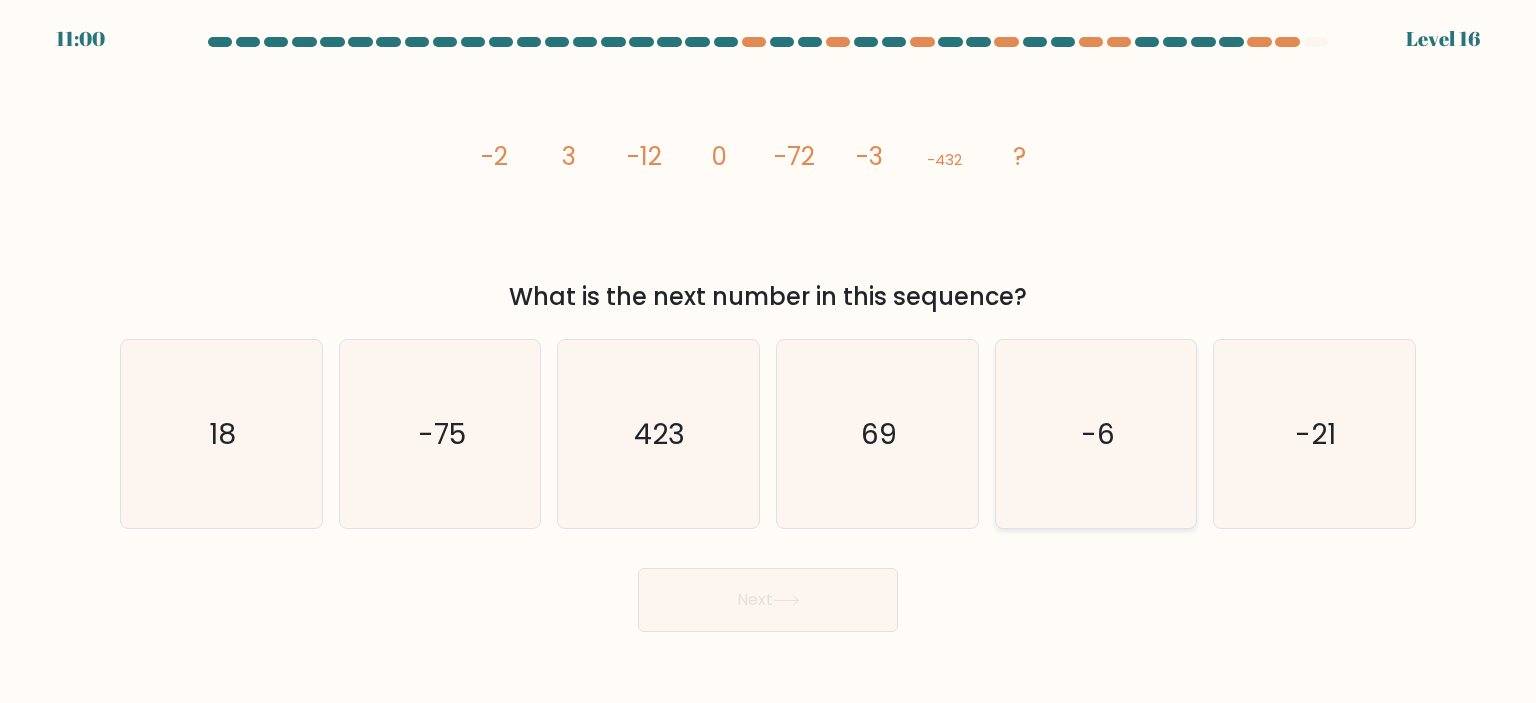 click on "-6" 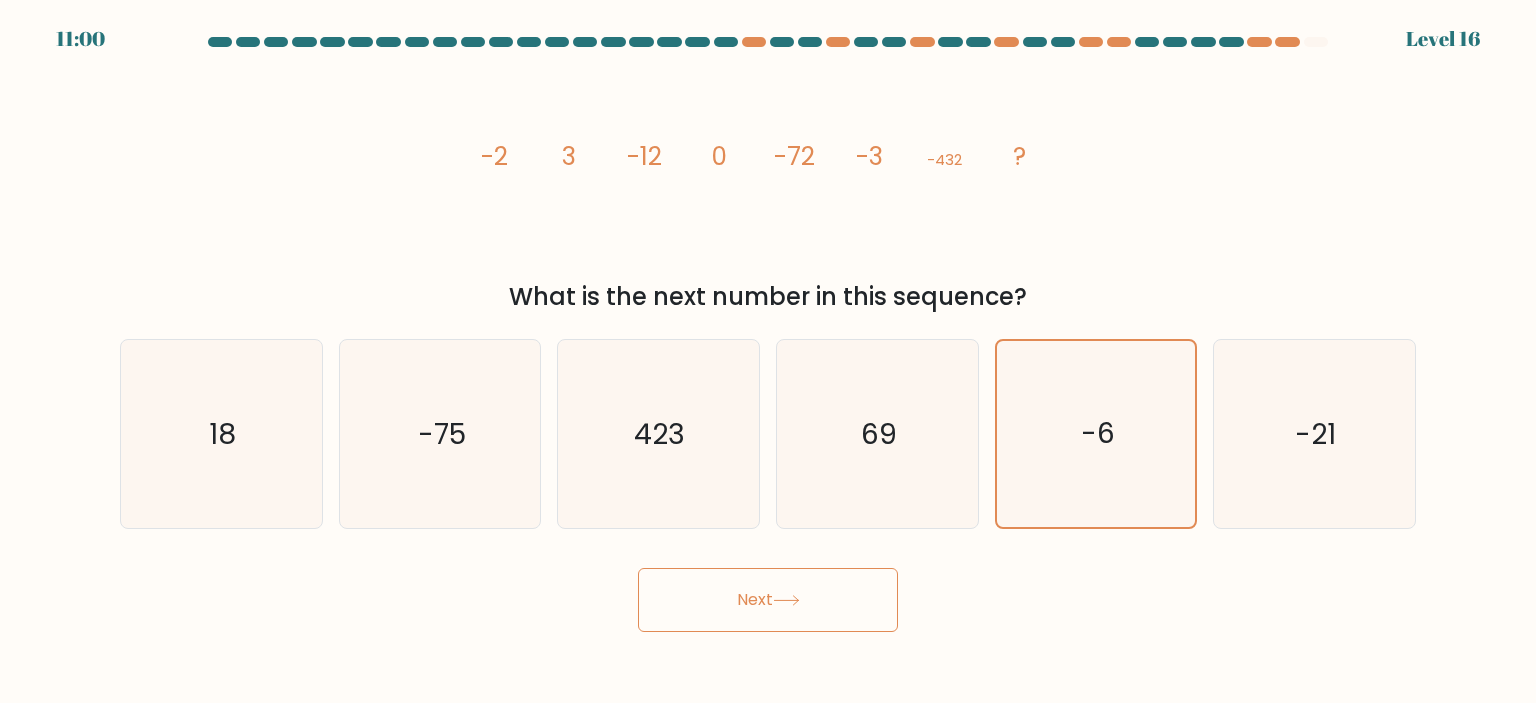 click on "Next" at bounding box center (768, 600) 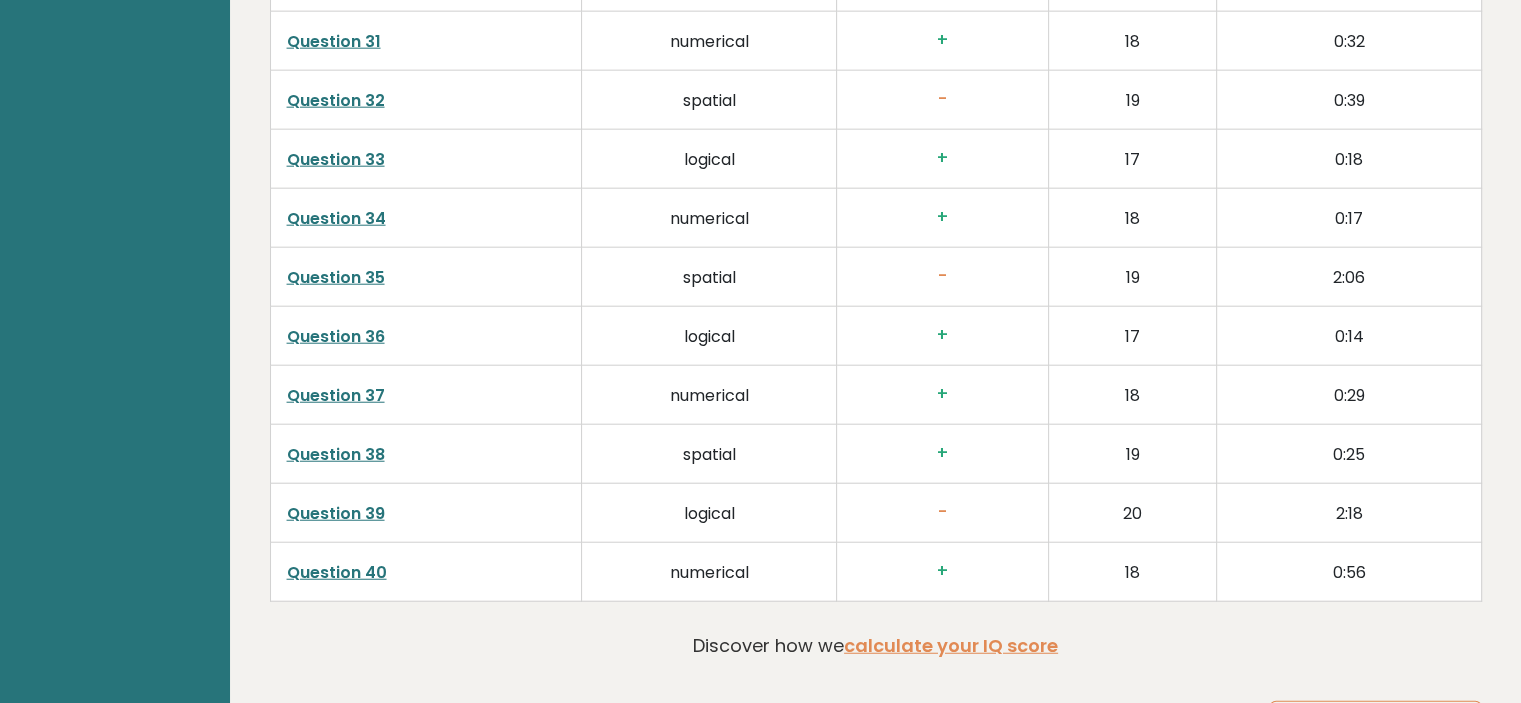 scroll, scrollTop: 5500, scrollLeft: 0, axis: vertical 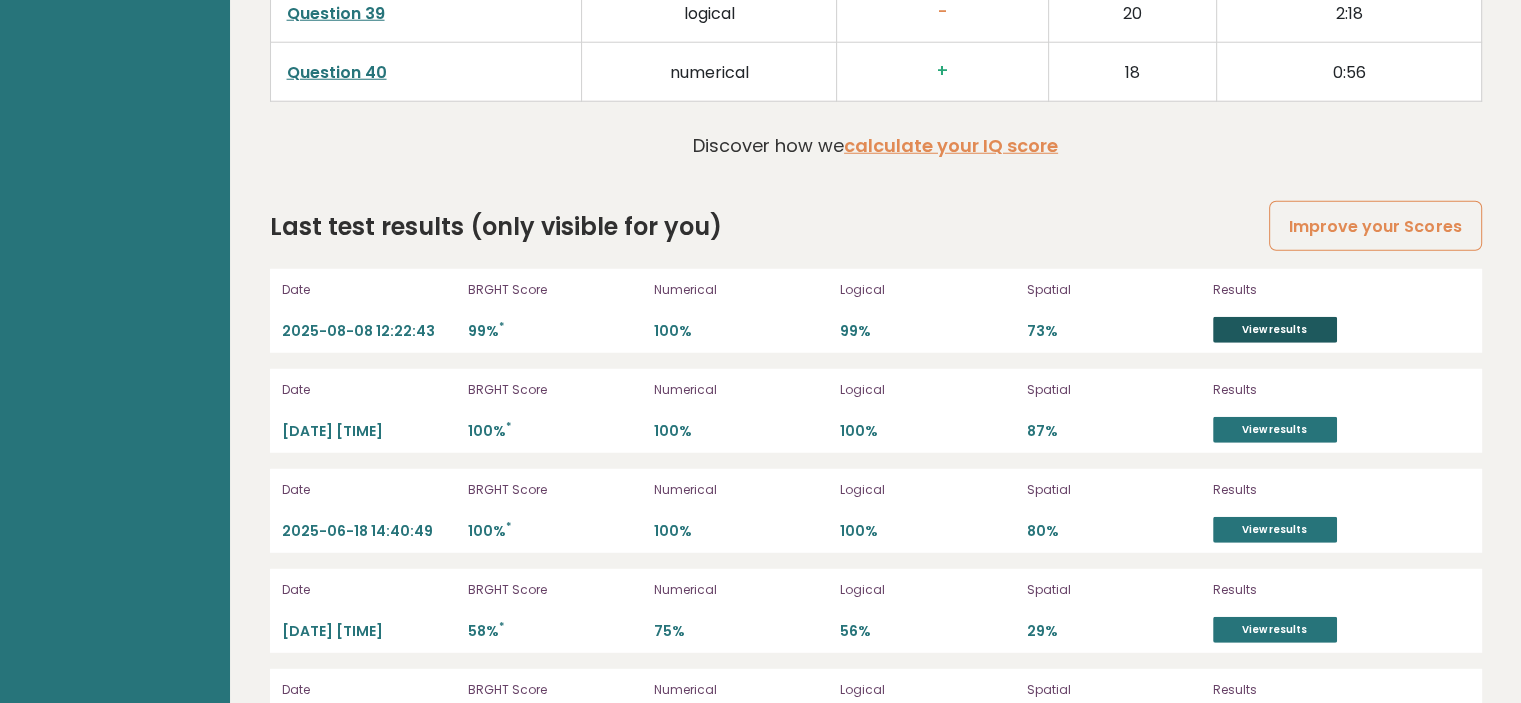 click on "View results" at bounding box center (1275, 330) 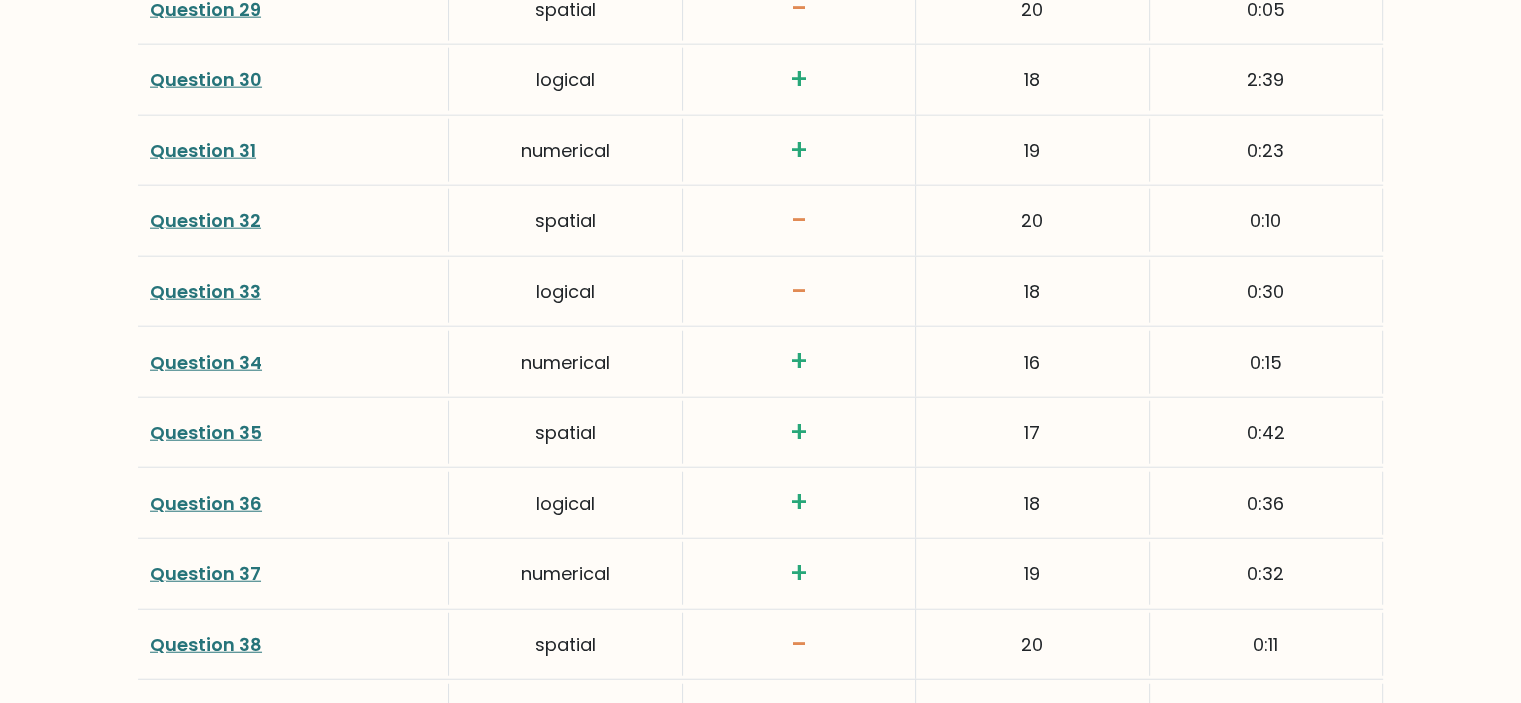 scroll, scrollTop: 5317, scrollLeft: 0, axis: vertical 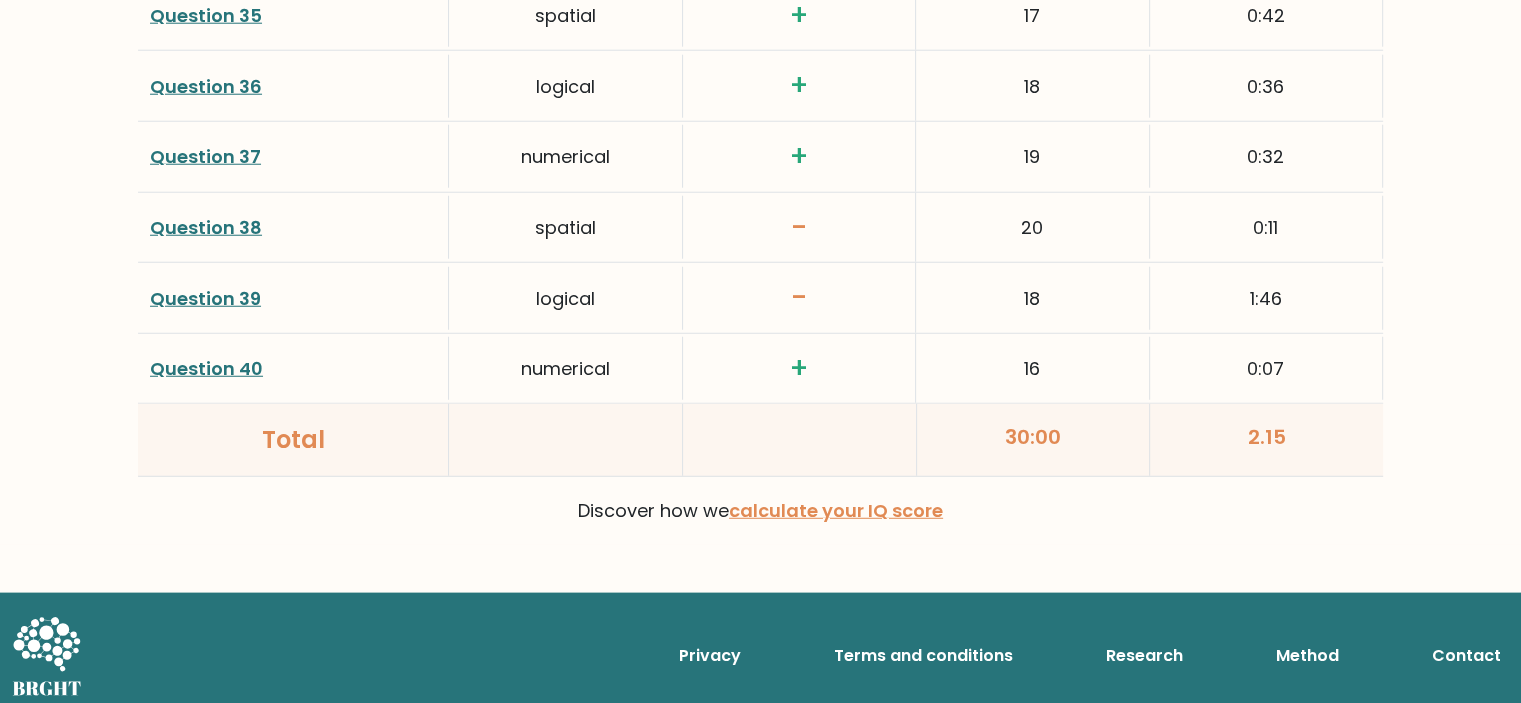 click on "Question 39" at bounding box center (205, 298) 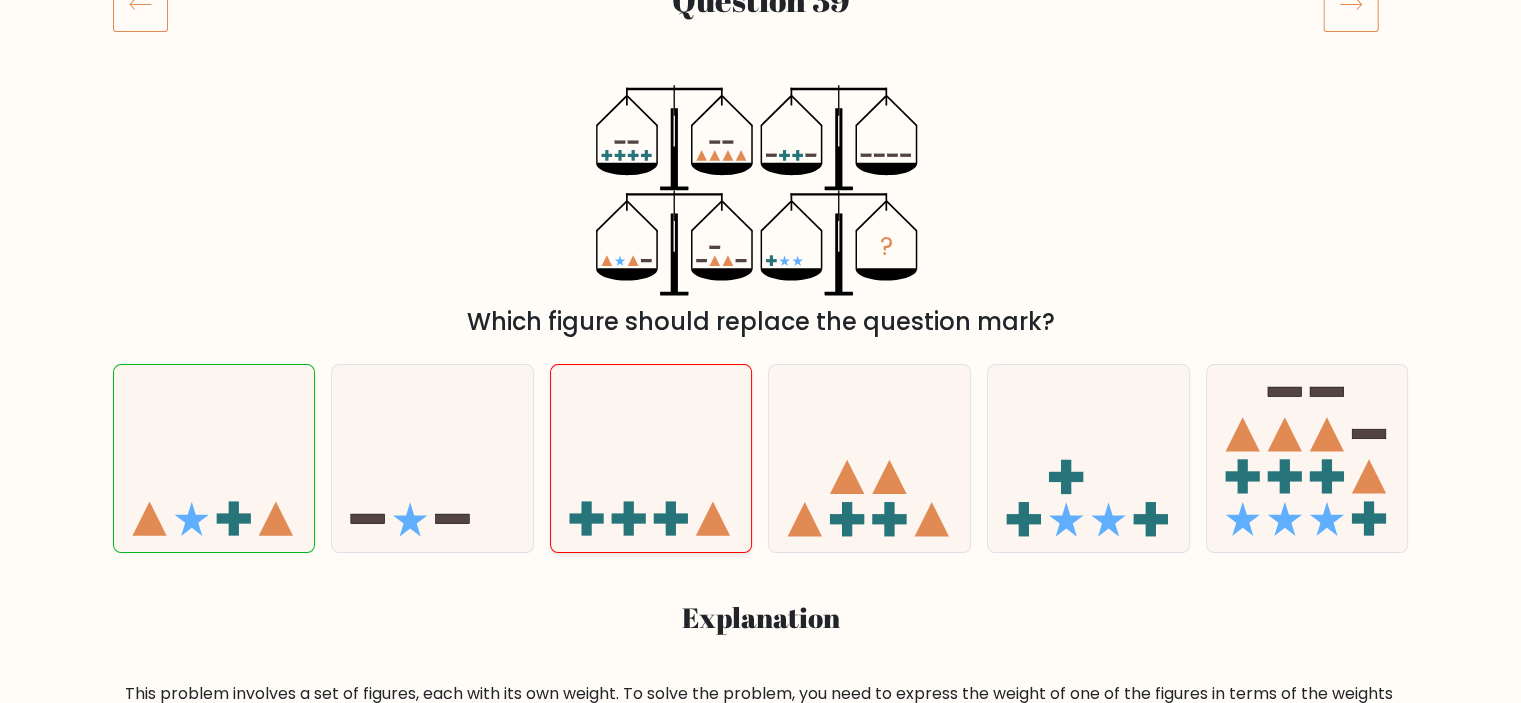 scroll, scrollTop: 200, scrollLeft: 0, axis: vertical 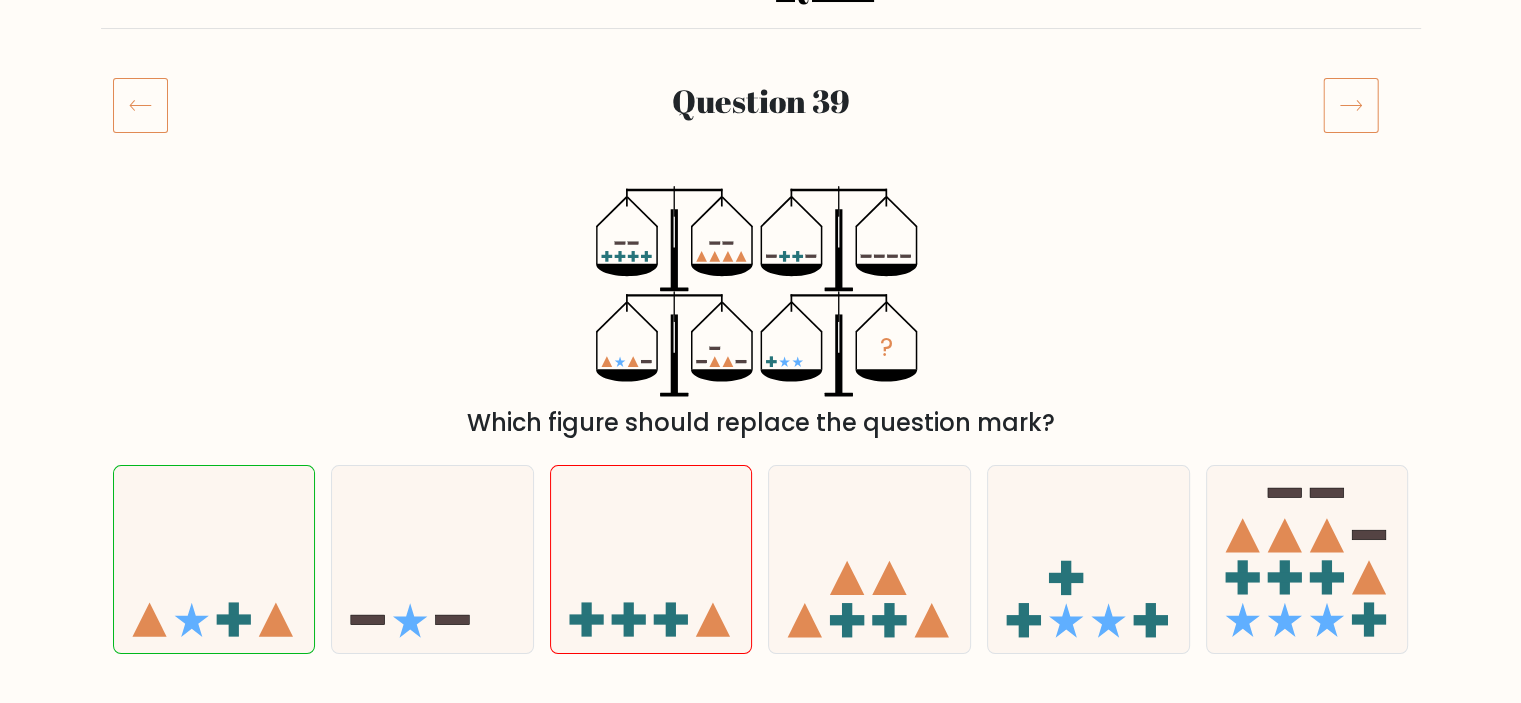 click 